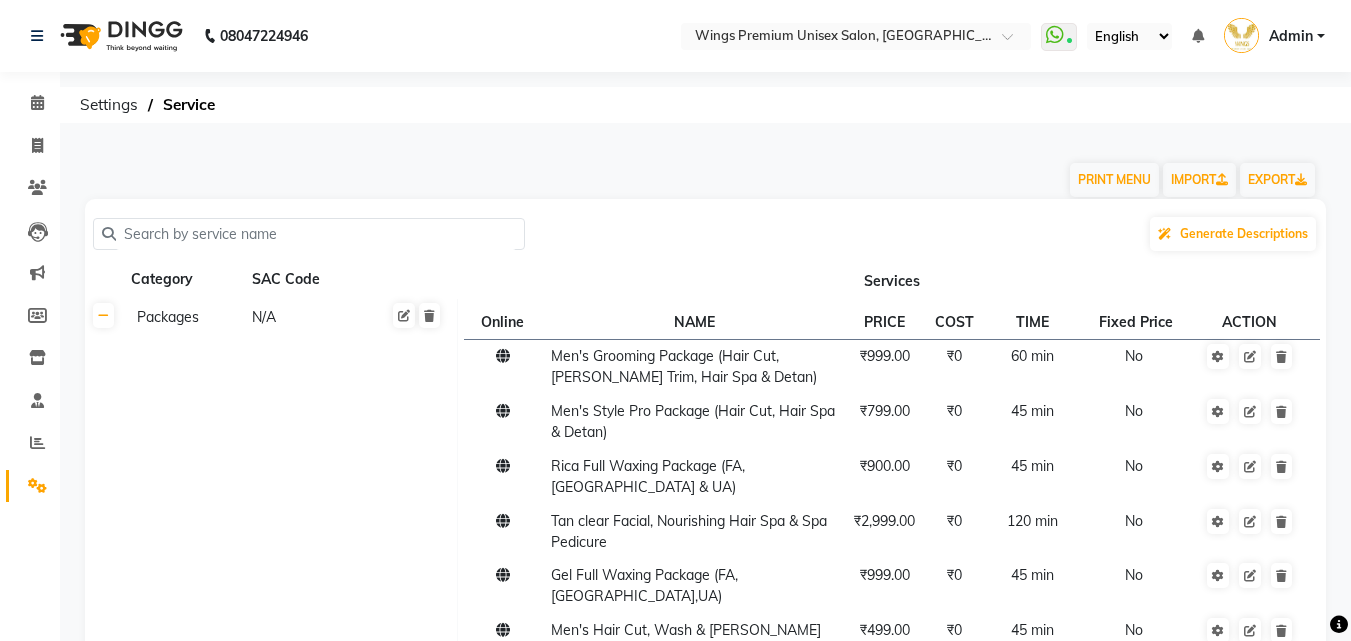 scroll, scrollTop: 0, scrollLeft: 0, axis: both 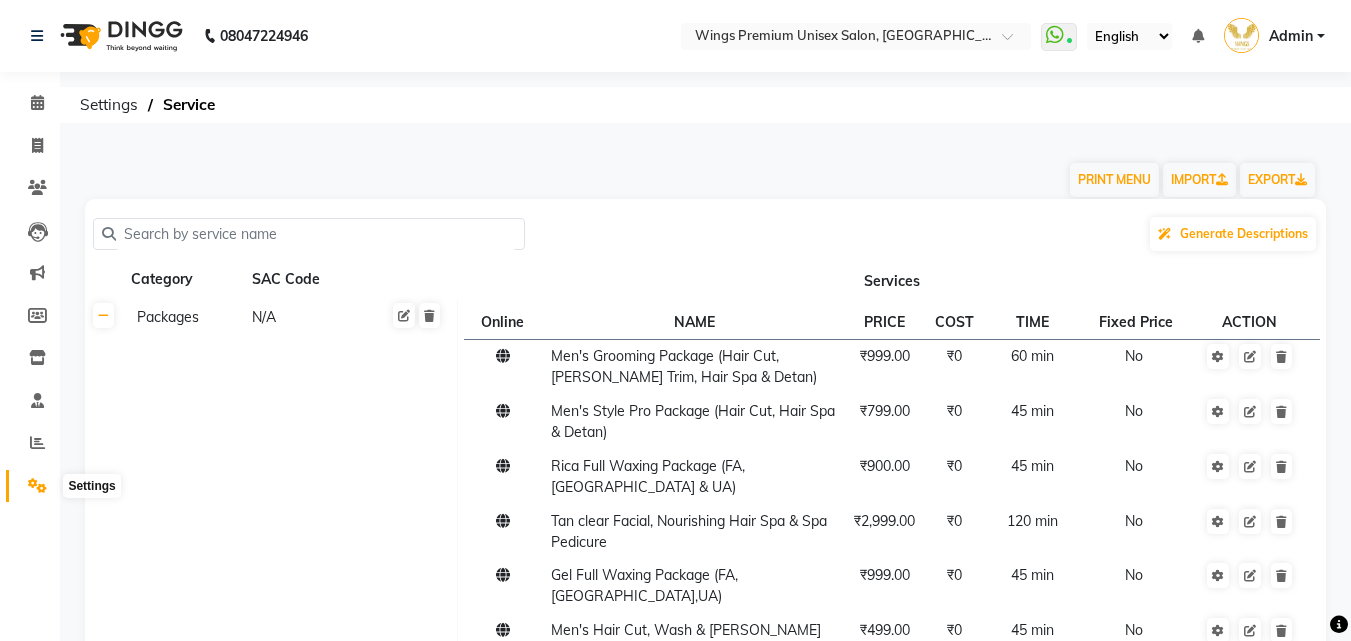 click 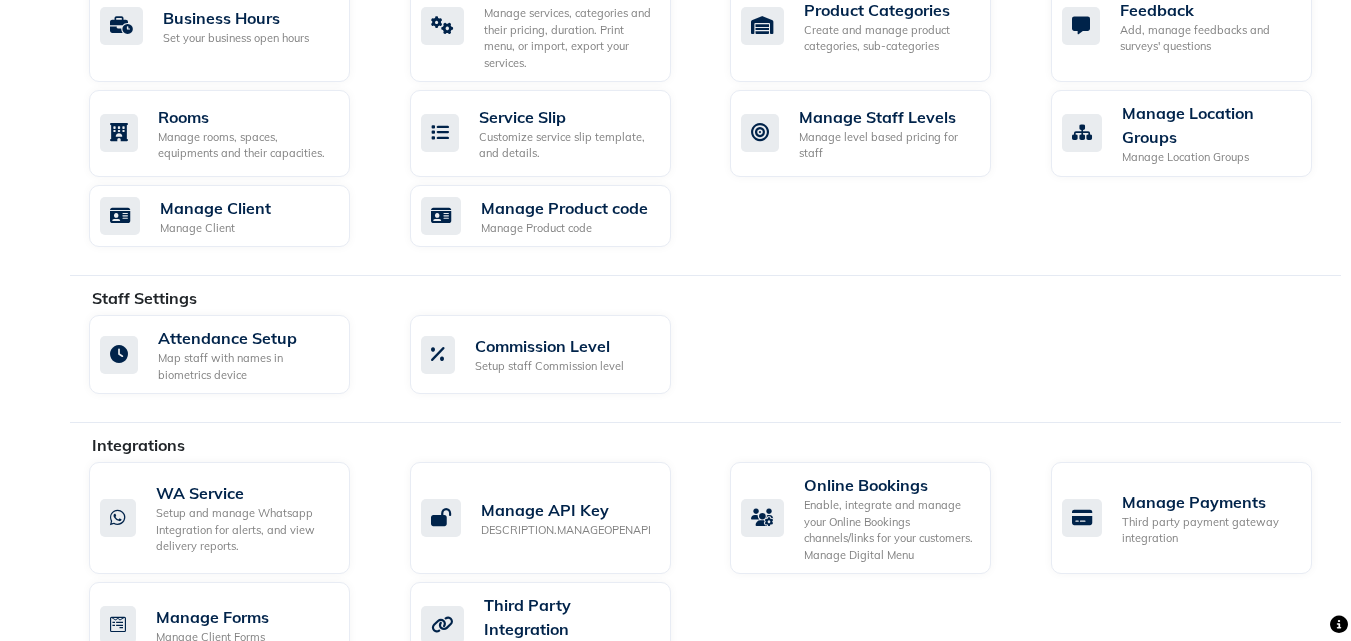 scroll, scrollTop: 1051, scrollLeft: 0, axis: vertical 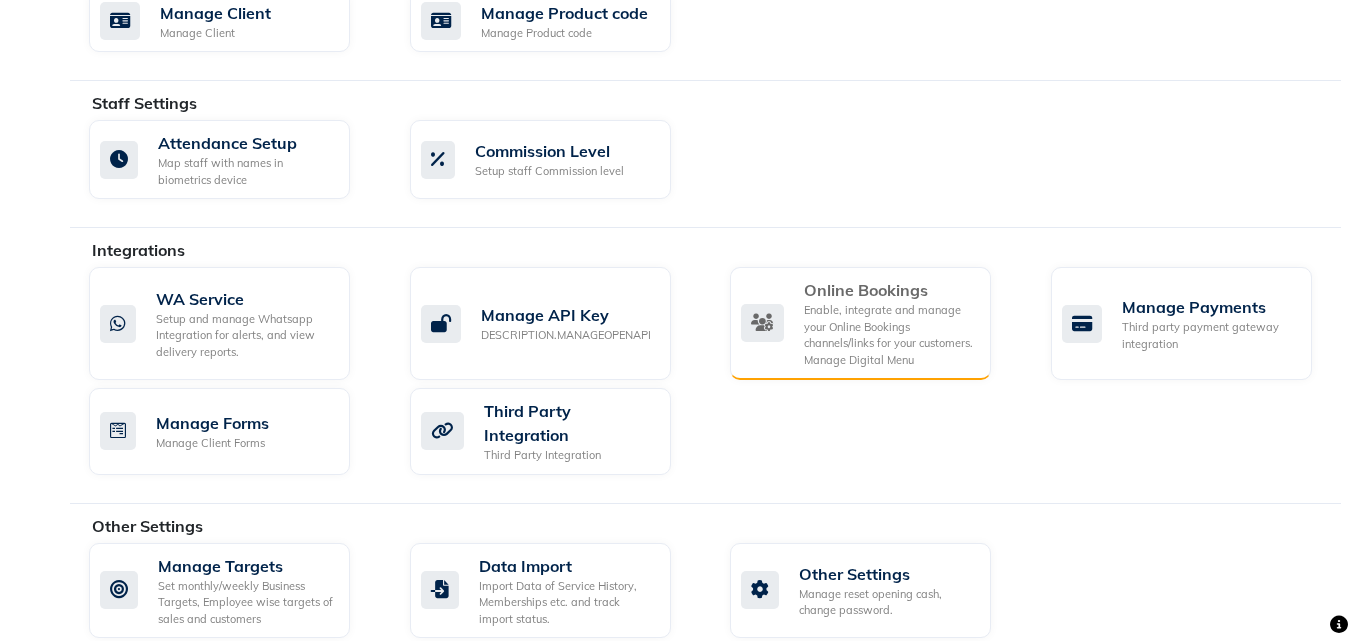 drag, startPoint x: 851, startPoint y: 252, endPoint x: 1142, endPoint y: 286, distance: 292.97952 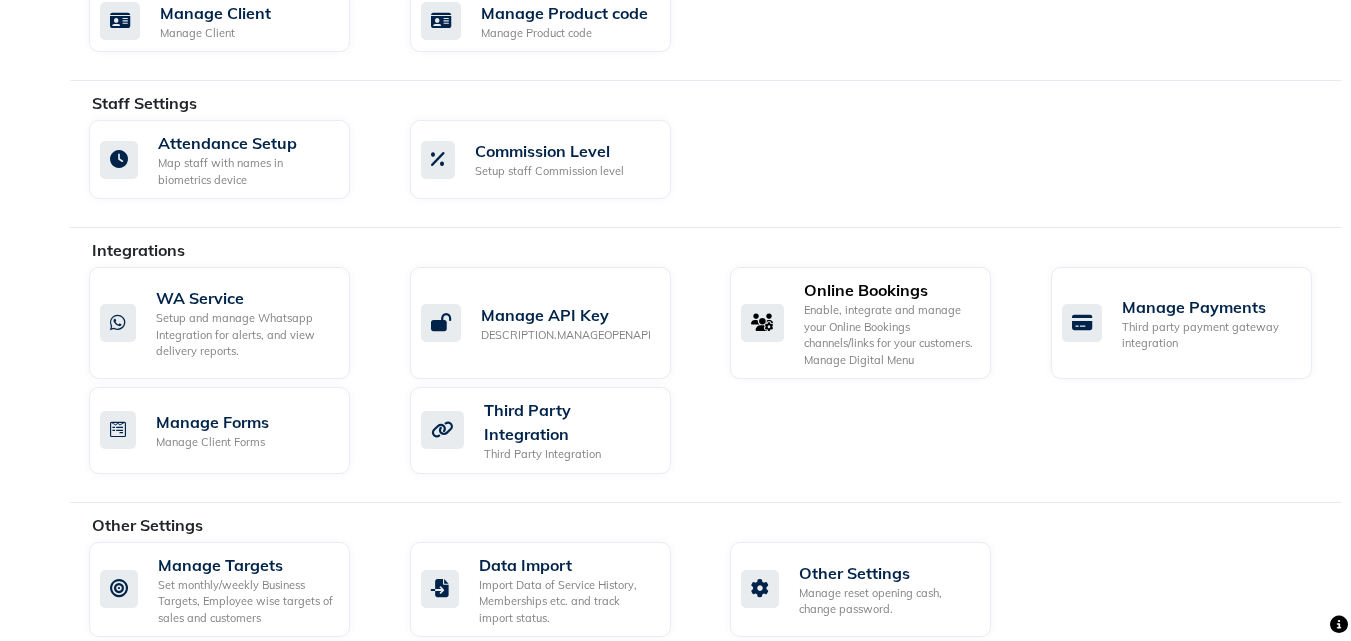 click on "Online Bookings Enable, integrate and manage your Online Bookings channels/links for your customers. Manage Digital Menu" 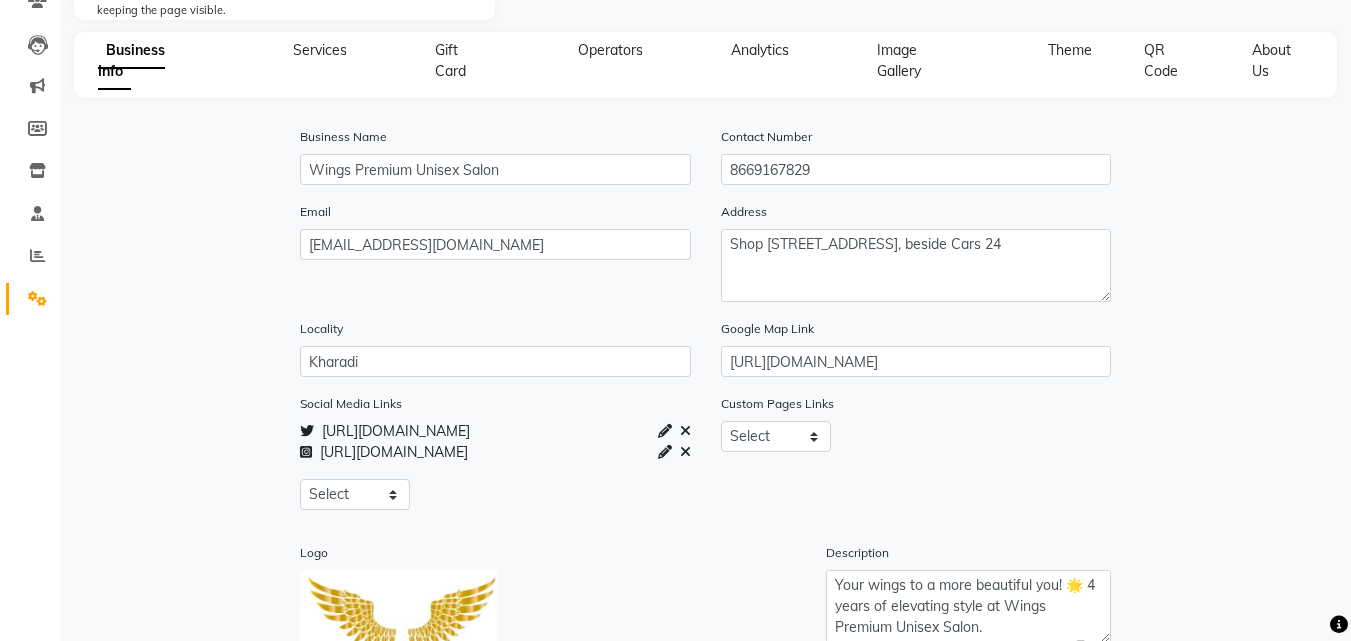 scroll, scrollTop: 200, scrollLeft: 0, axis: vertical 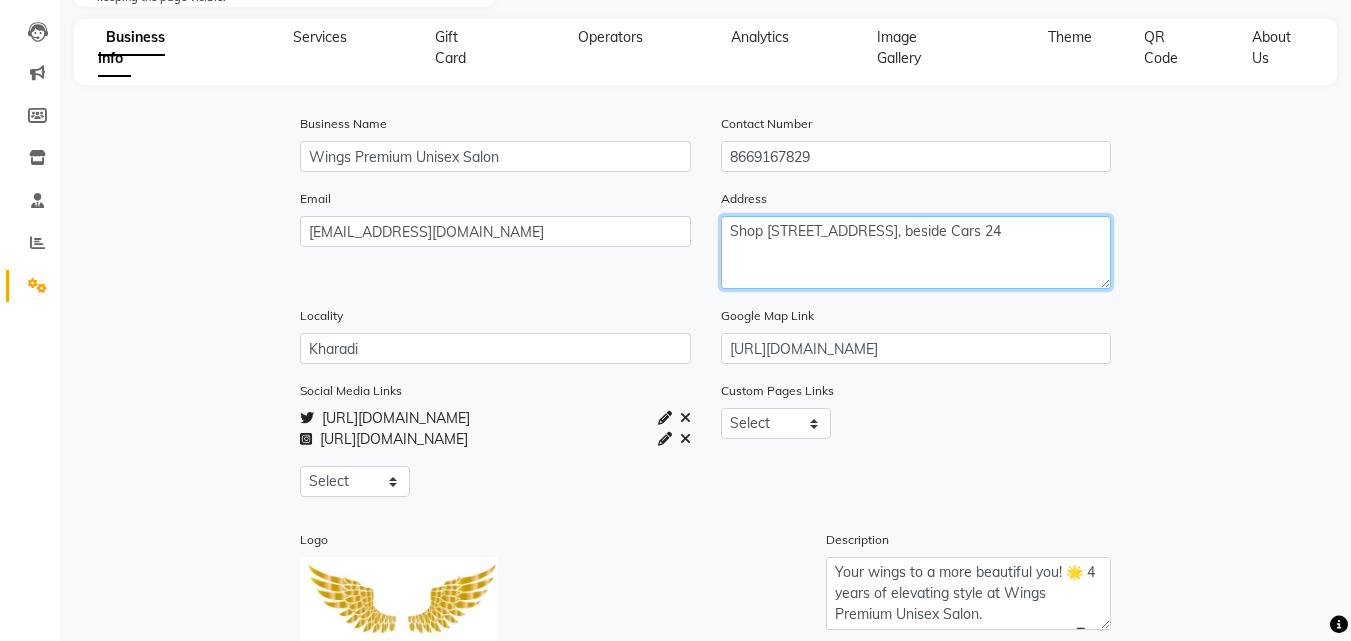 click on "Shop [STREET_ADDRESS], beside Cars 24" 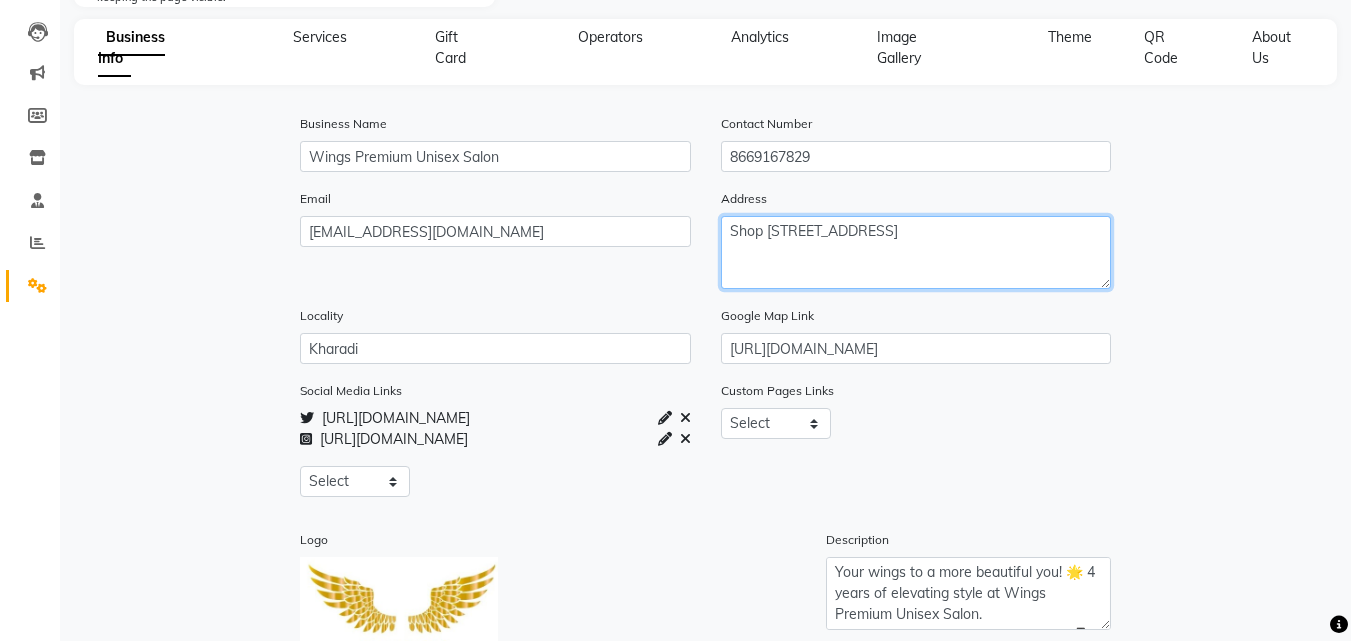 type on "Shop [STREET_ADDRESS]," 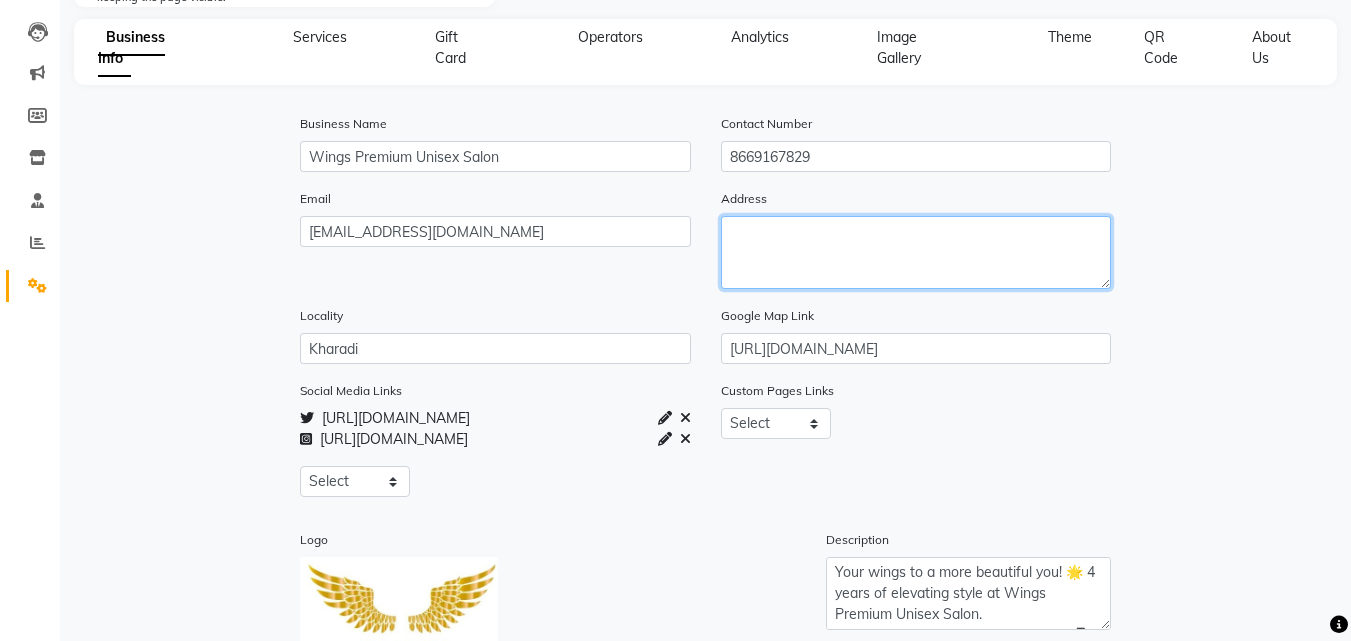 paste on "Shop [STREET_ADDRESS][PERSON_NAME]" 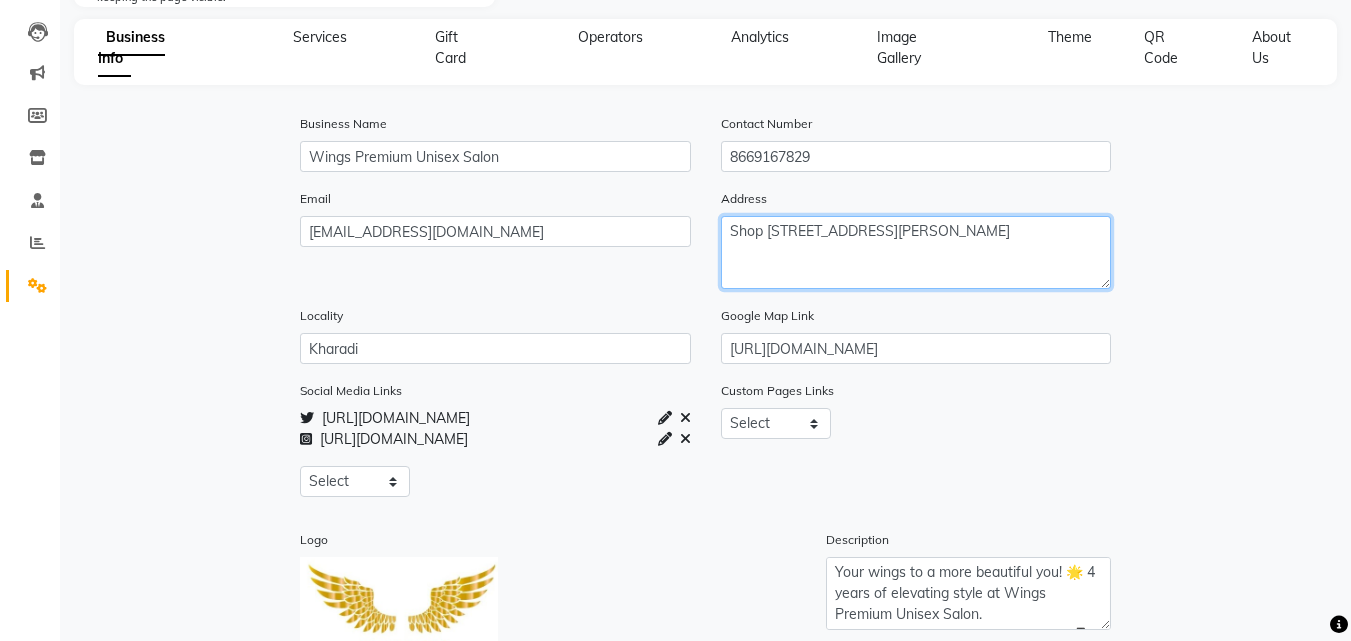 type on "Shop [STREET_ADDRESS][PERSON_NAME]" 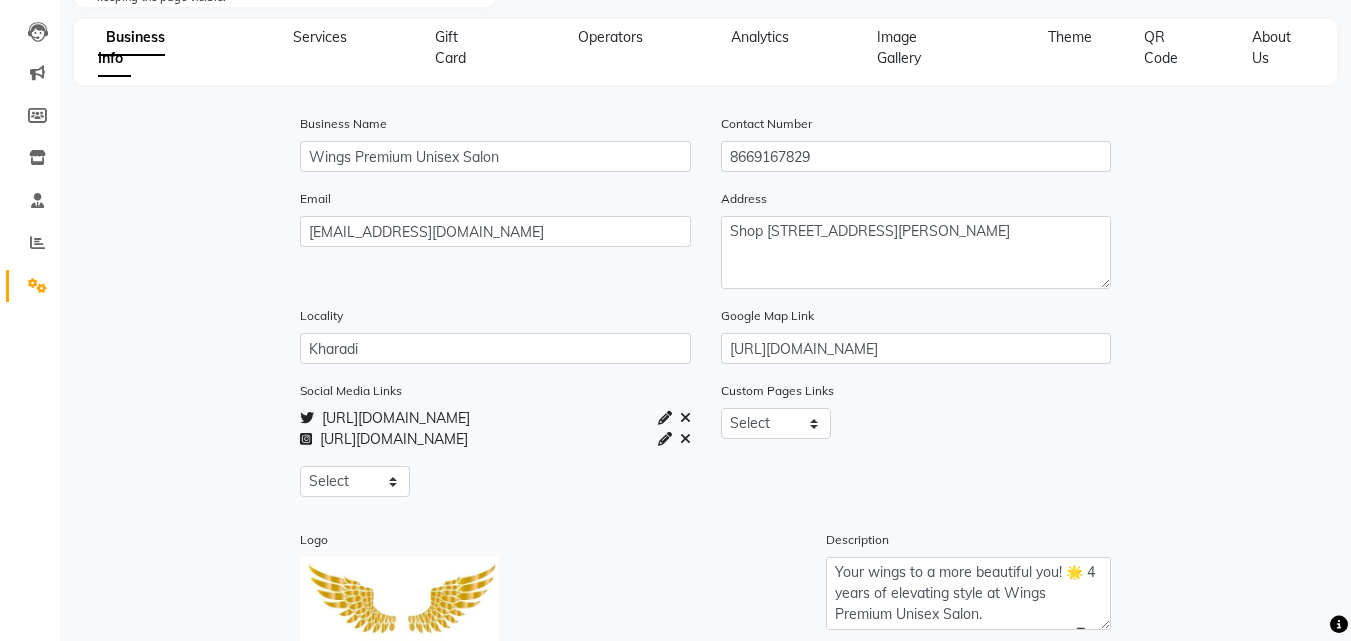 click on "Email [EMAIL_ADDRESS][DOMAIN_NAME] Address Shop [STREET_ADDRESS][PERSON_NAME]" 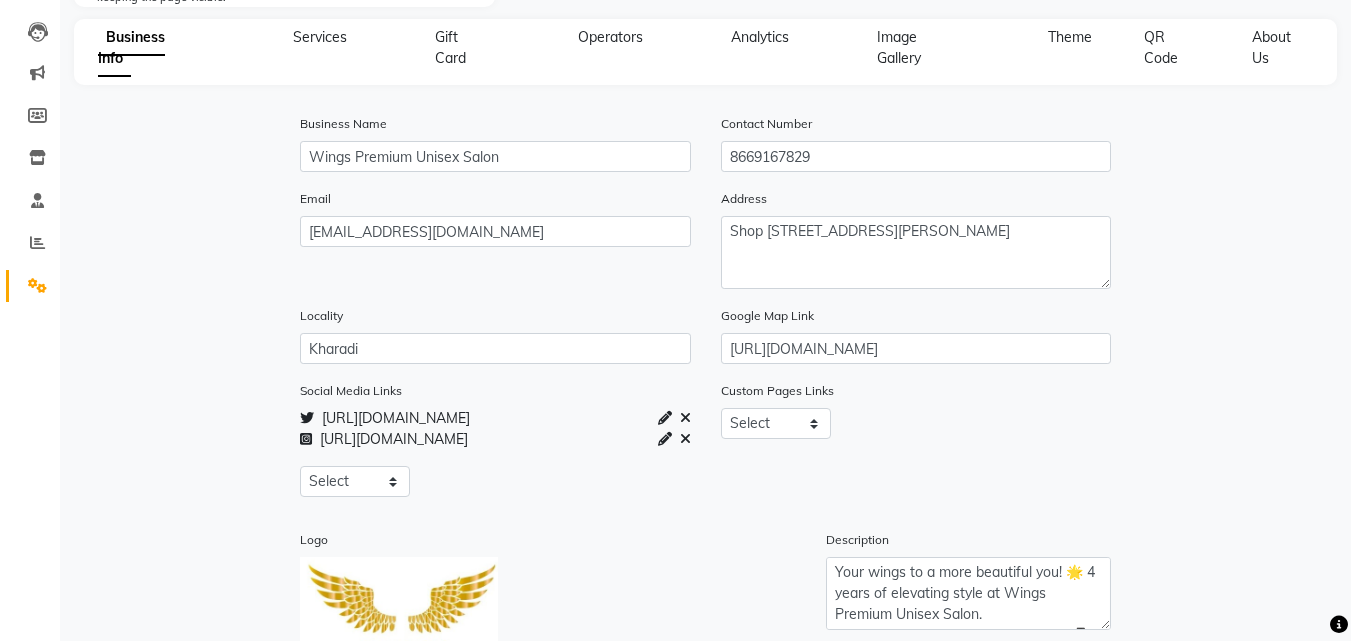 scroll, scrollTop: 400, scrollLeft: 0, axis: vertical 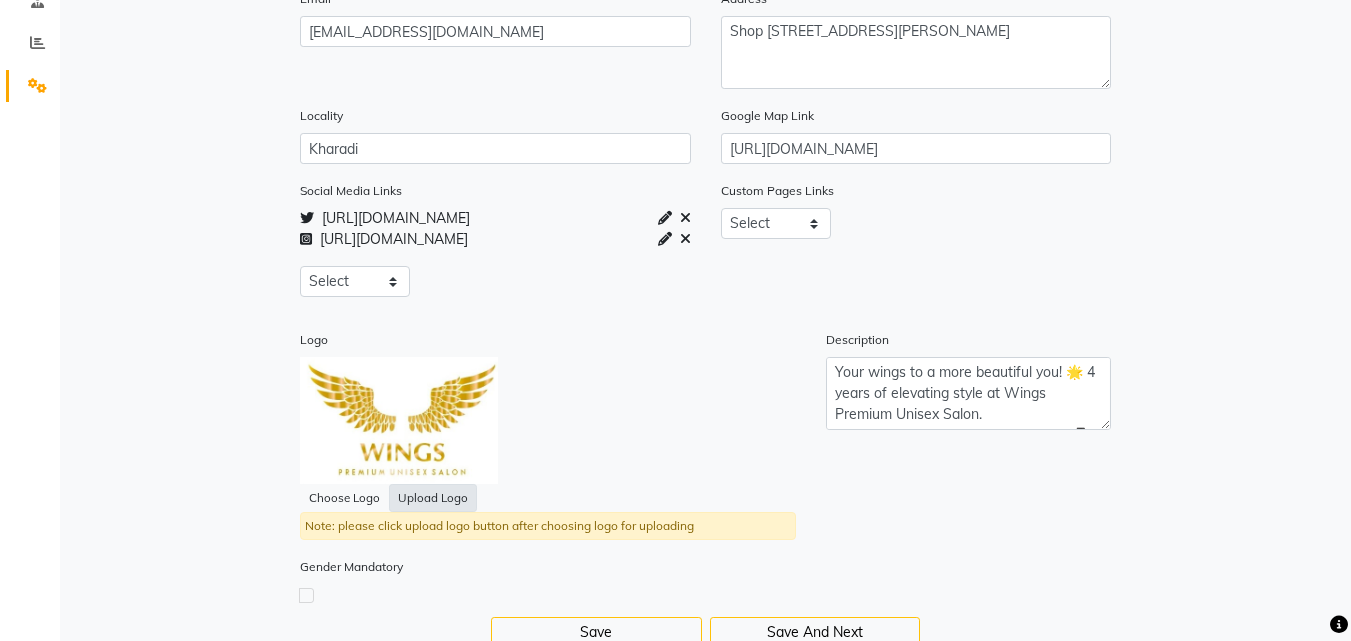 click on "Upload Logo" 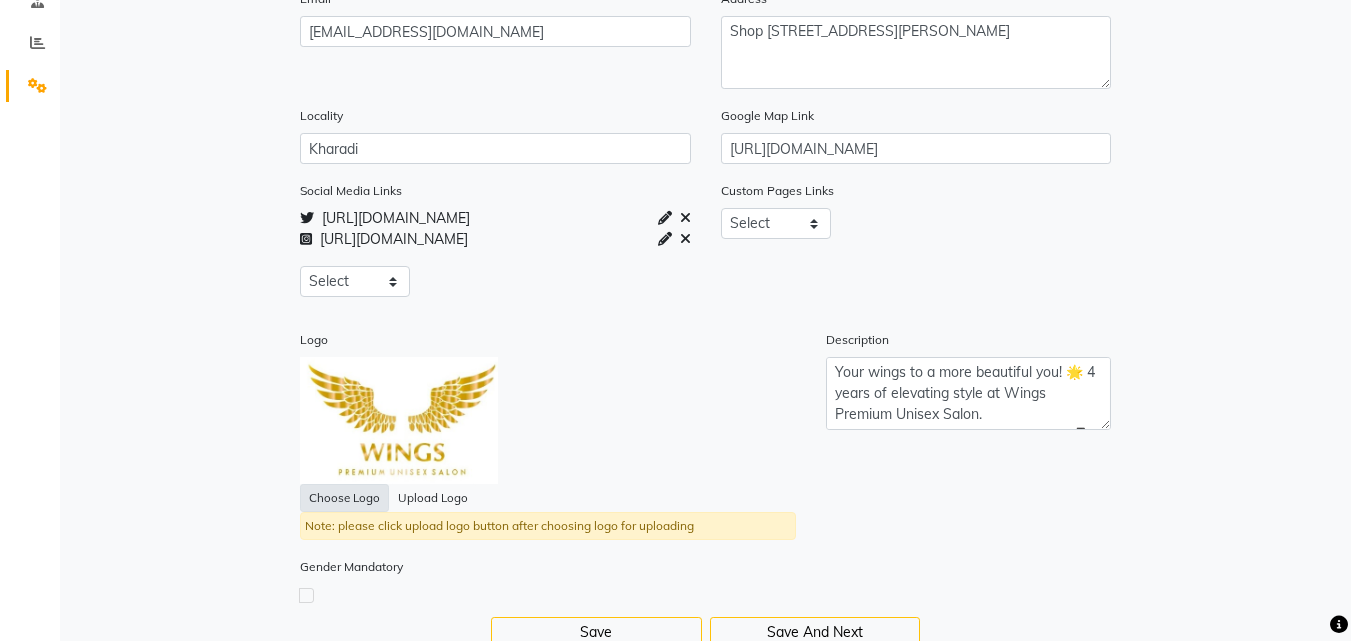 click on "Choose Logo" 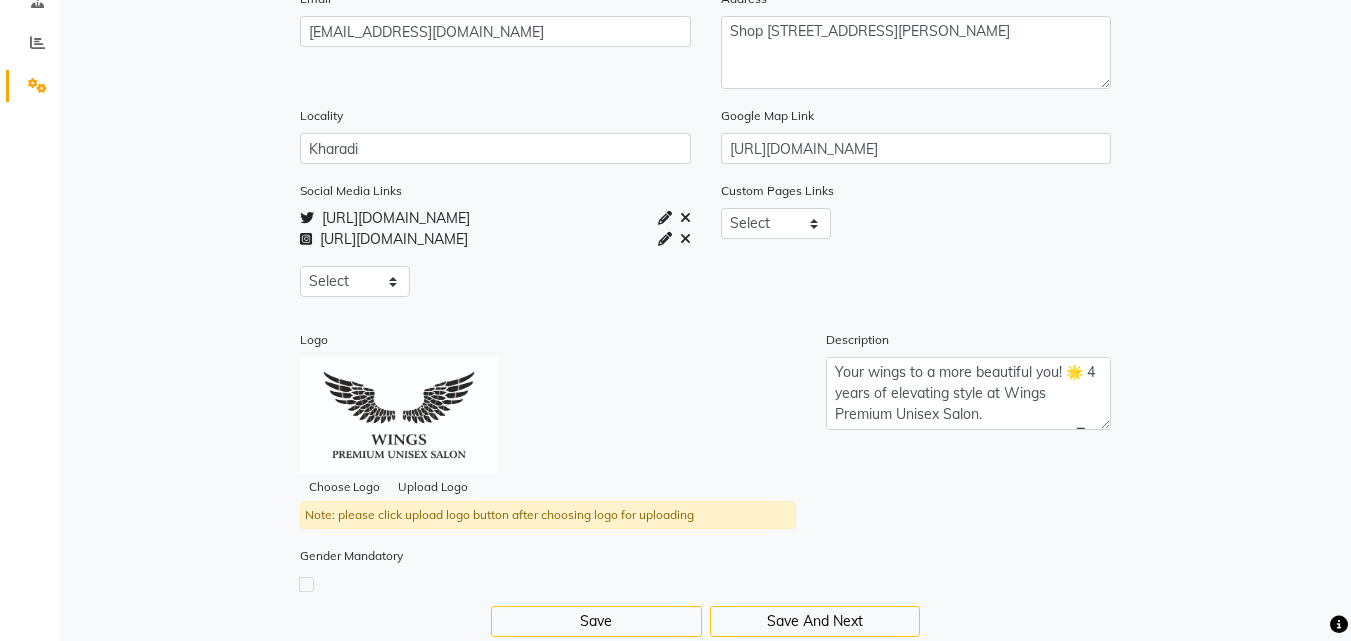 scroll, scrollTop: 446, scrollLeft: 0, axis: vertical 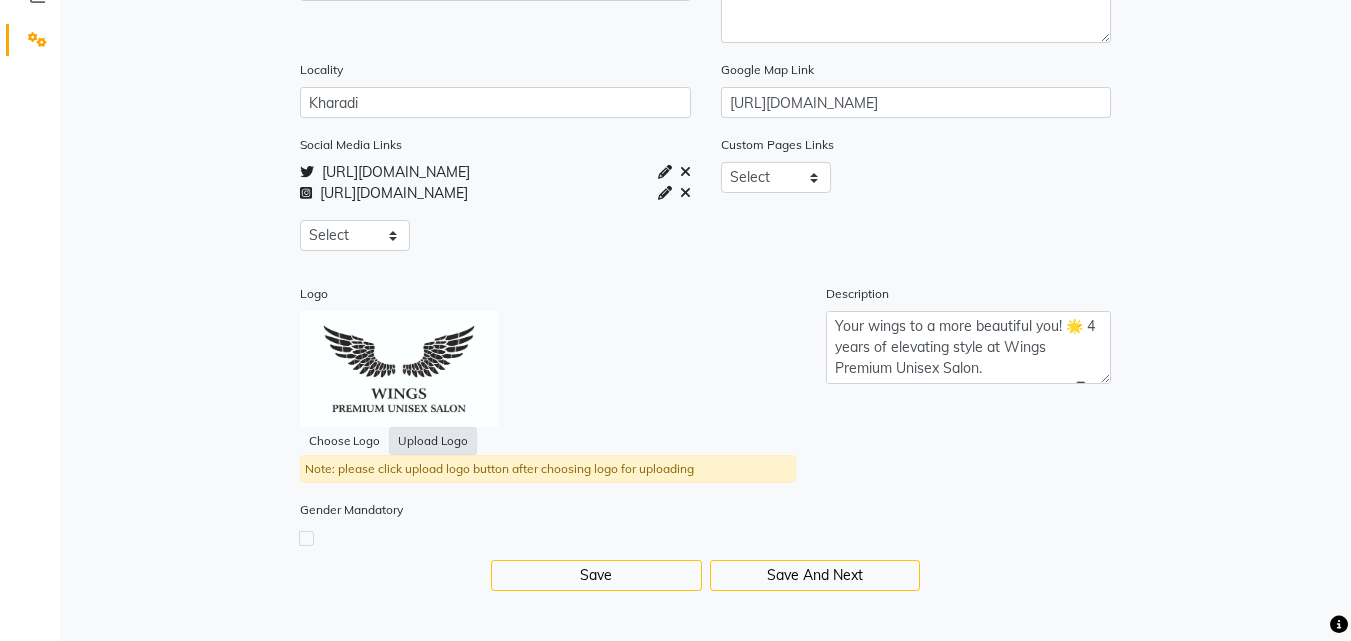 click on "Upload Logo" 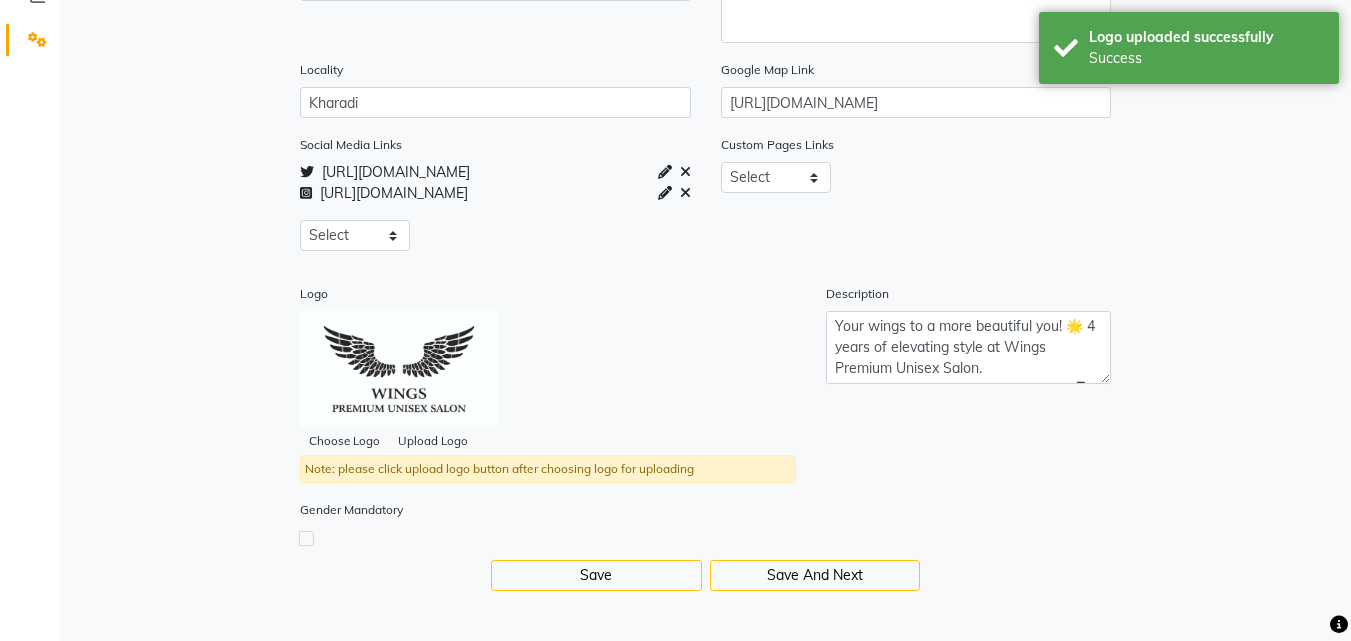 click 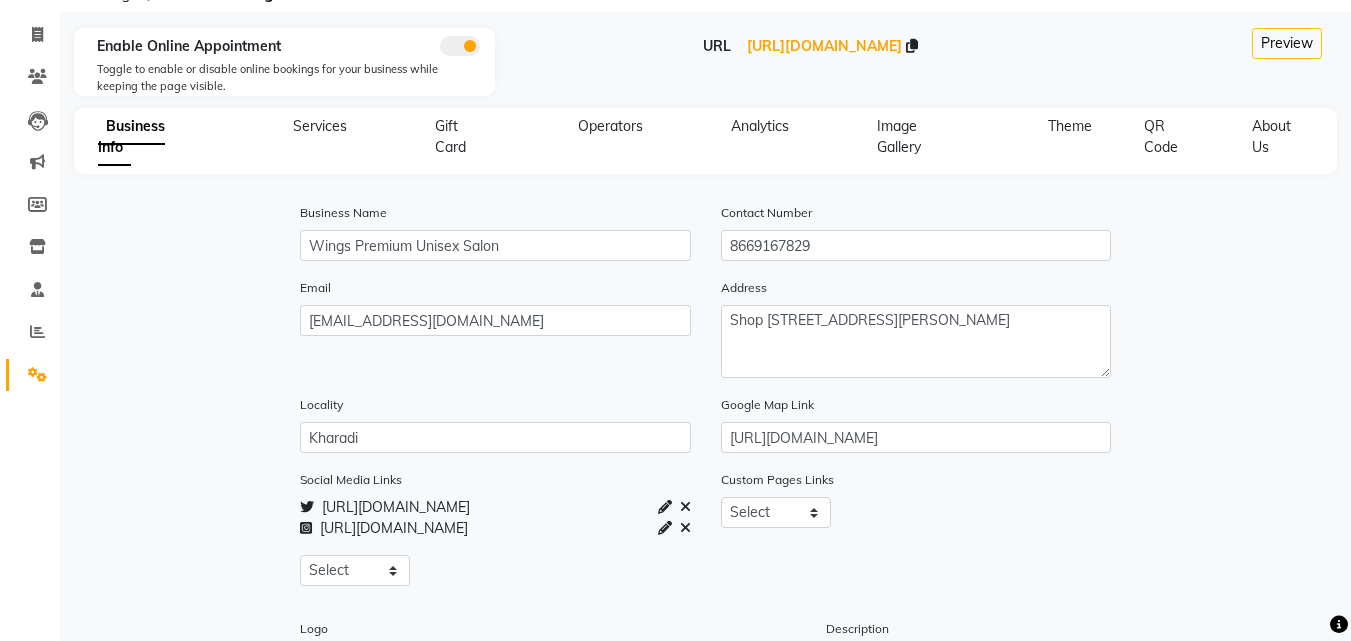 scroll, scrollTop: 146, scrollLeft: 0, axis: vertical 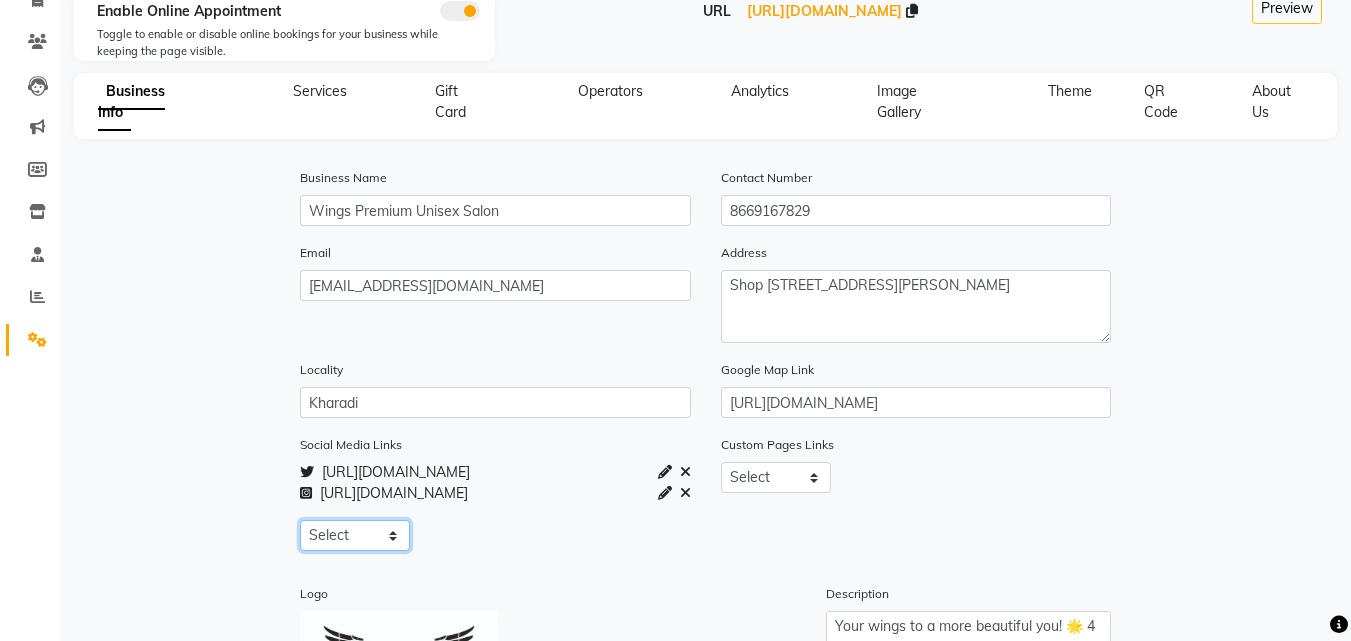 click on "Select Facebook  Instagram  Linkedin  Twitter  Whatsapp  Youtube" 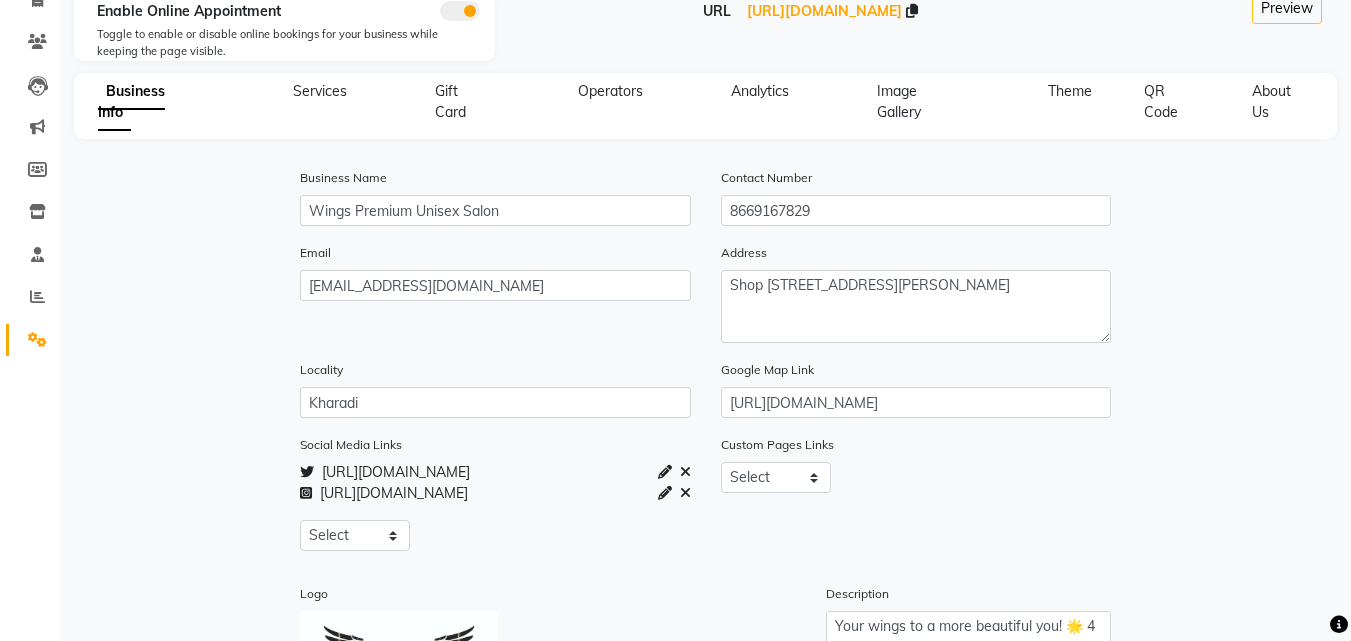click on "Social Media Links  [URL][DOMAIN_NAME]   [URL][DOMAIN_NAME]  Select Facebook  Instagram  Linkedin  Twitter  Whatsapp  Youtube  Custom Pages Links Select About_us  Memberships  Products  Logo Choose Logo Upload Logo  Note: please click upload logo button after choosing logo for uploading  Description Your wings to a more beautiful you! 🌟 4 years of elevating style at Wings Premium Unisex Salon.
#BeautyWithWings #PremiumSalon 📱 8669167829" 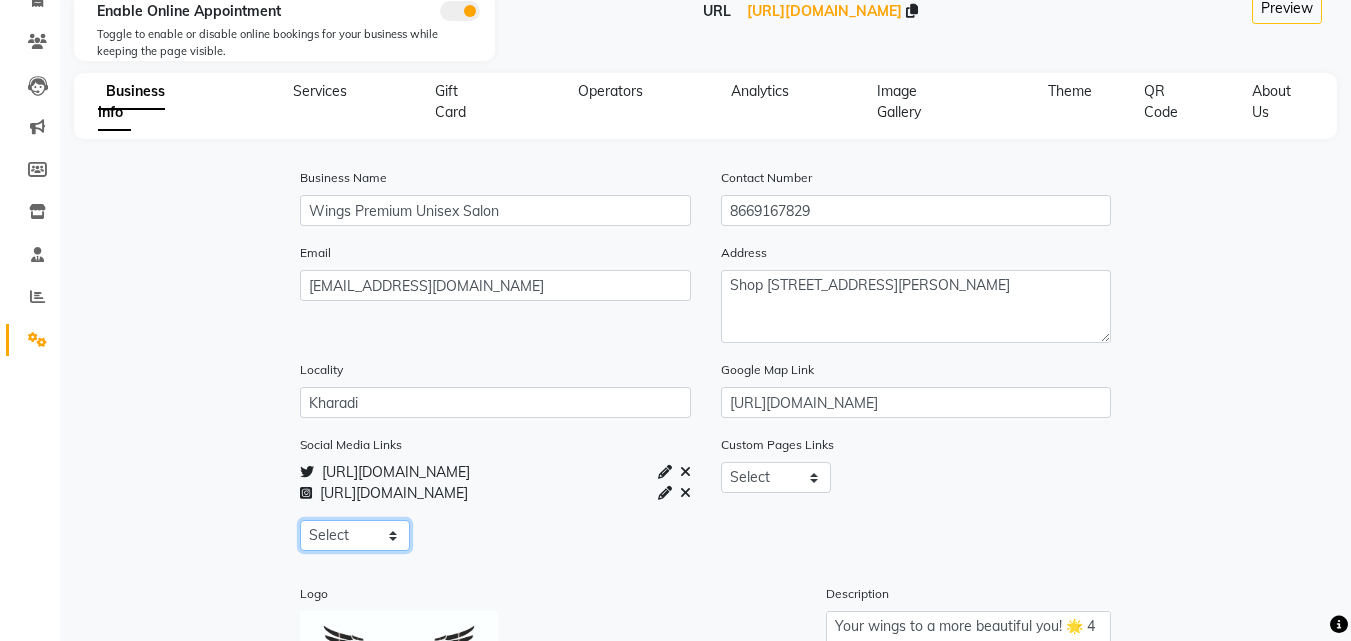 click on "Select Facebook  Instagram  Linkedin  Twitter  Whatsapp  Youtube" 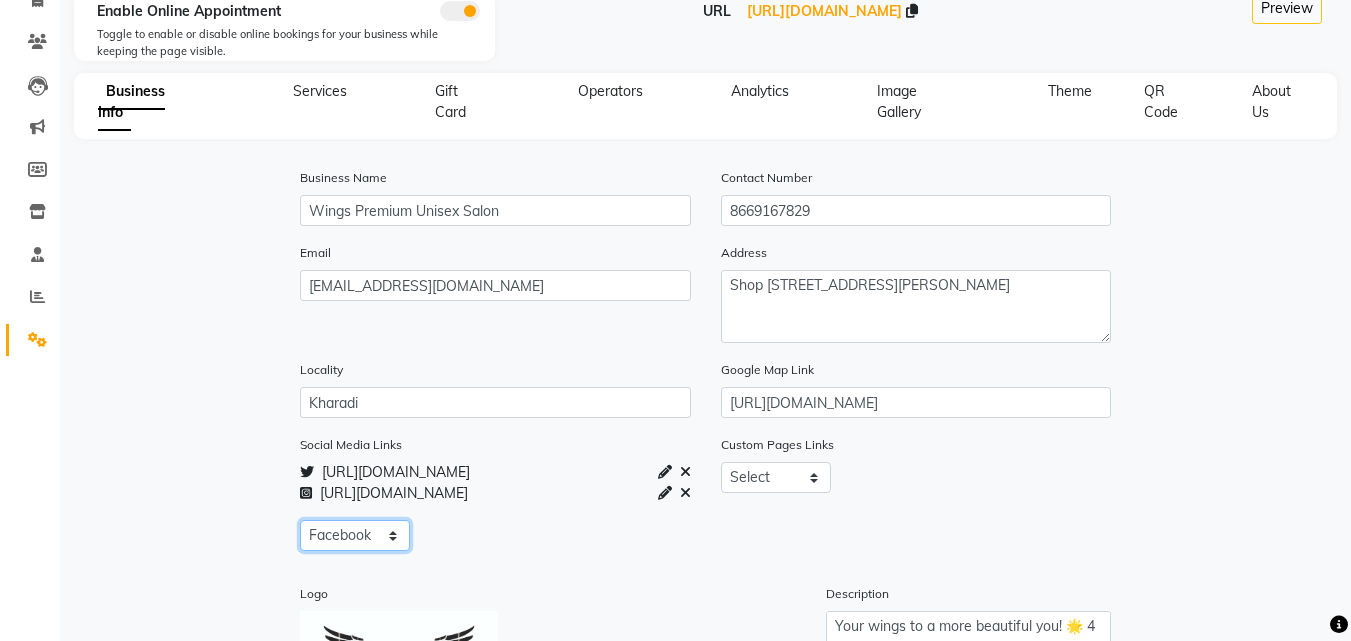 click on "Select Facebook  Instagram  Linkedin  Twitter  Whatsapp  Youtube" 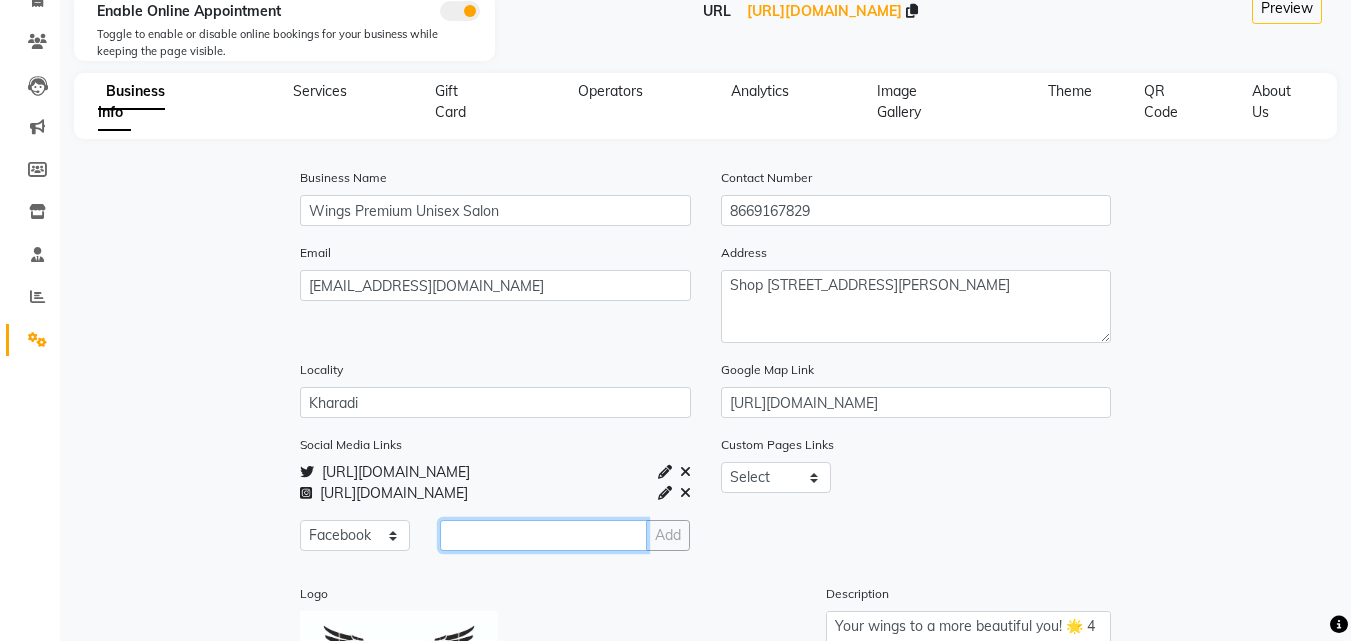 click 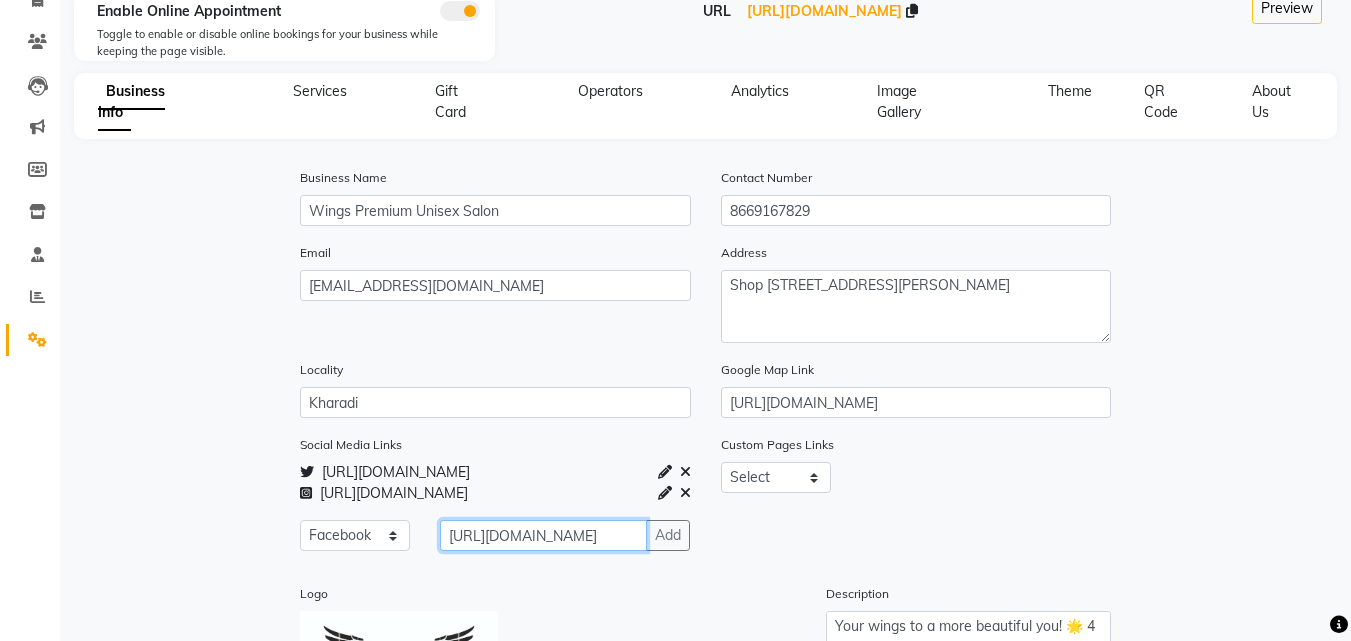 scroll, scrollTop: 0, scrollLeft: 209, axis: horizontal 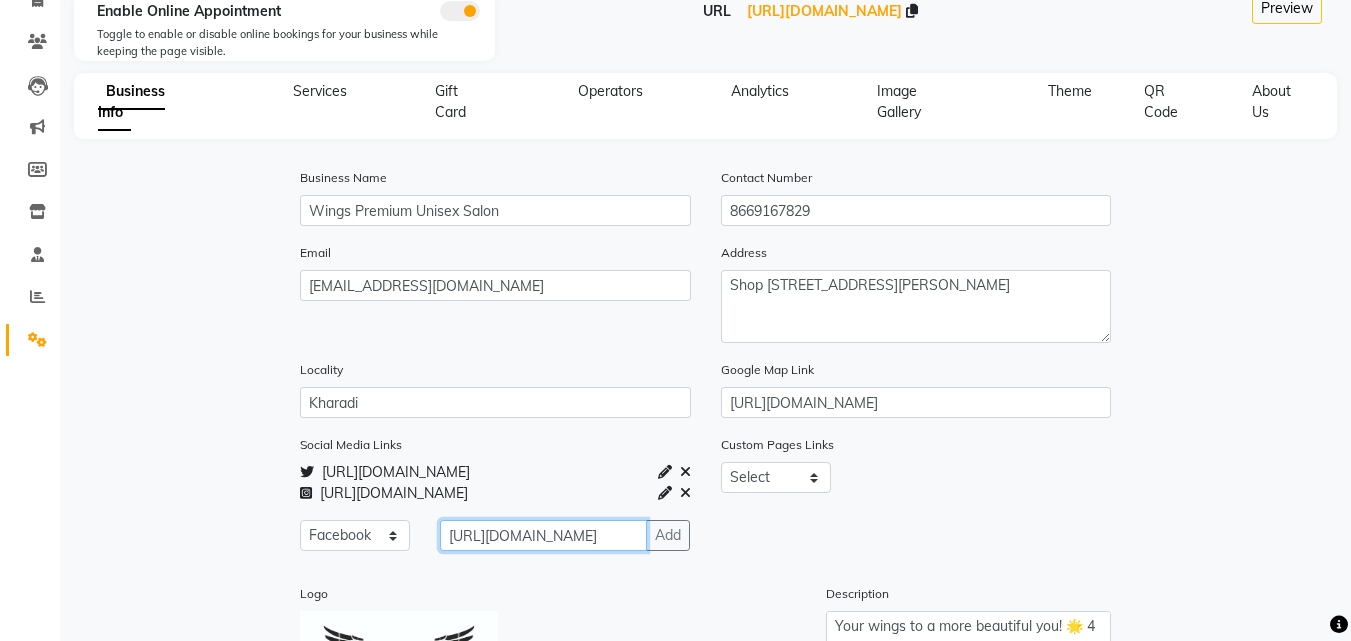 type on "[URL][DOMAIN_NAME]" 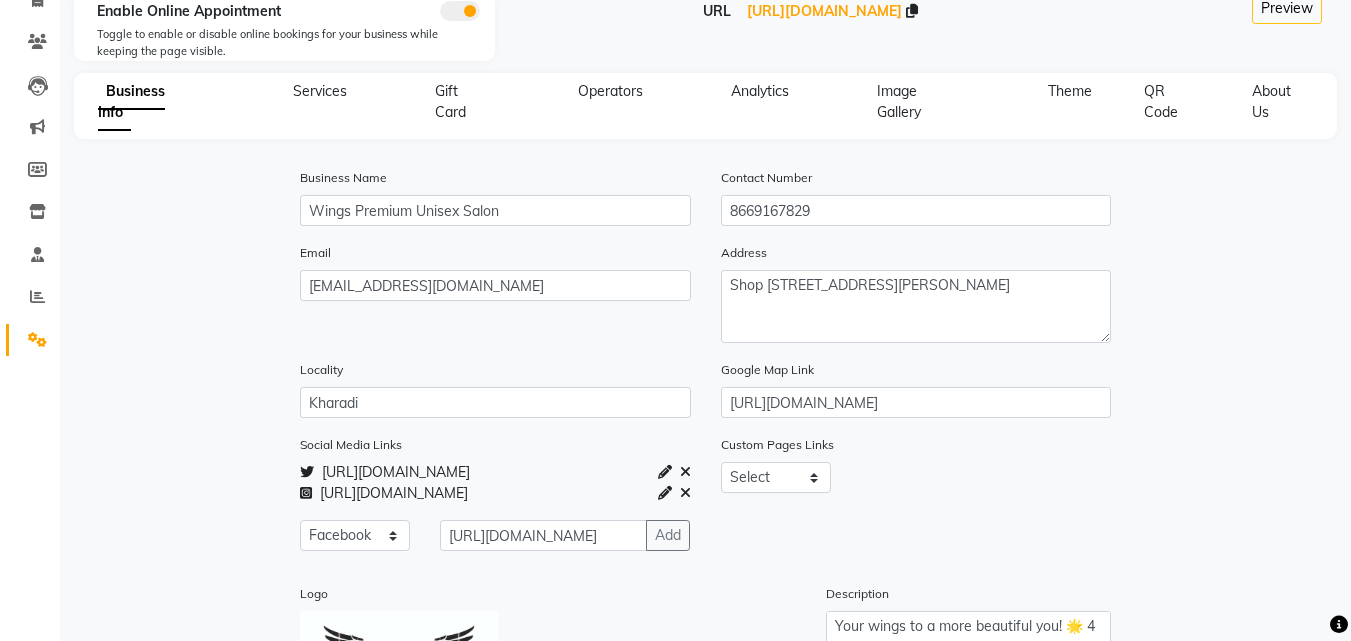 scroll, scrollTop: 0, scrollLeft: 0, axis: both 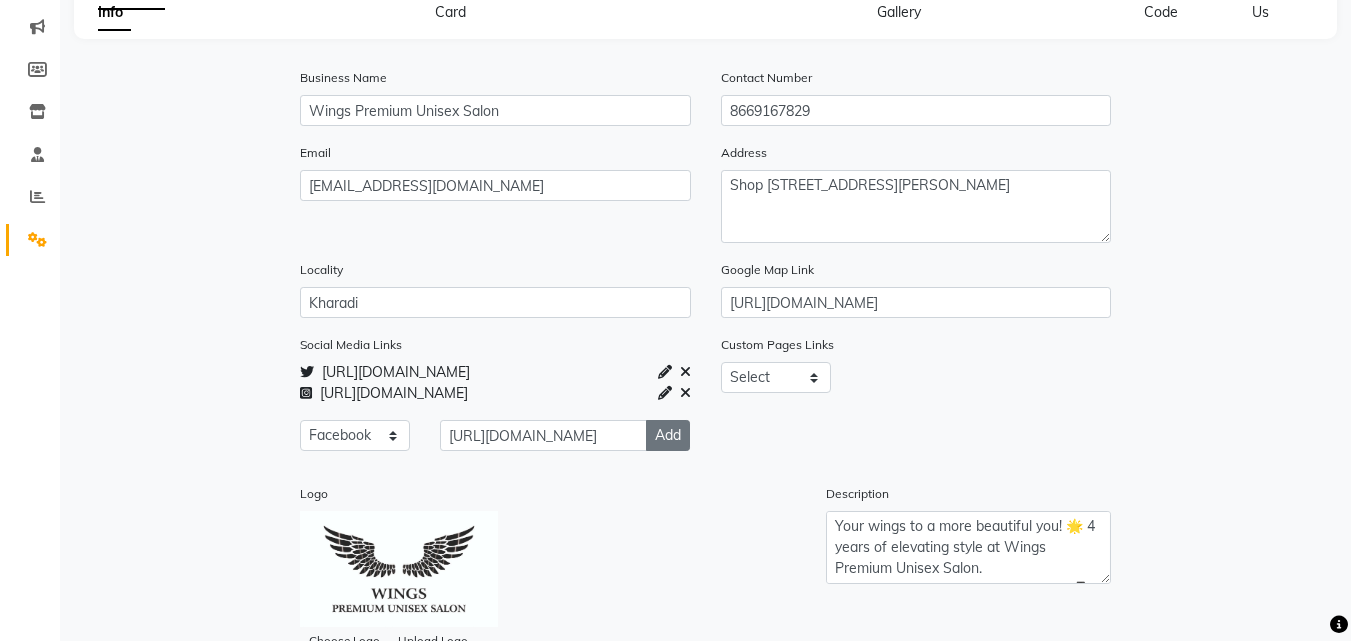 click on "Add" 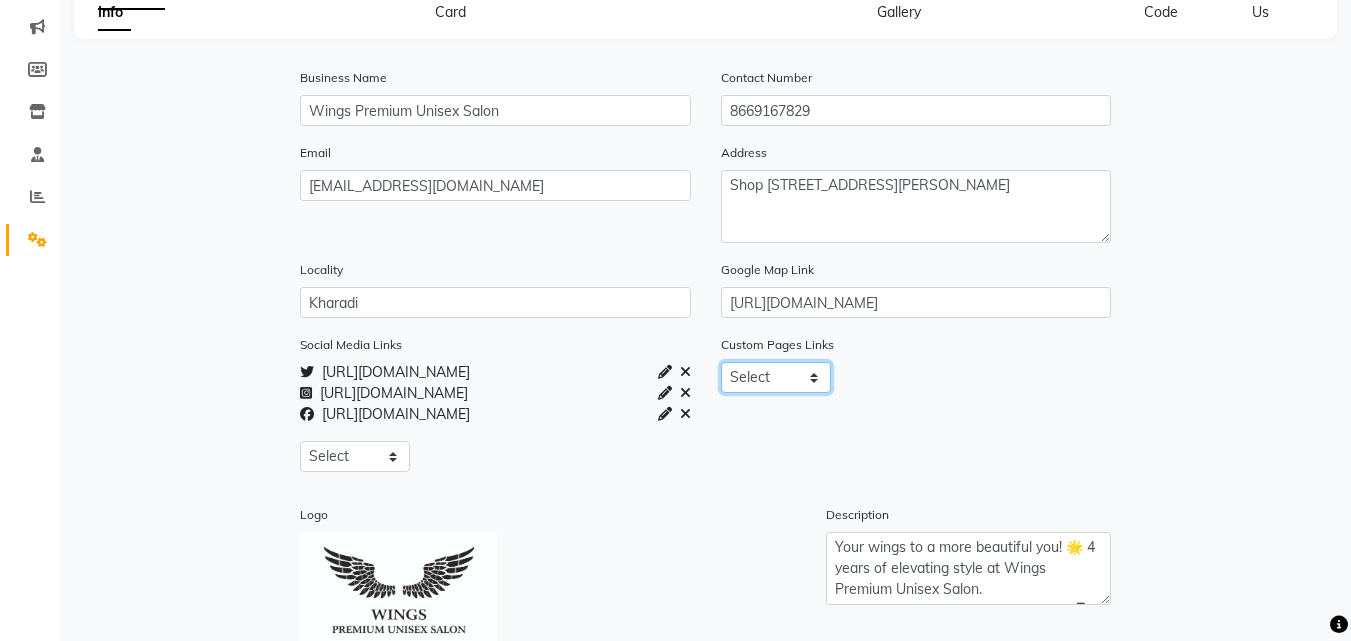 click on "Select About_us  Memberships  Products" 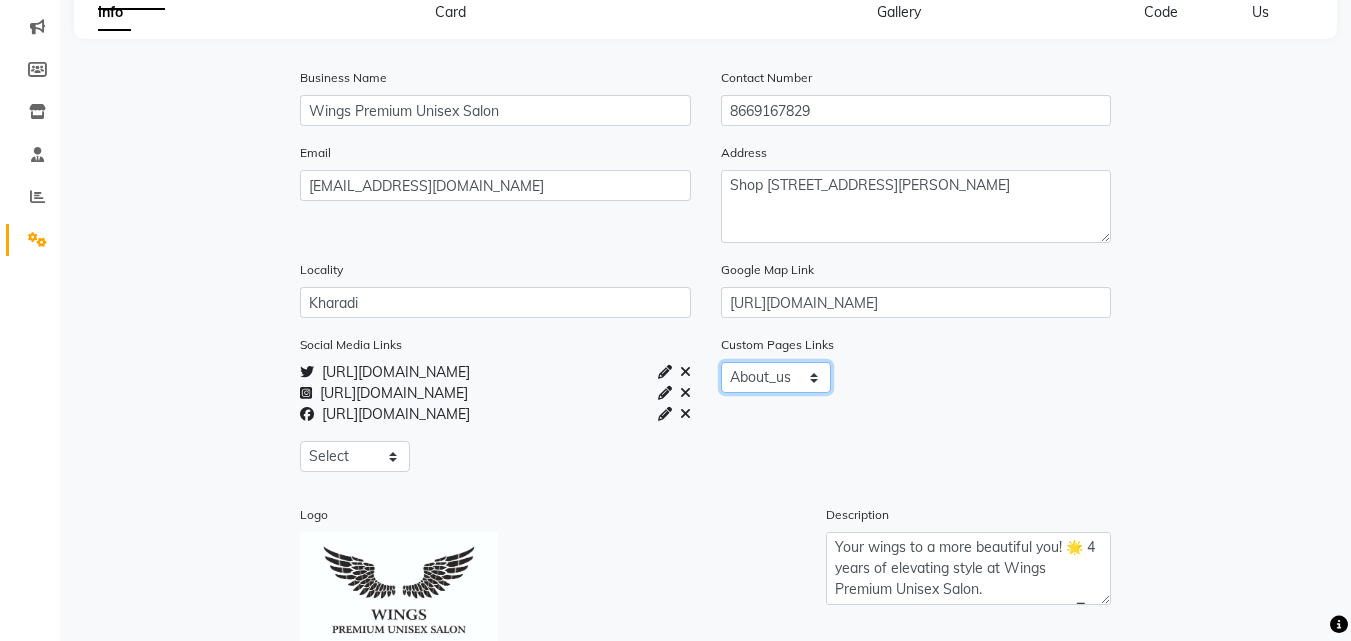 click on "Select About_us  Memberships  Products" 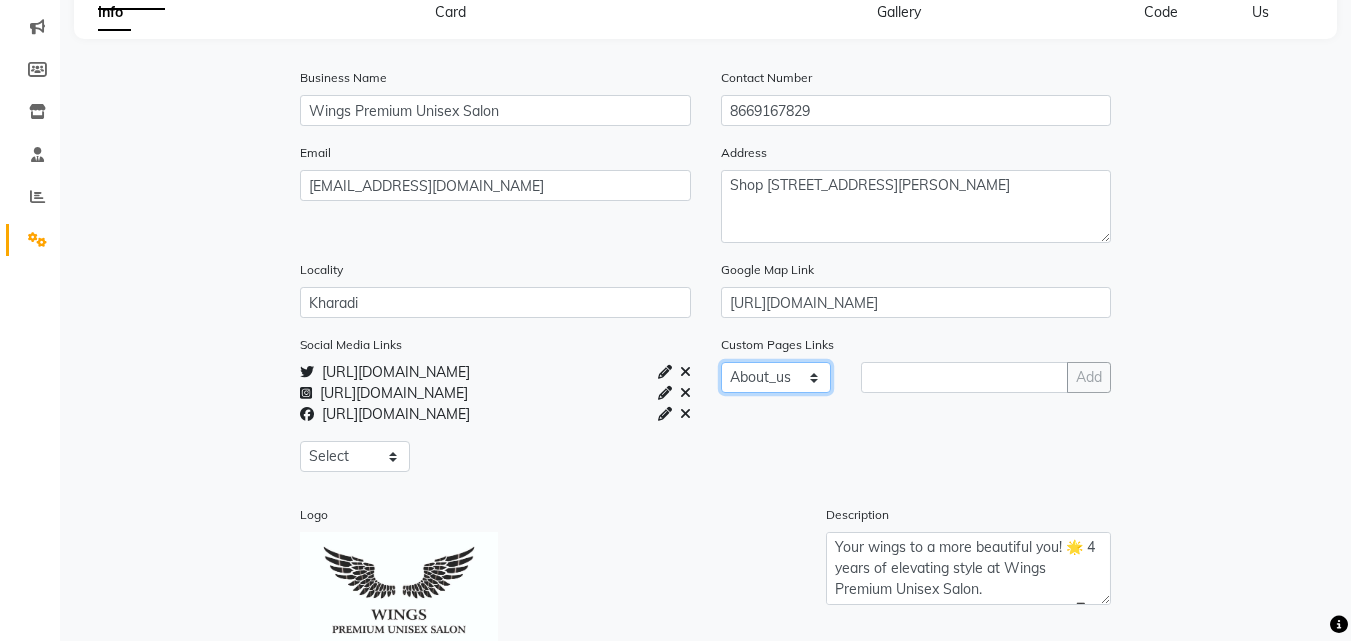 click on "Select About_us  Memberships  Products" 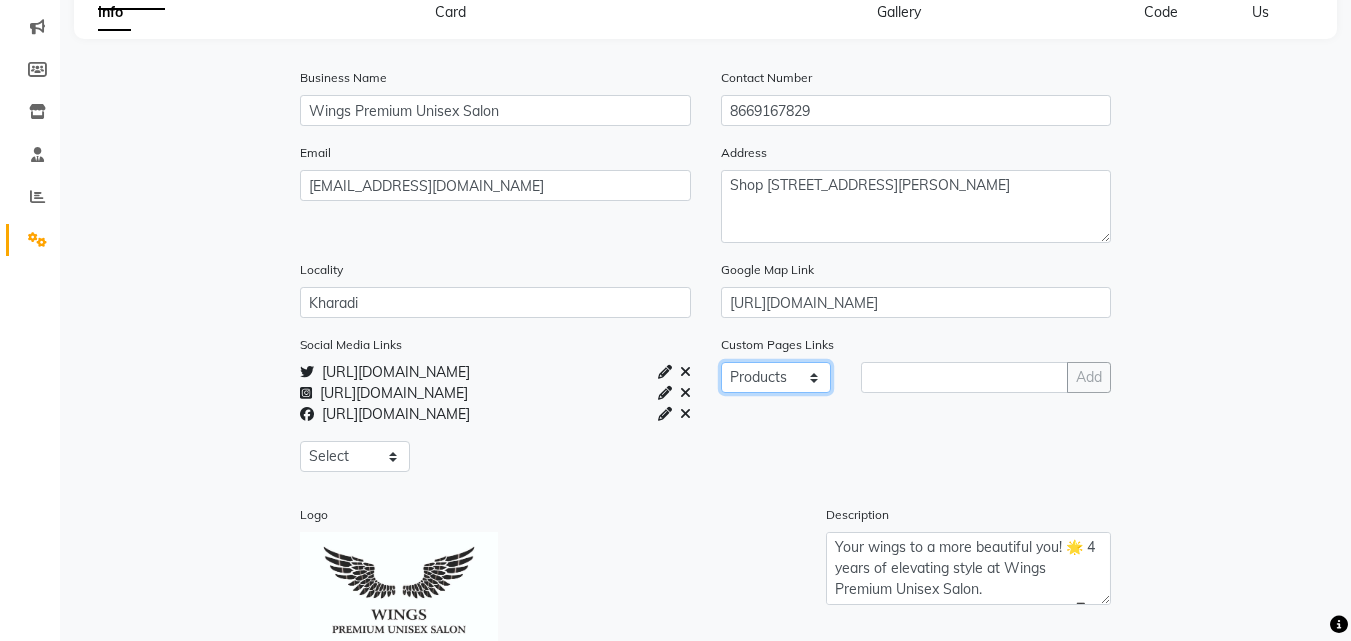 click on "Select About_us  Memberships  Products" 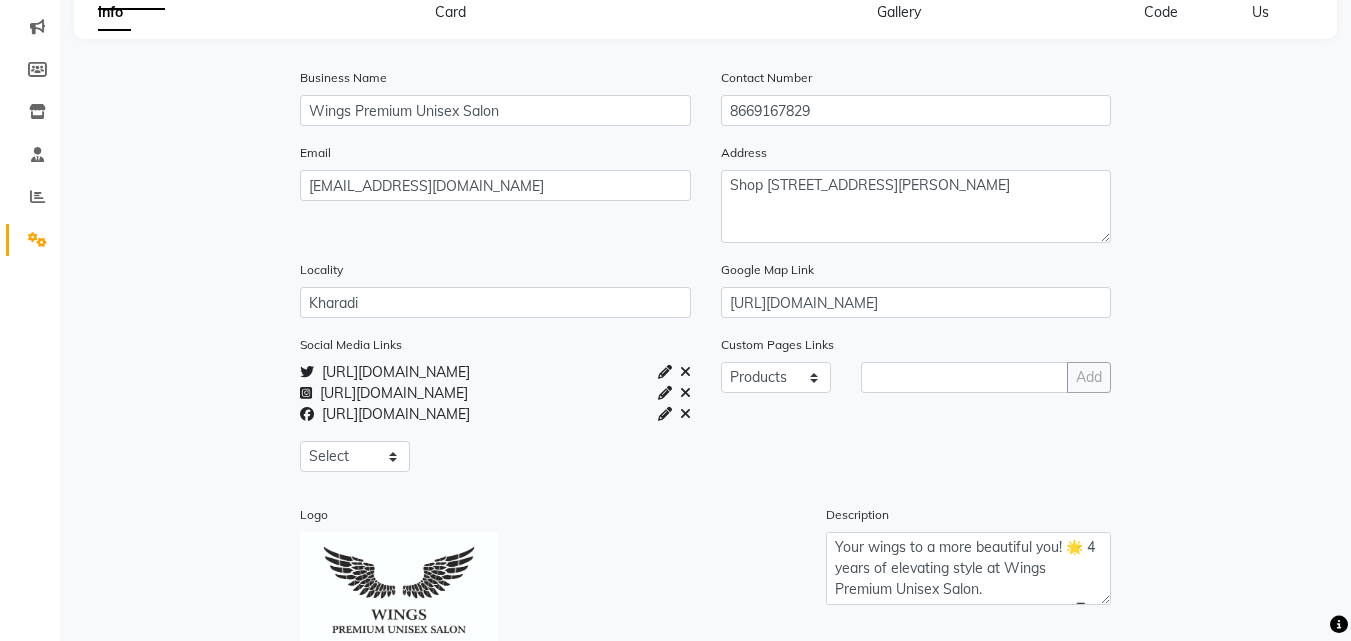 click on "Locality Kharadi Google Map Link [URL][DOMAIN_NAME]" 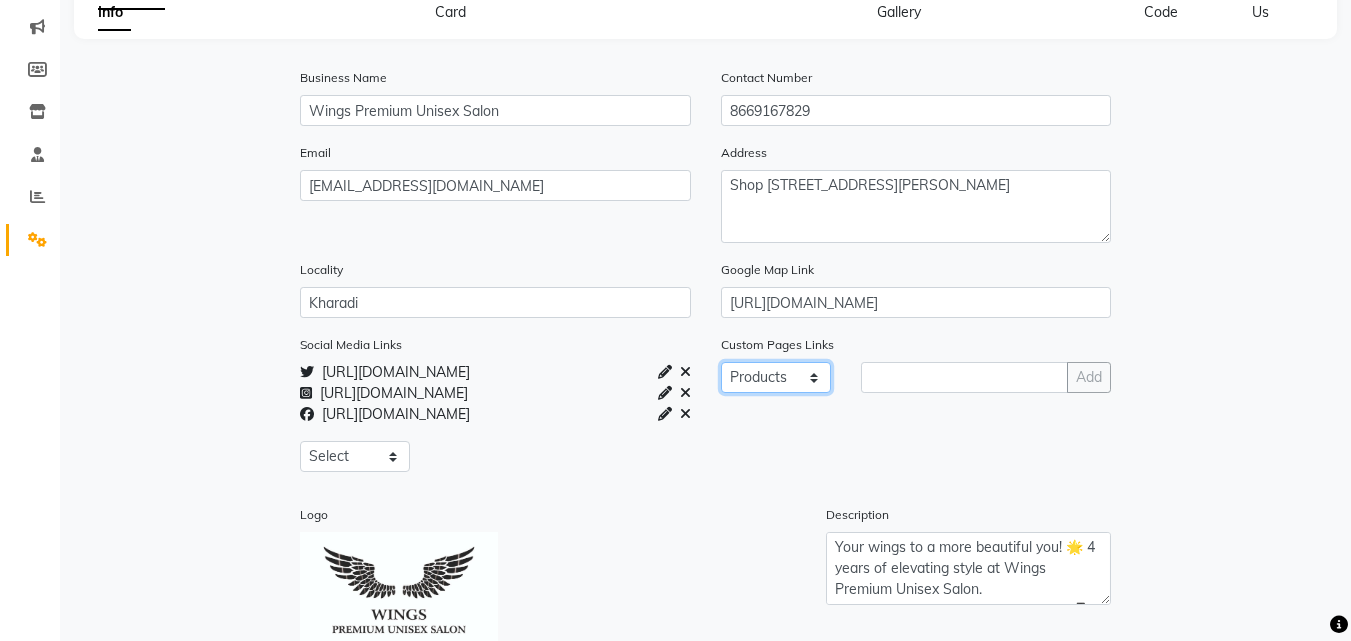 click on "Select About_us  Memberships  Products" 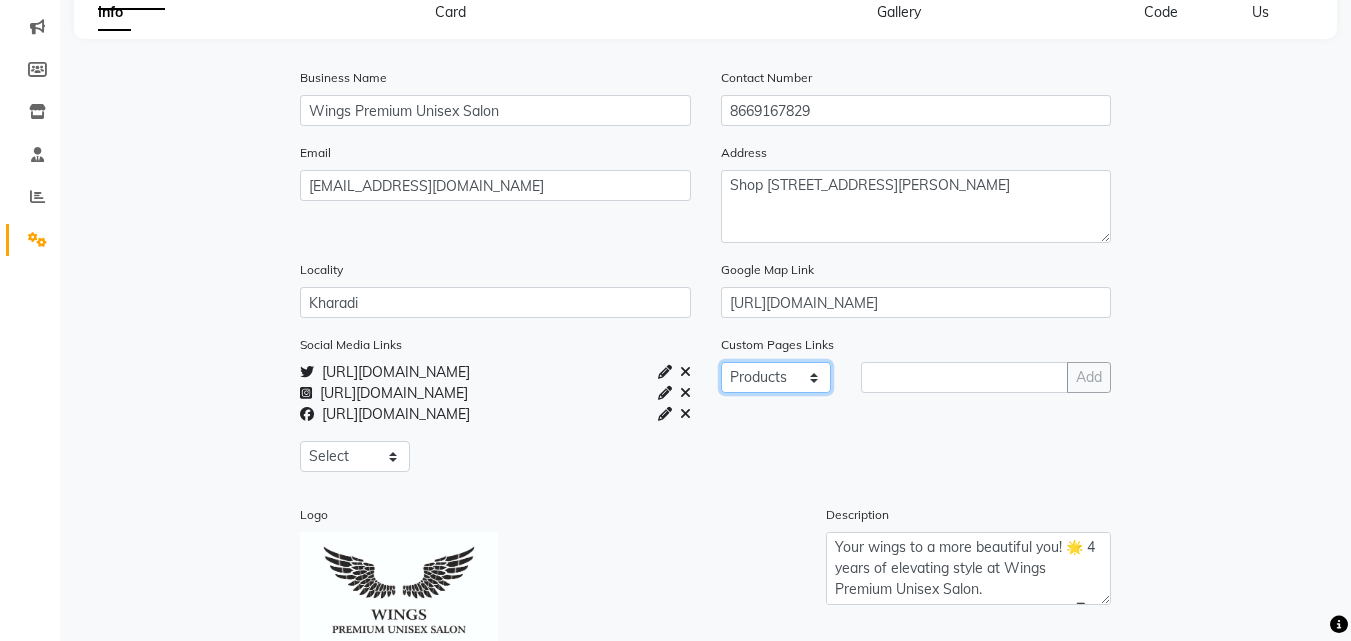 select on "about_us" 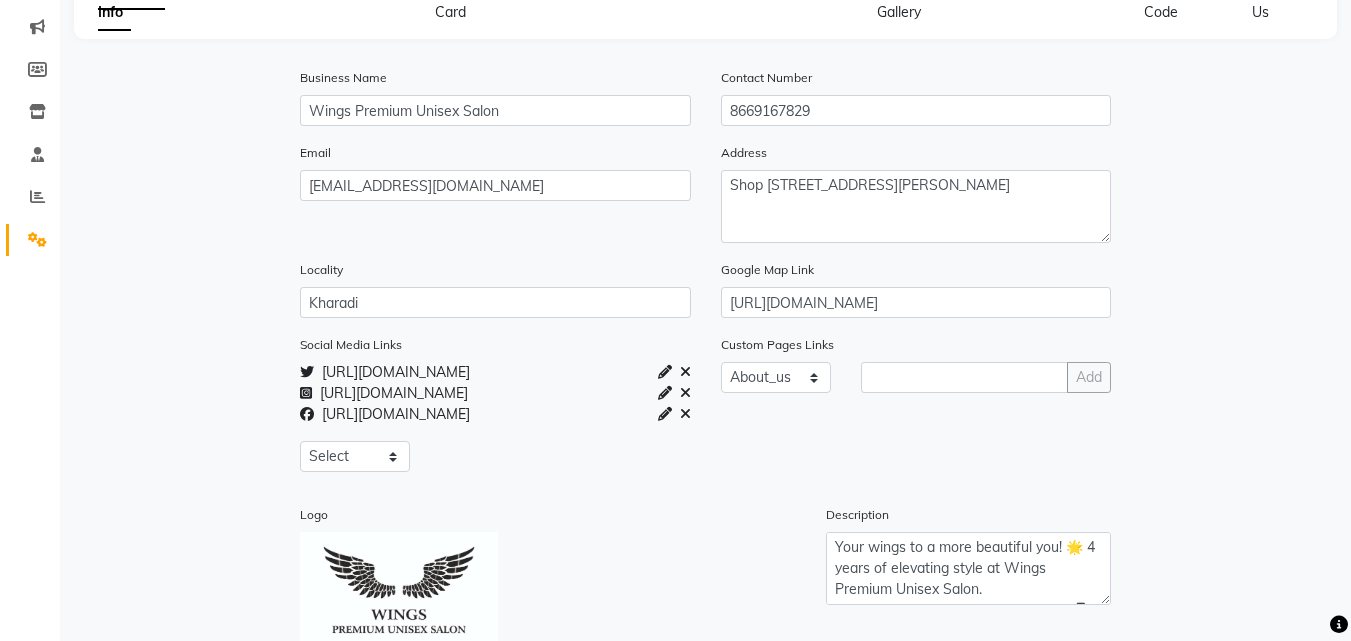 click on "Social Media Links  [URL][DOMAIN_NAME]   [URL][DOMAIN_NAME]   [URL][DOMAIN_NAME]  Select Facebook  Instagram  Linkedin  Twitter  Whatsapp  Youtube  Custom Pages Links Select About_us  Memberships  Products  Add Logo Choose Logo Upload Logo  Note: please click upload logo button after choosing logo for uploading  Description Your wings to a more beautiful you! 🌟 4 years of elevating style at Wings Premium Unisex Salon.
#BeautyWithWings #PremiumSalon 📱 8669167829" 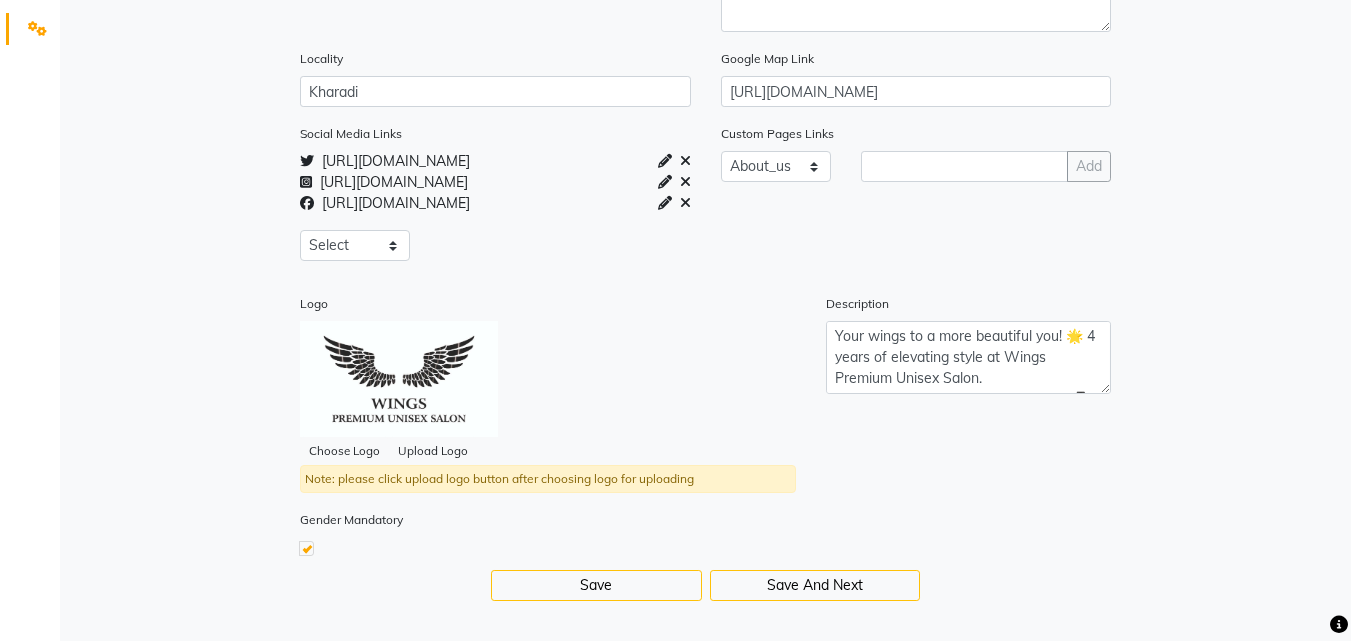 scroll, scrollTop: 488, scrollLeft: 0, axis: vertical 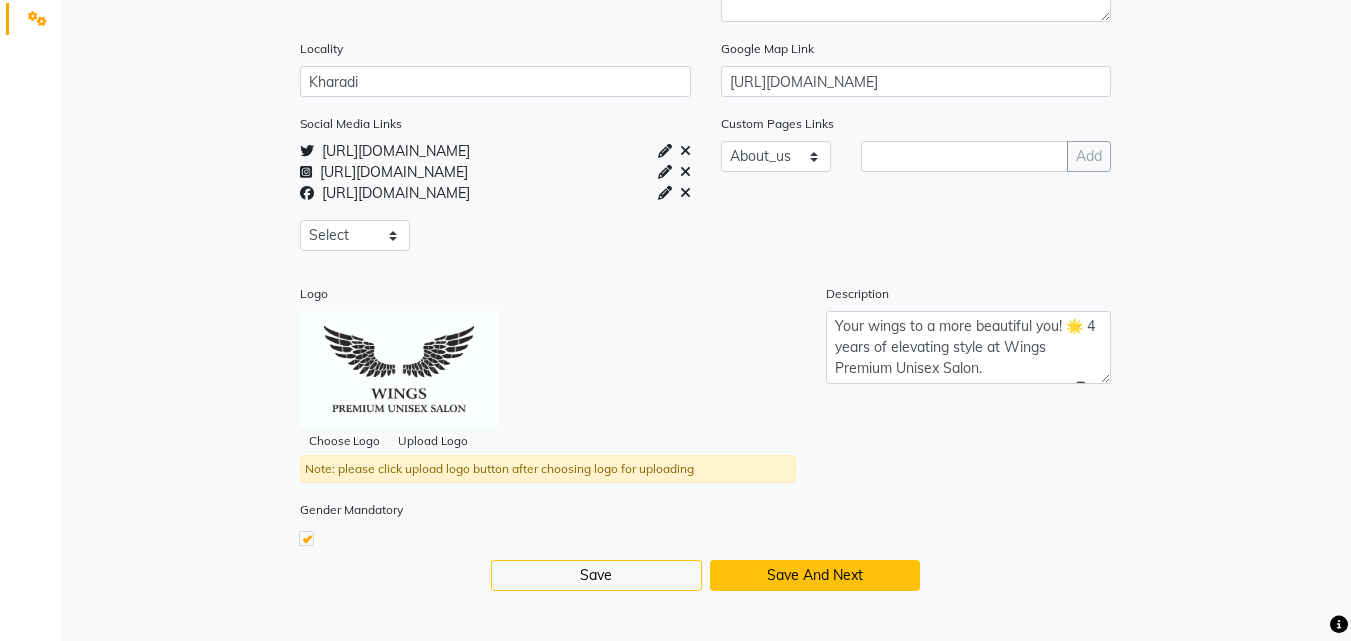 click on "Save And Next" 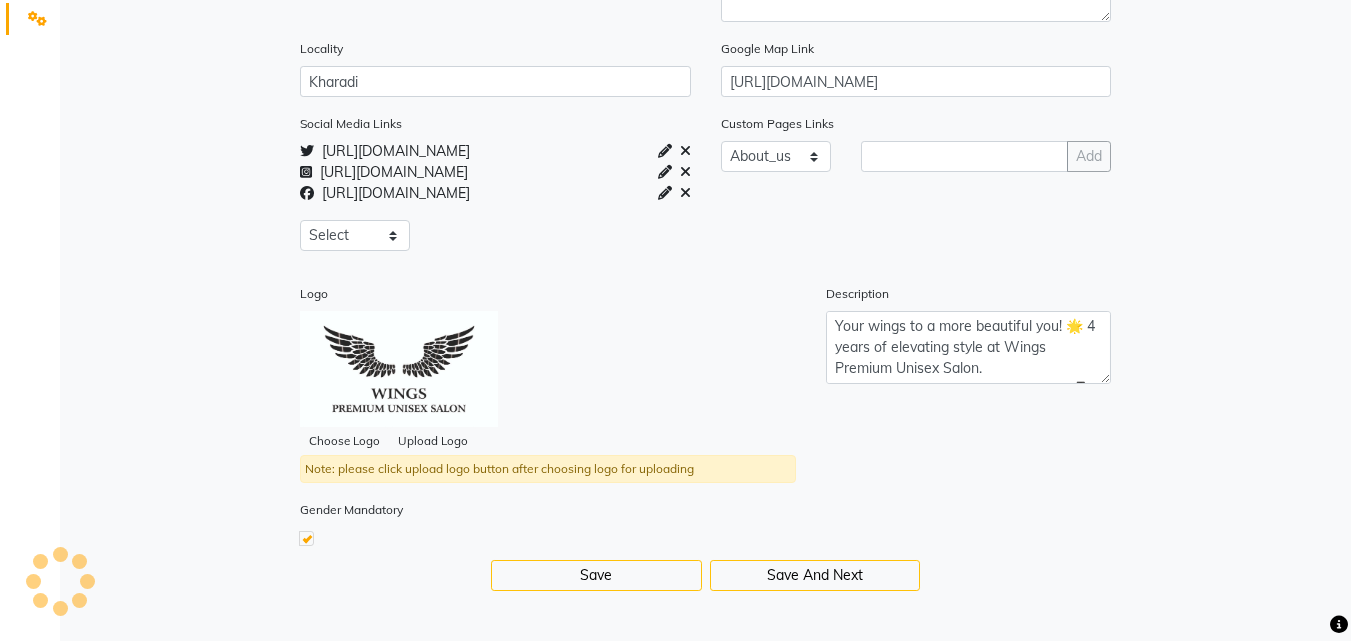 scroll, scrollTop: 6, scrollLeft: 0, axis: vertical 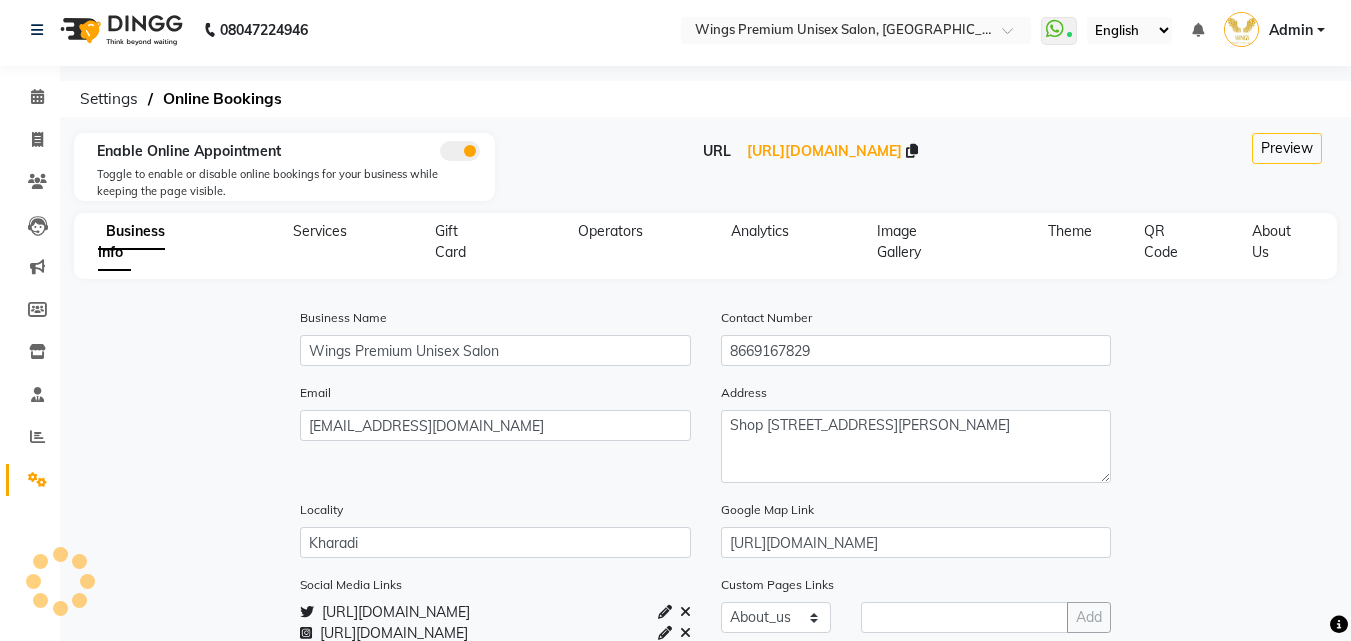 select on "5: 5" 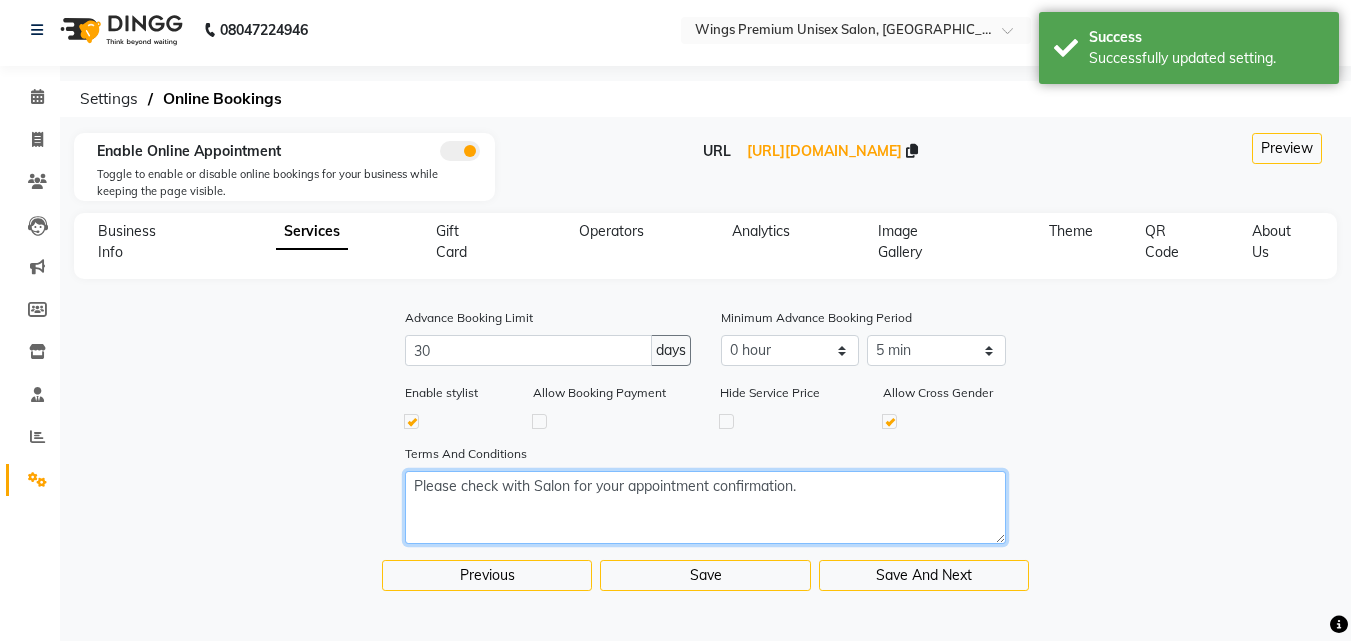 click on "Please check with Salon for your appointment confirmation." 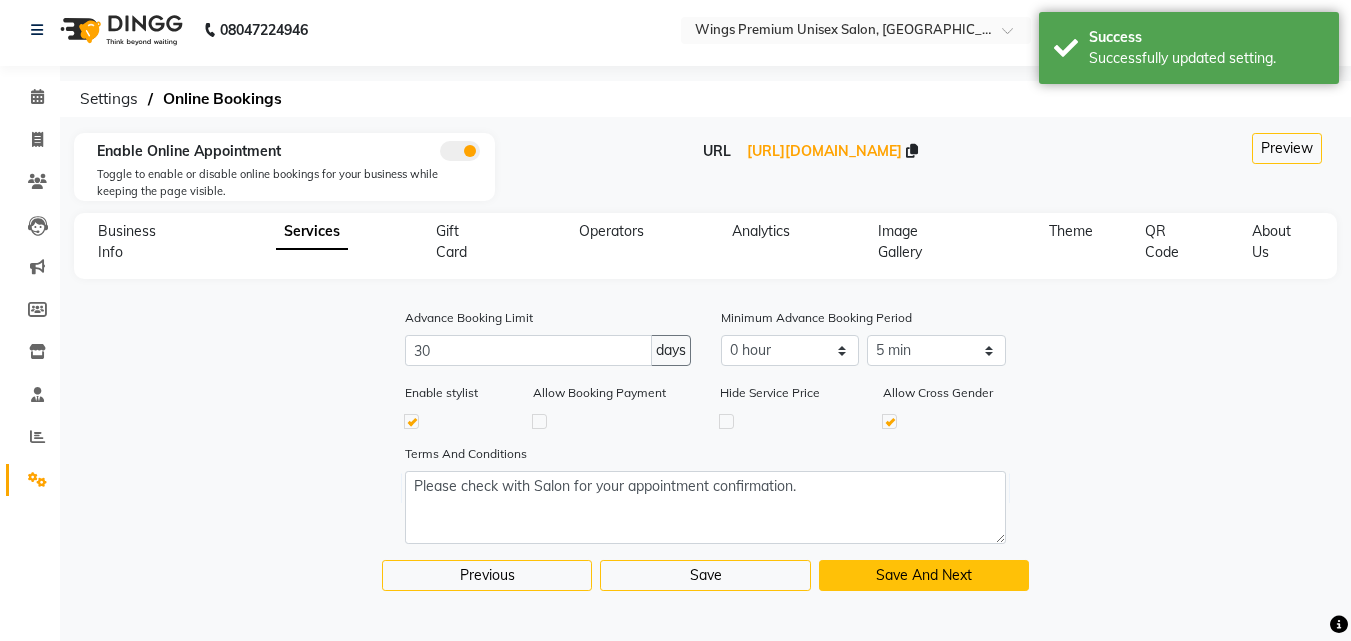 click on "Save And Next" 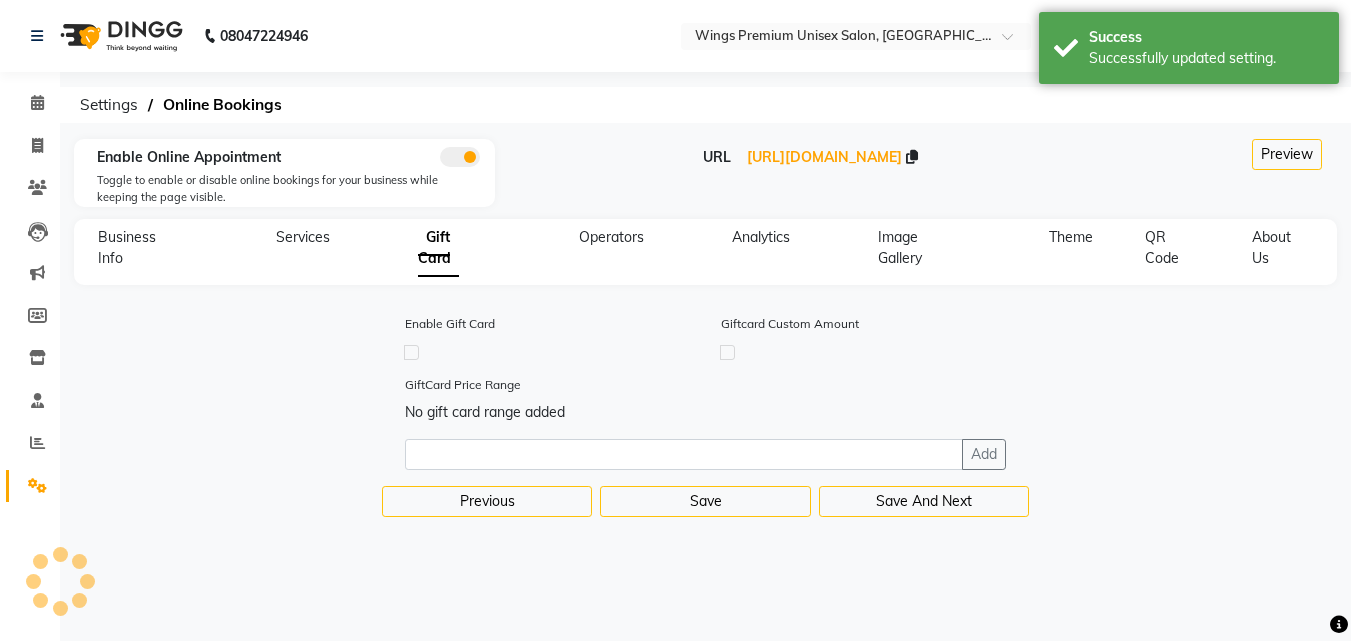 scroll, scrollTop: 0, scrollLeft: 0, axis: both 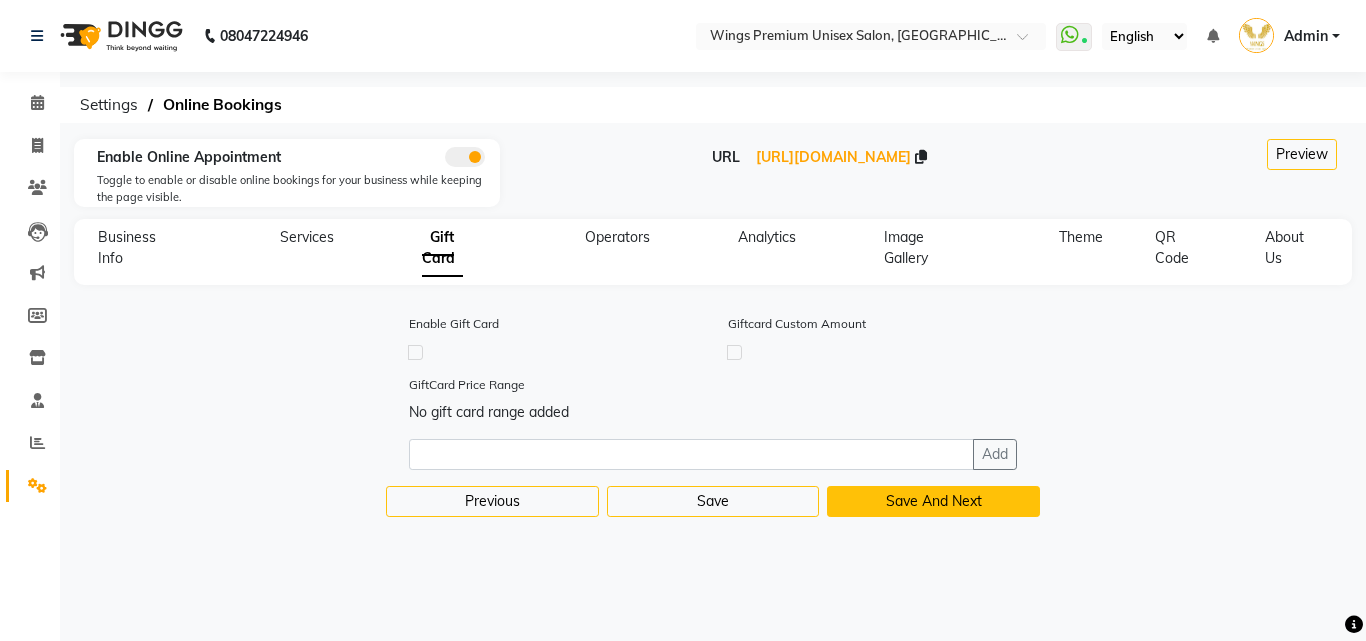 click on "Save And Next" 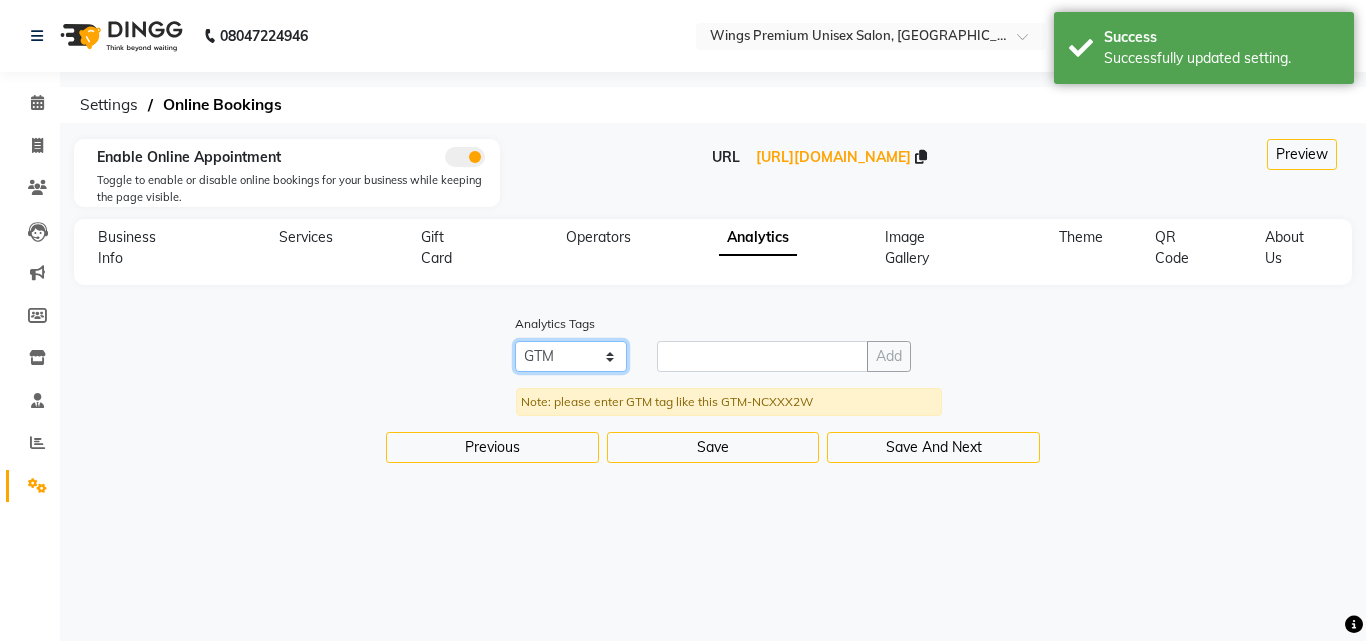 click on "GTM" 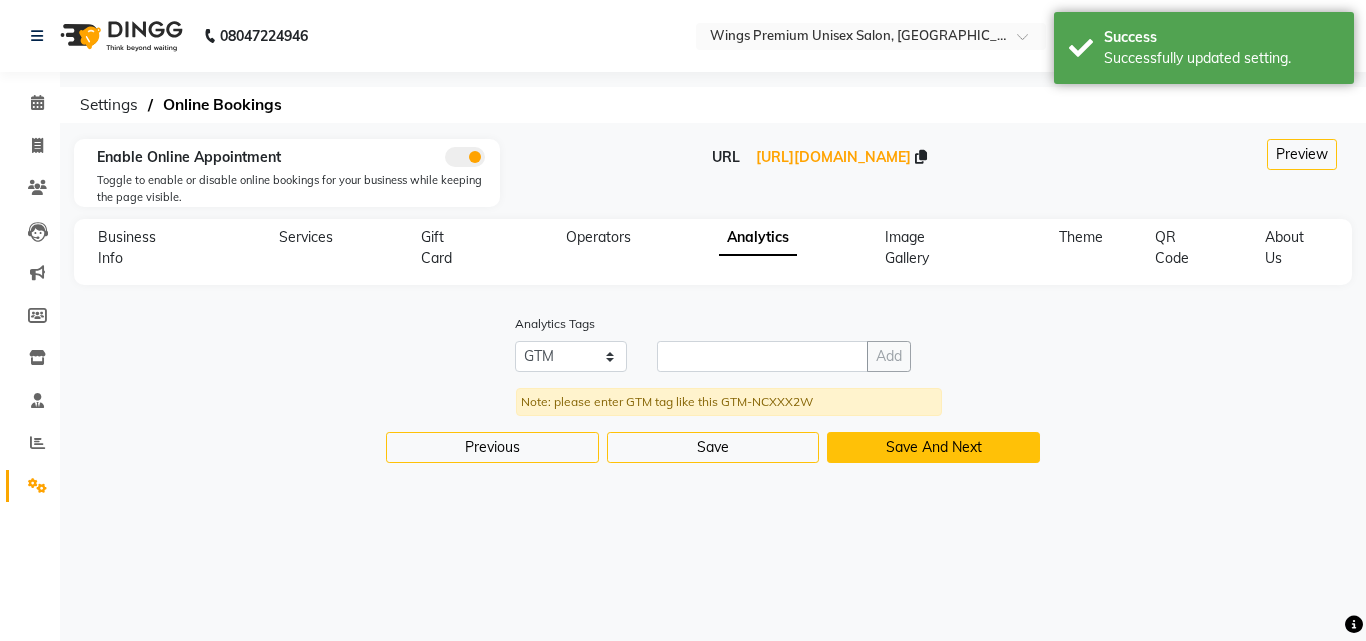 click on "Save And Next" 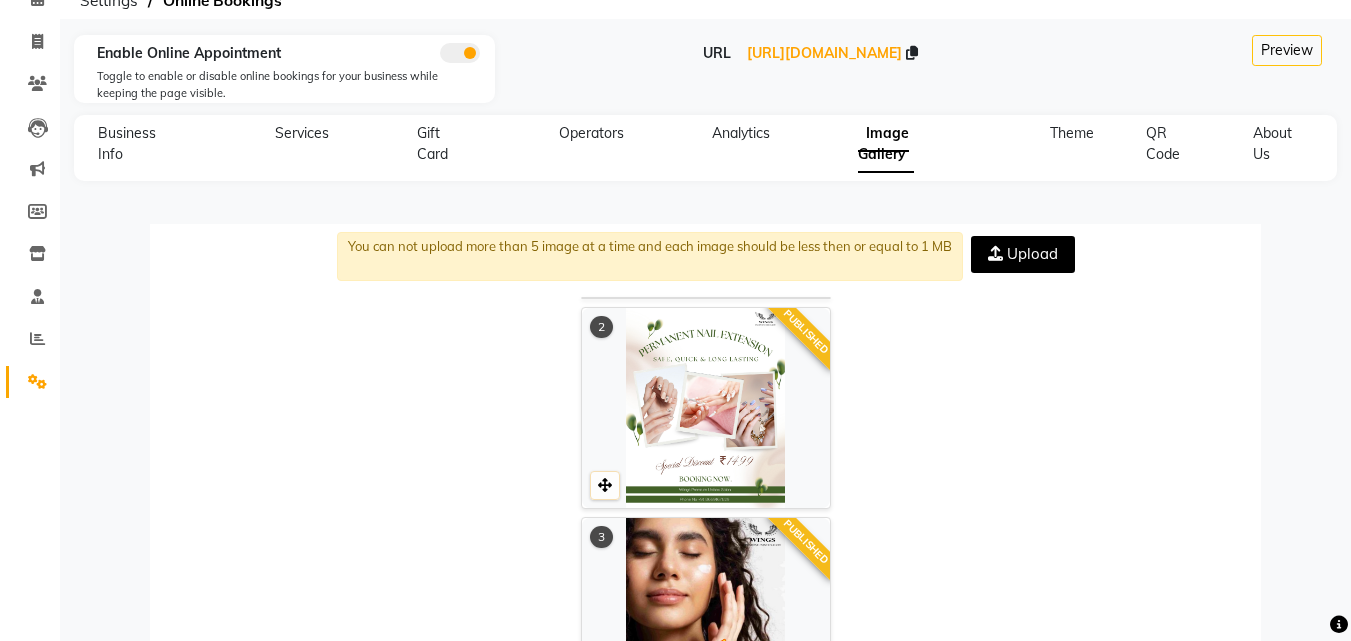 scroll, scrollTop: 100, scrollLeft: 0, axis: vertical 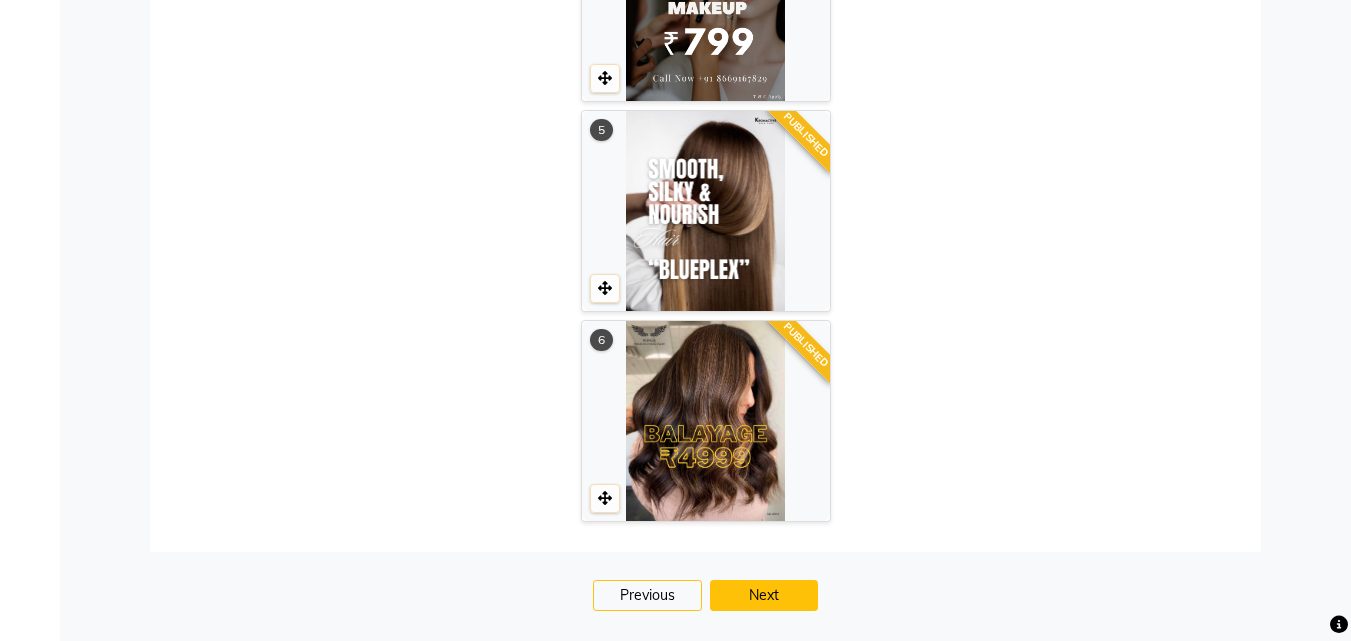 click on "Next" 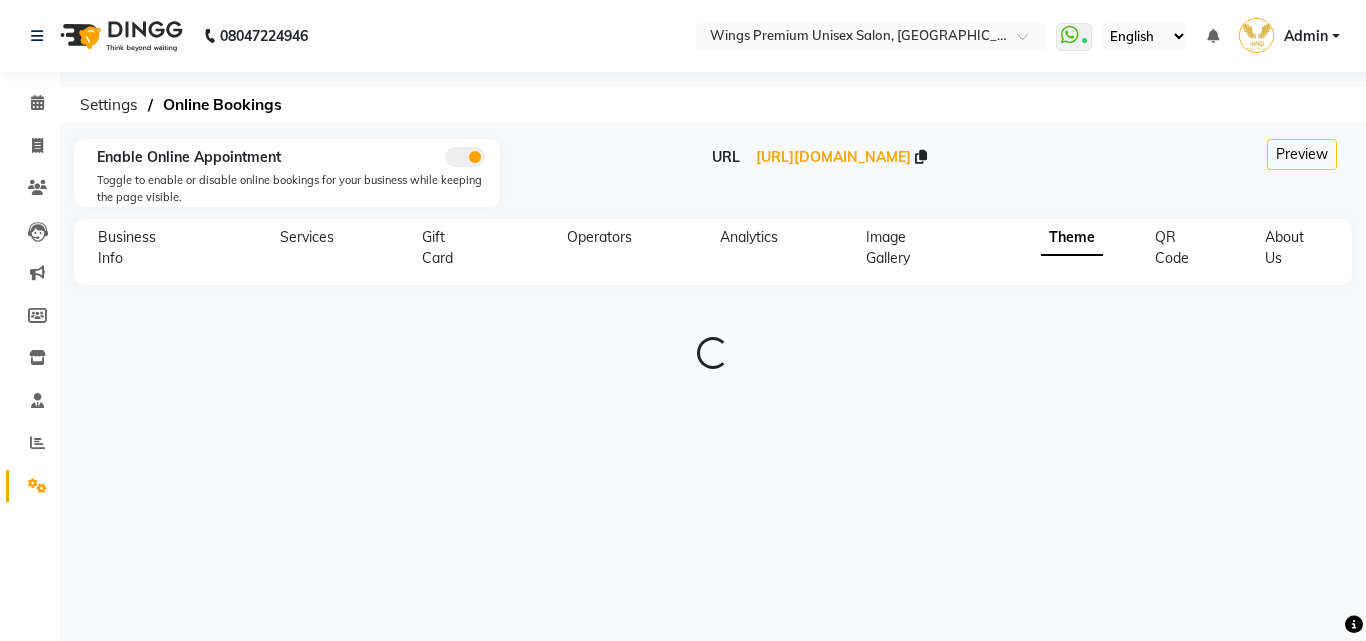 type on "#2e231f" 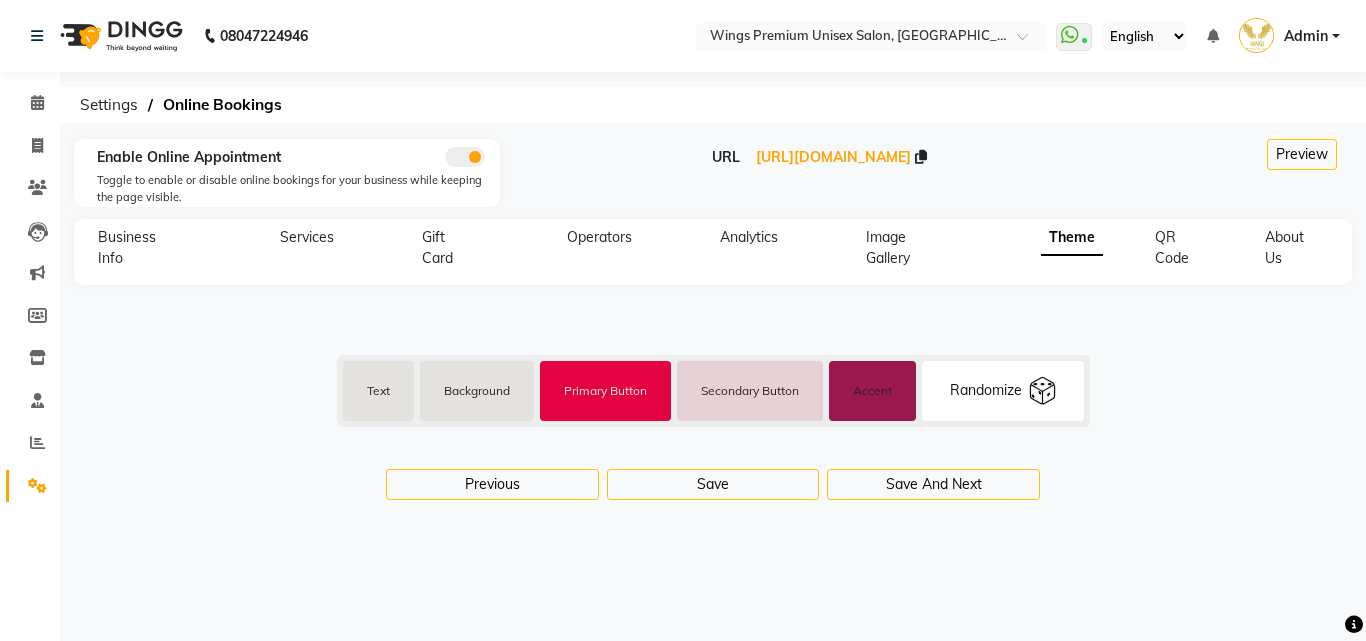 click on "Accent" at bounding box center [872, 390] 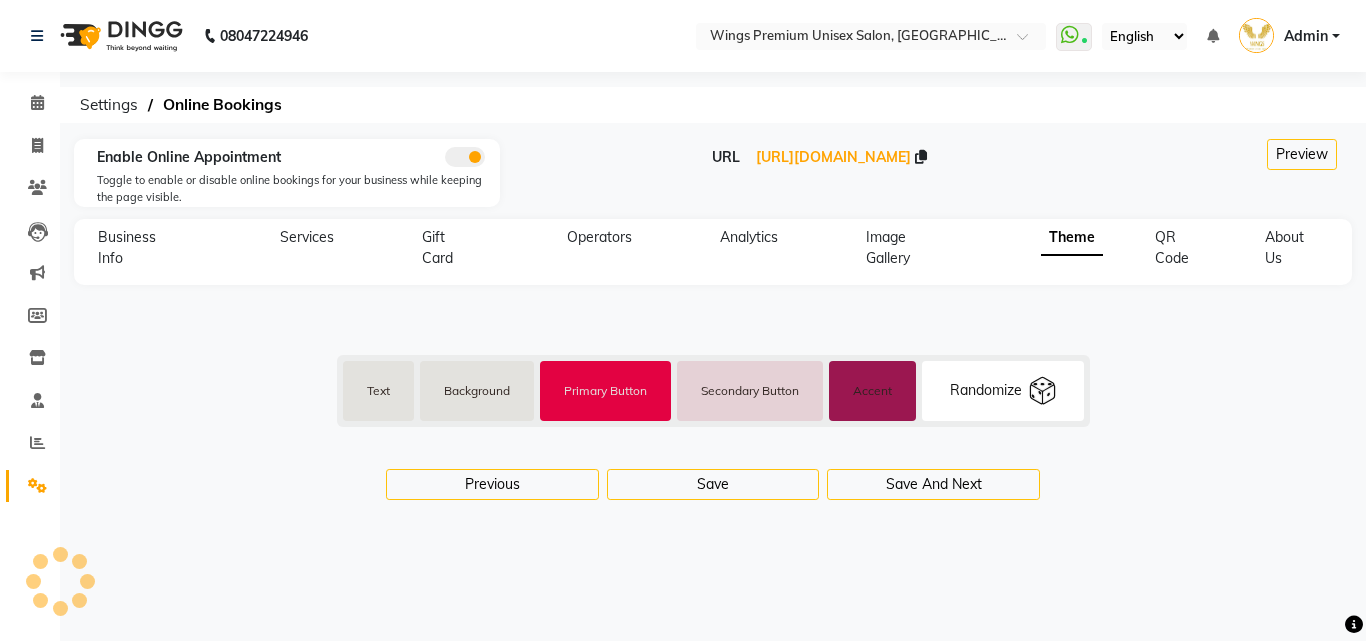 click on "Text" at bounding box center [378, 390] 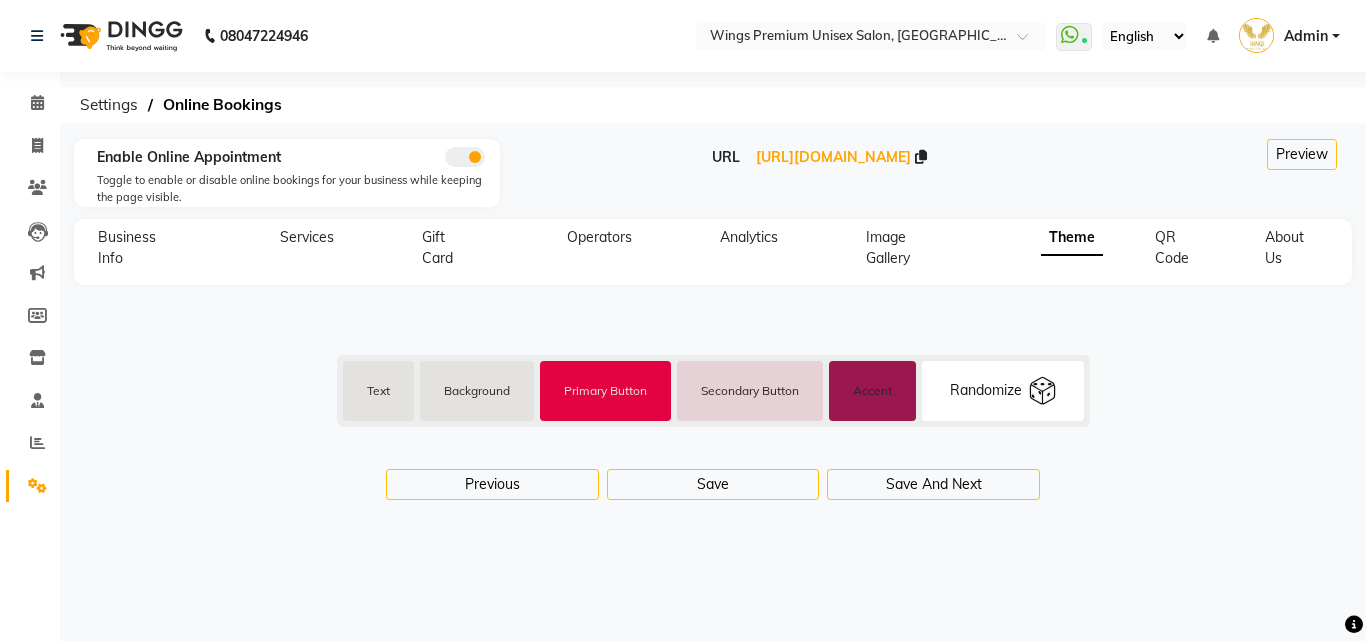 click on "#2e231f Text #e3e2de Background #e30242 Primary Button #e5d1d6 Secondary Button #9b1750 Accent Randomize" 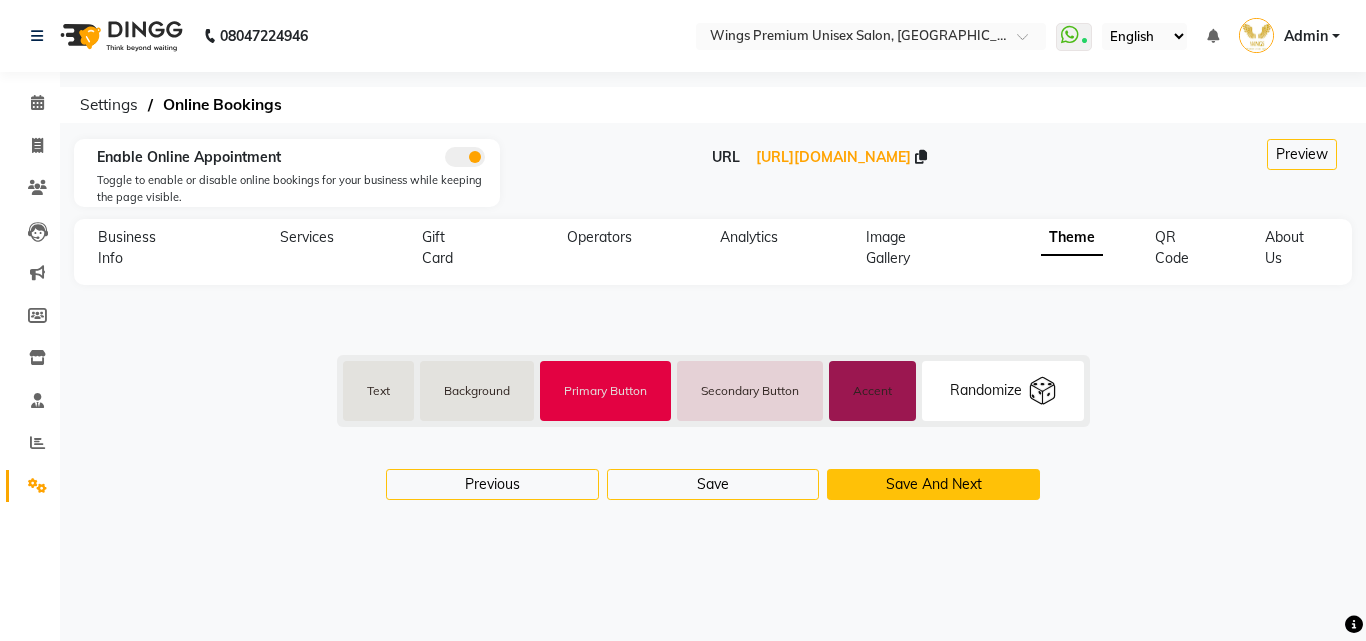 click on "Save And Next" 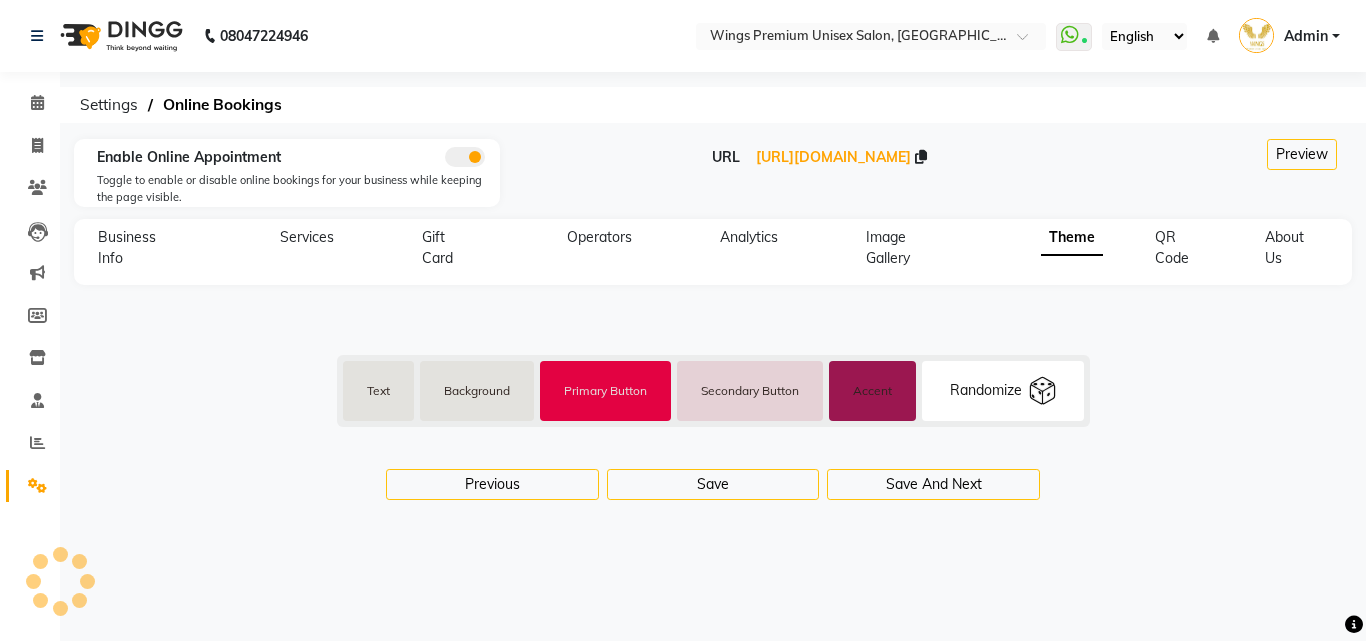 select on "256" 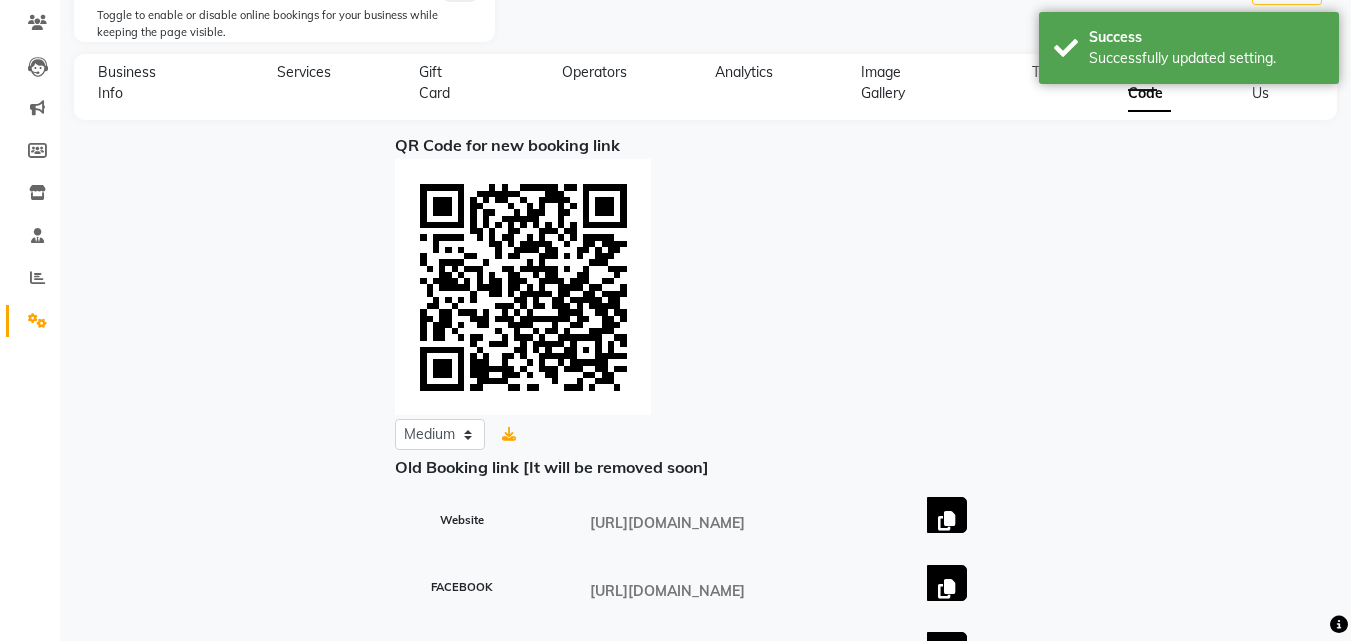 scroll, scrollTop: 297, scrollLeft: 0, axis: vertical 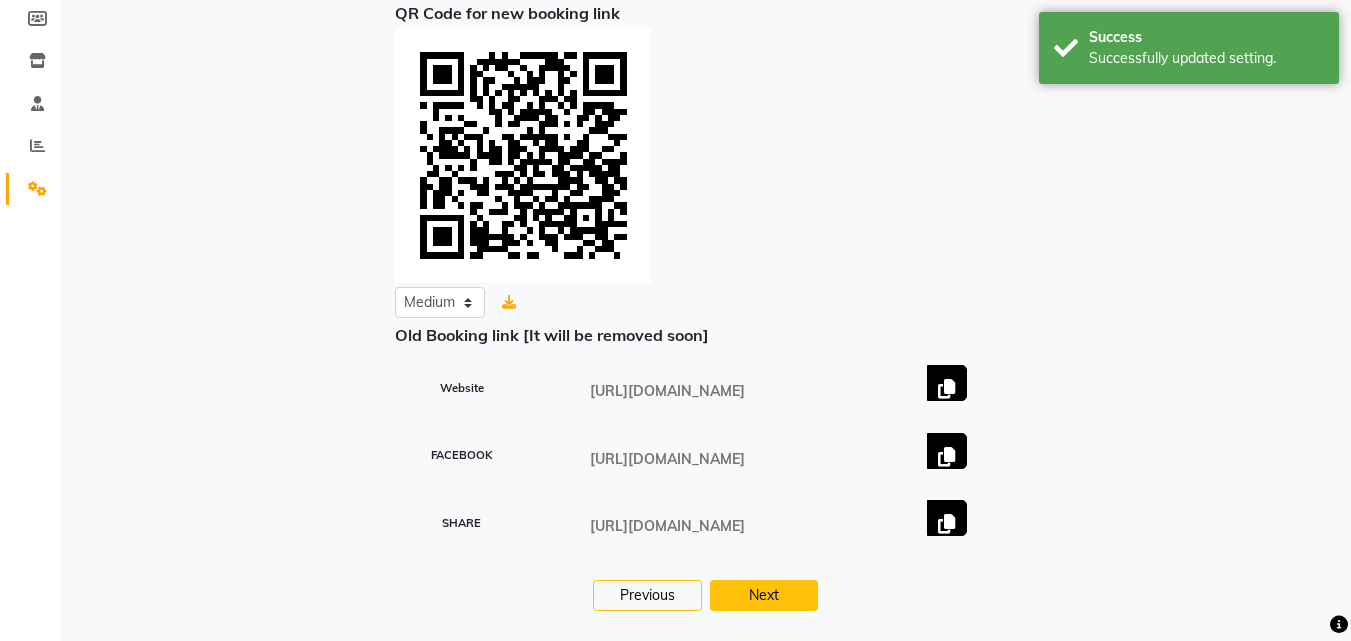 click on "Next" 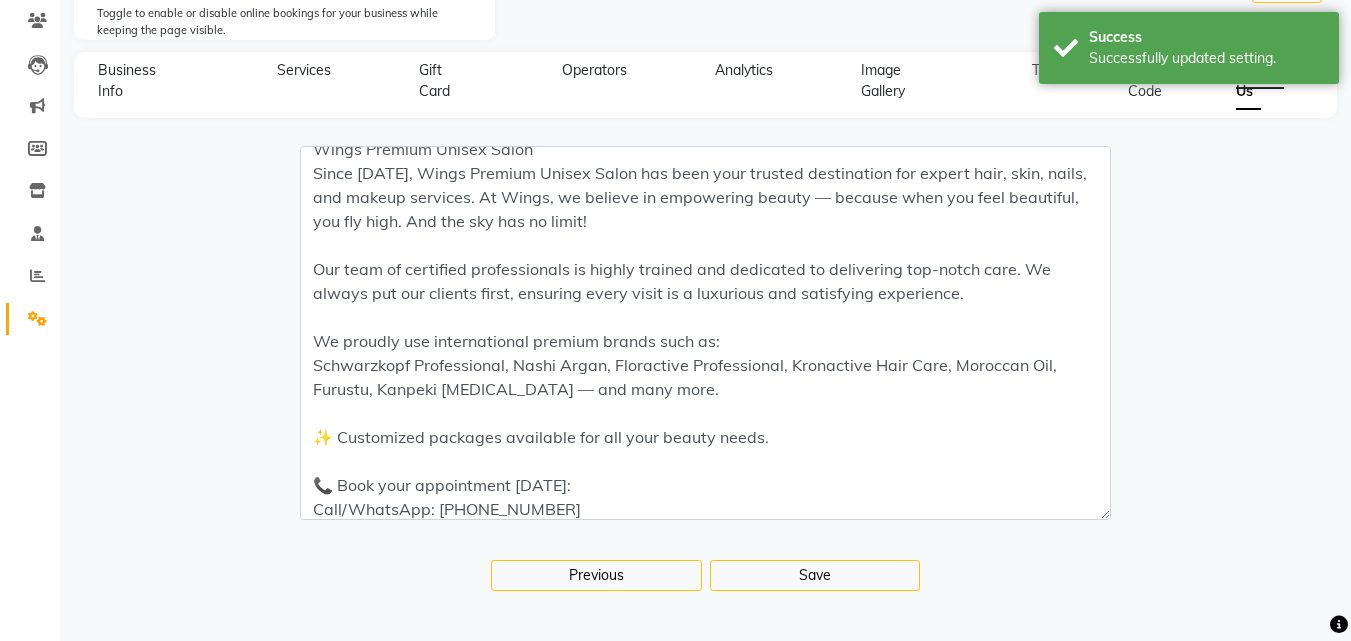 scroll, scrollTop: 24, scrollLeft: 0, axis: vertical 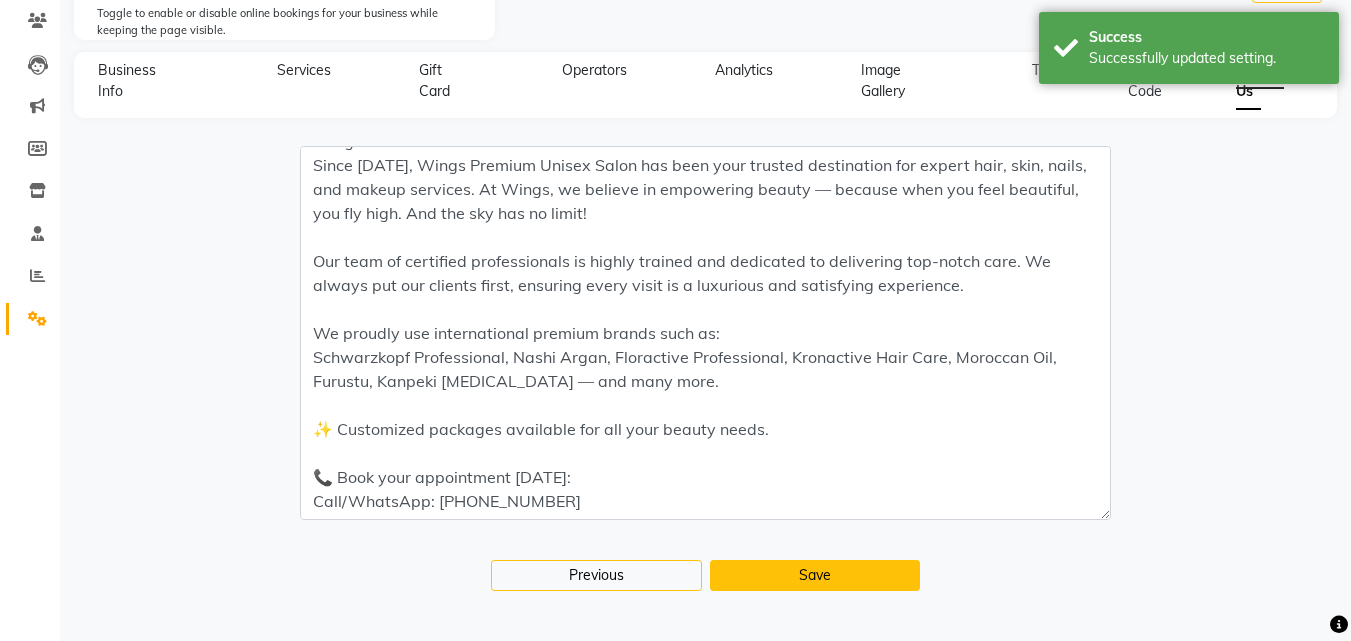 click on "Save" 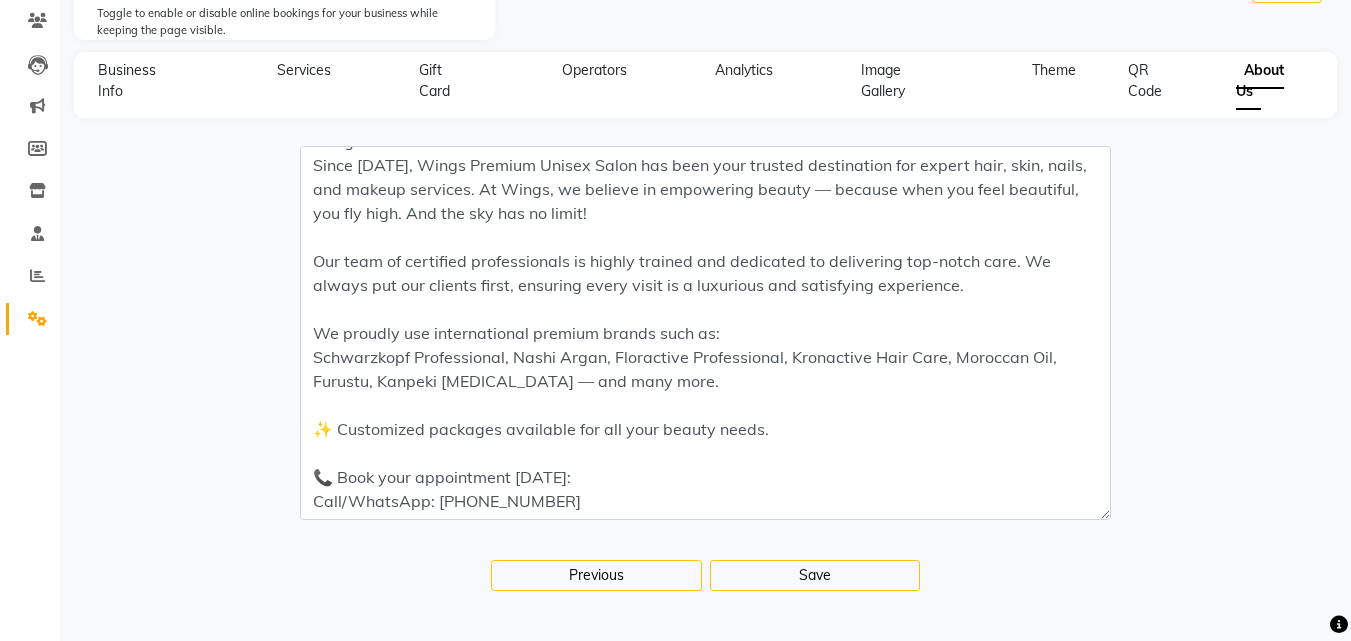 scroll, scrollTop: 0, scrollLeft: 0, axis: both 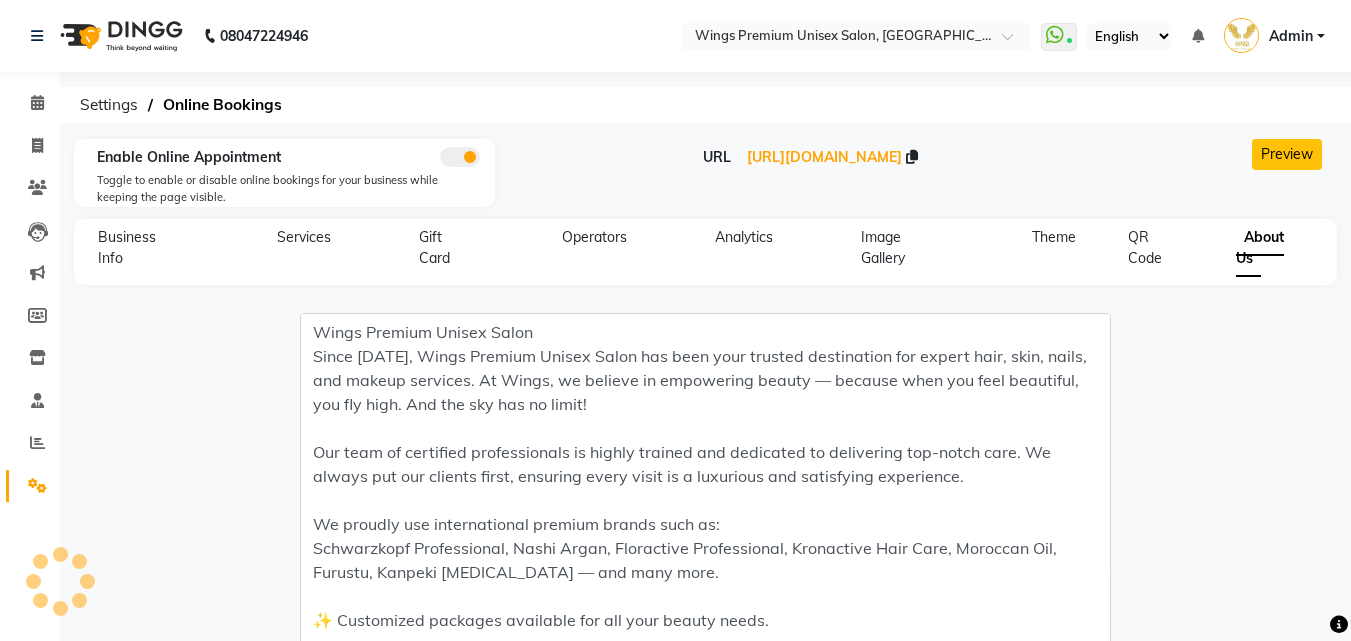 click on "Preview" 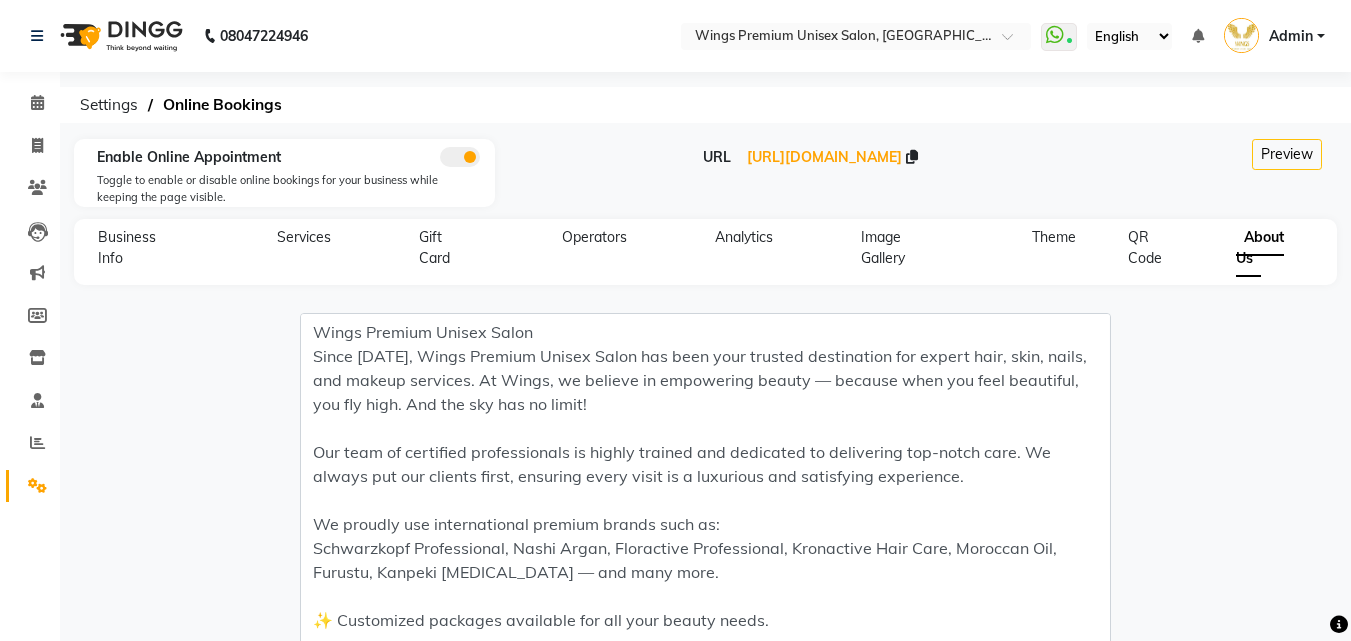 click on "Gift Card" 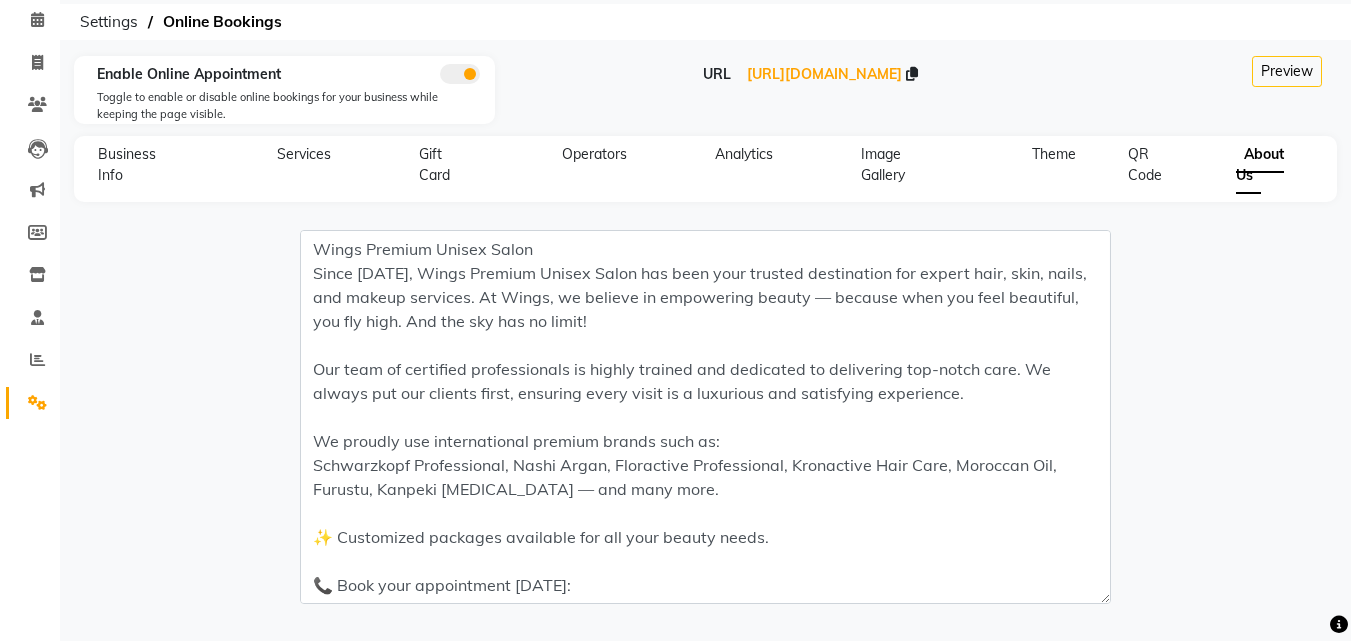 scroll, scrollTop: 167, scrollLeft: 0, axis: vertical 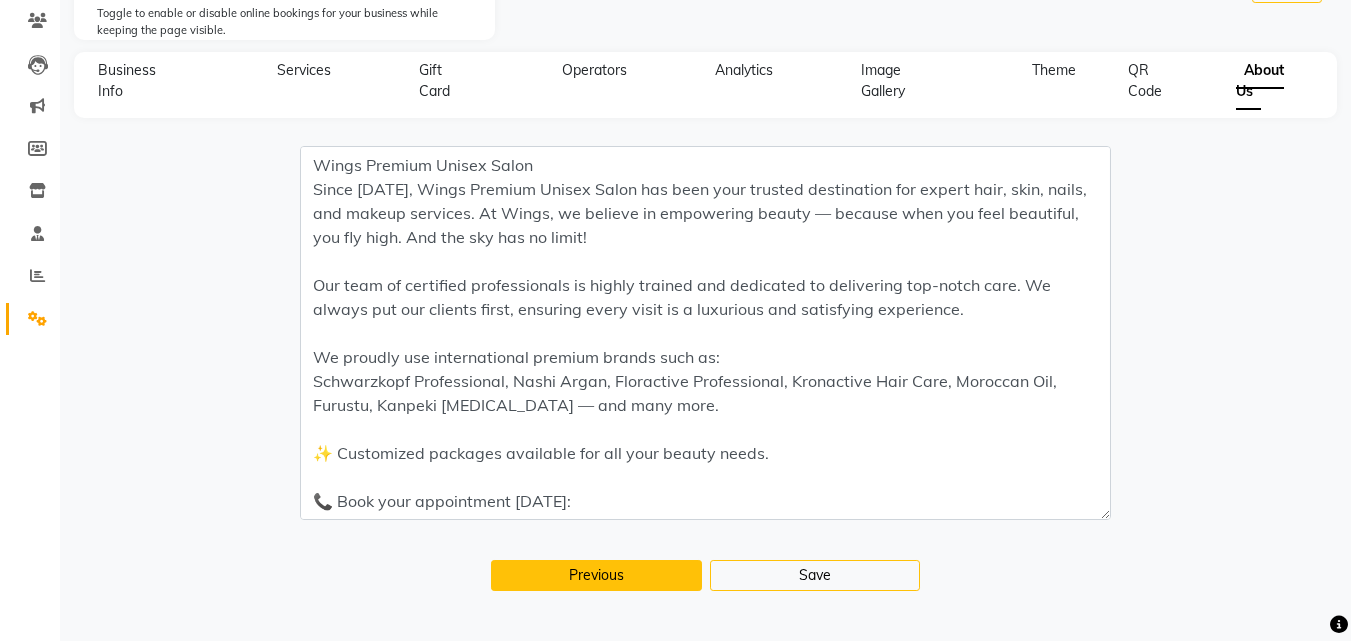 click on "Previous" 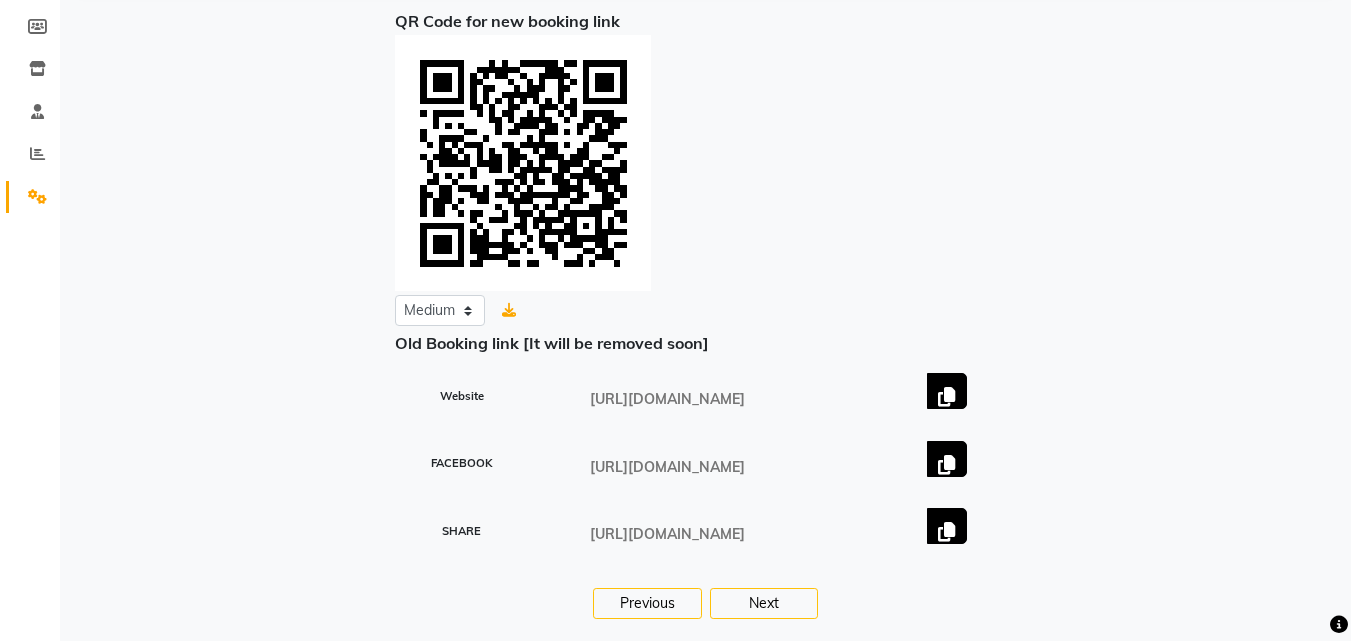 scroll, scrollTop: 297, scrollLeft: 0, axis: vertical 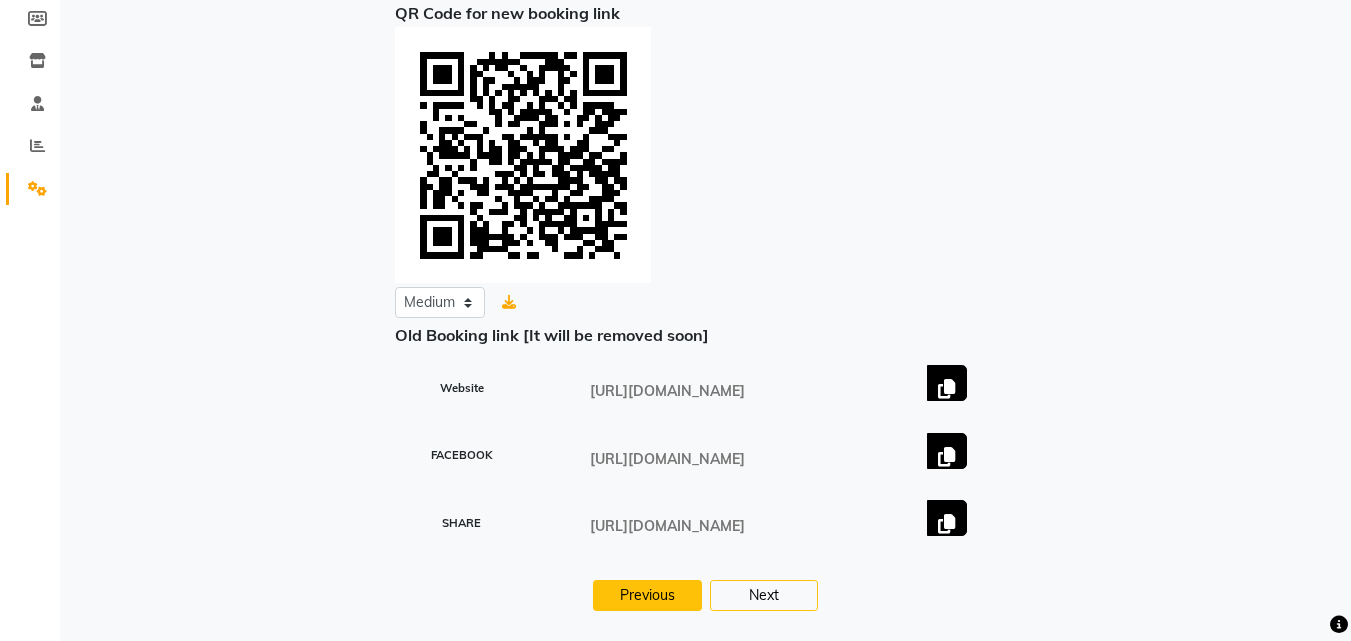 click on "Previous" 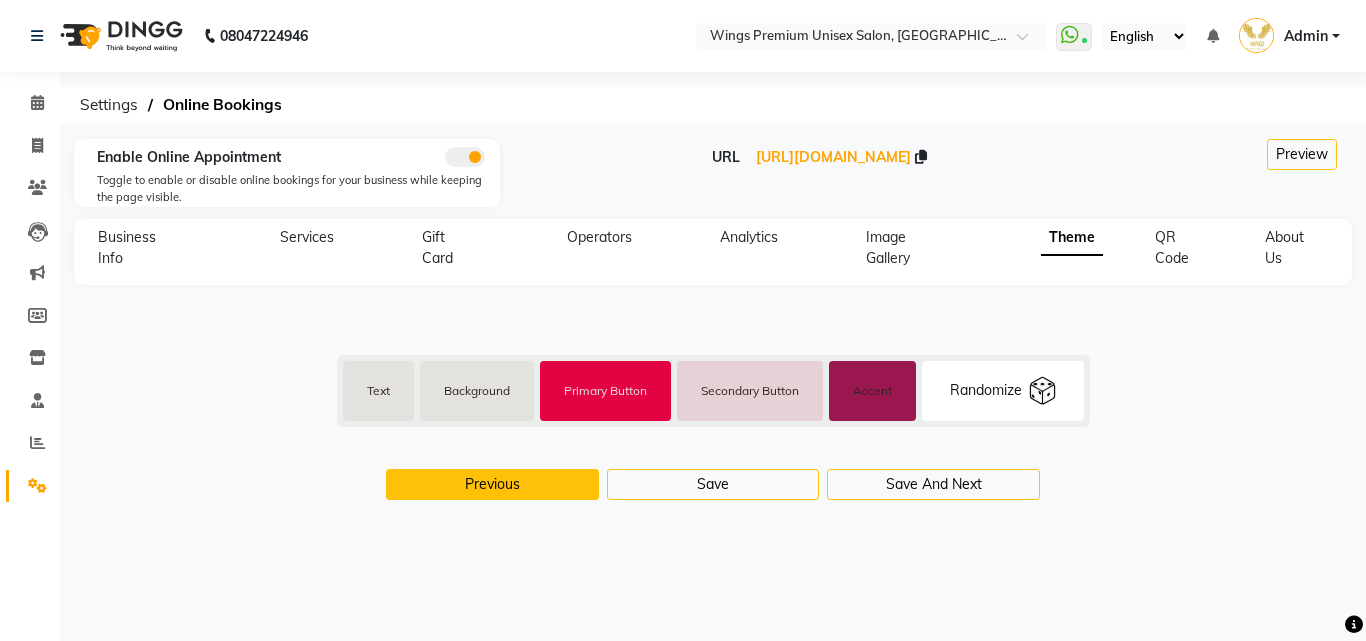 click on "Previous" 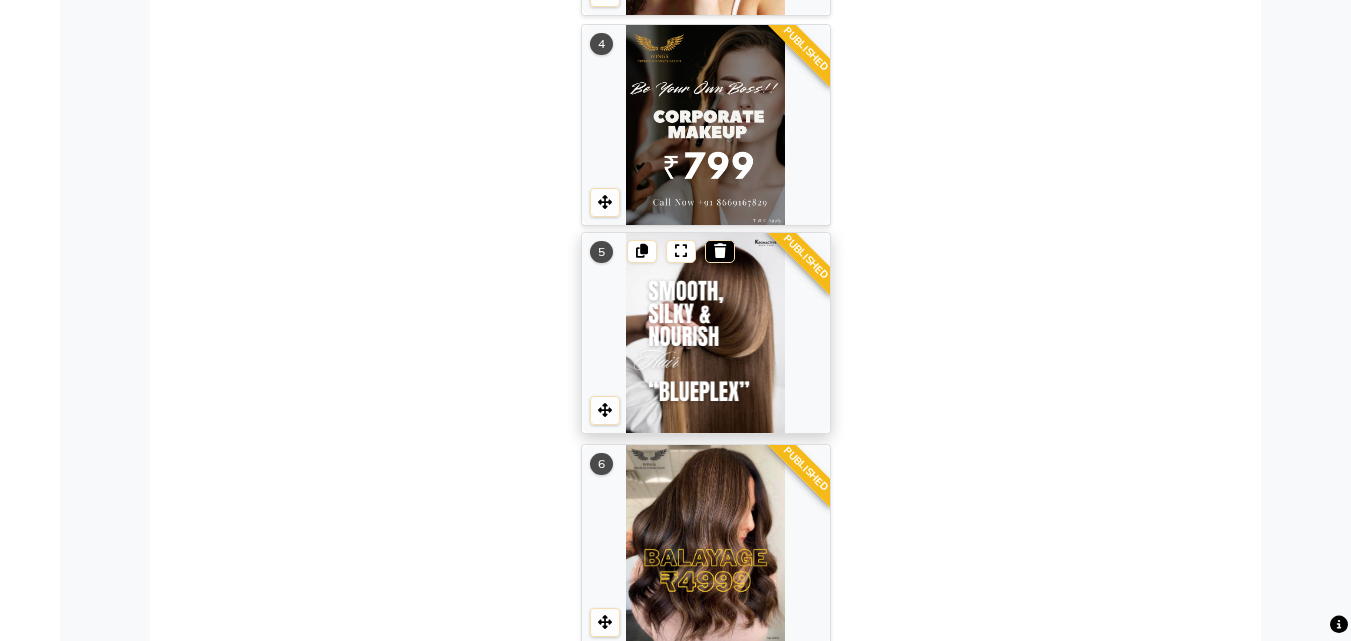 scroll, scrollTop: 931, scrollLeft: 0, axis: vertical 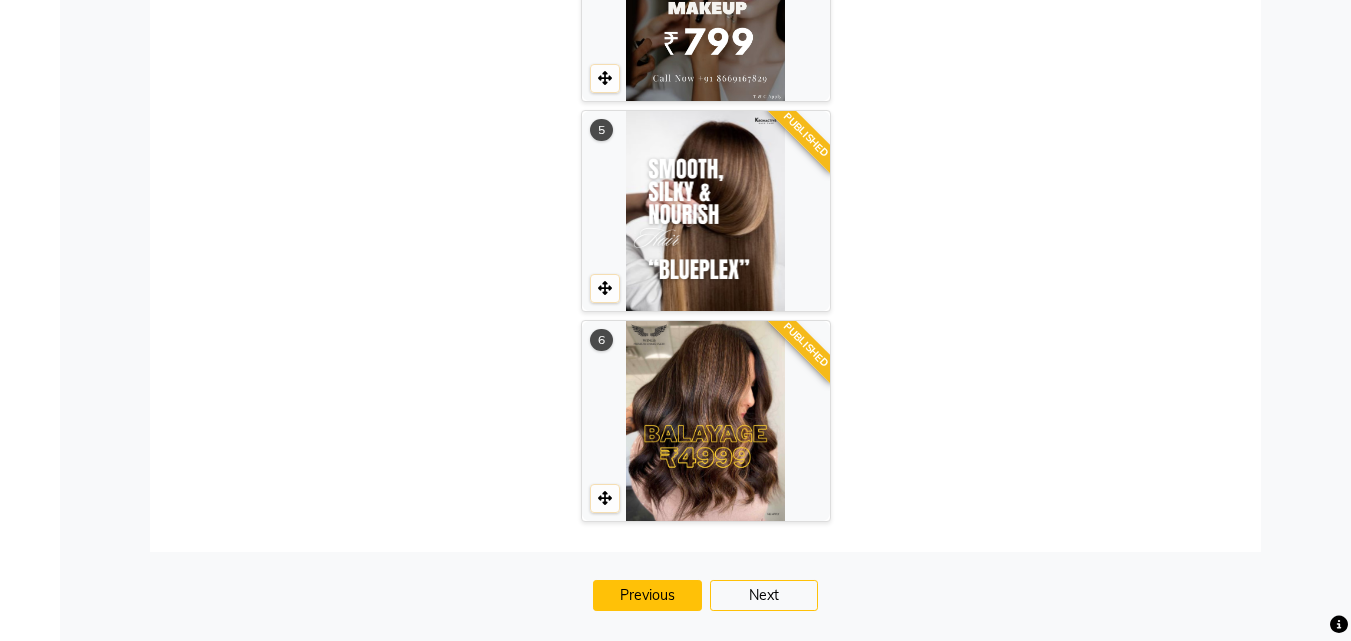 click on "Previous" 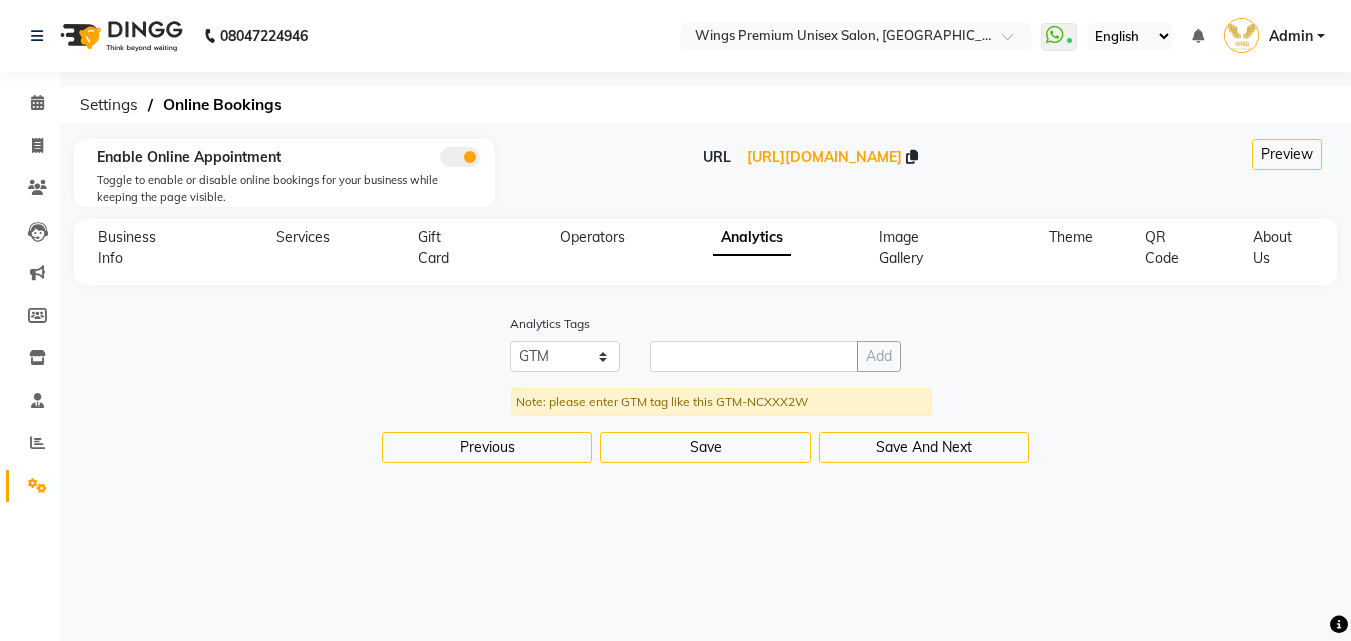 scroll, scrollTop: 0, scrollLeft: 0, axis: both 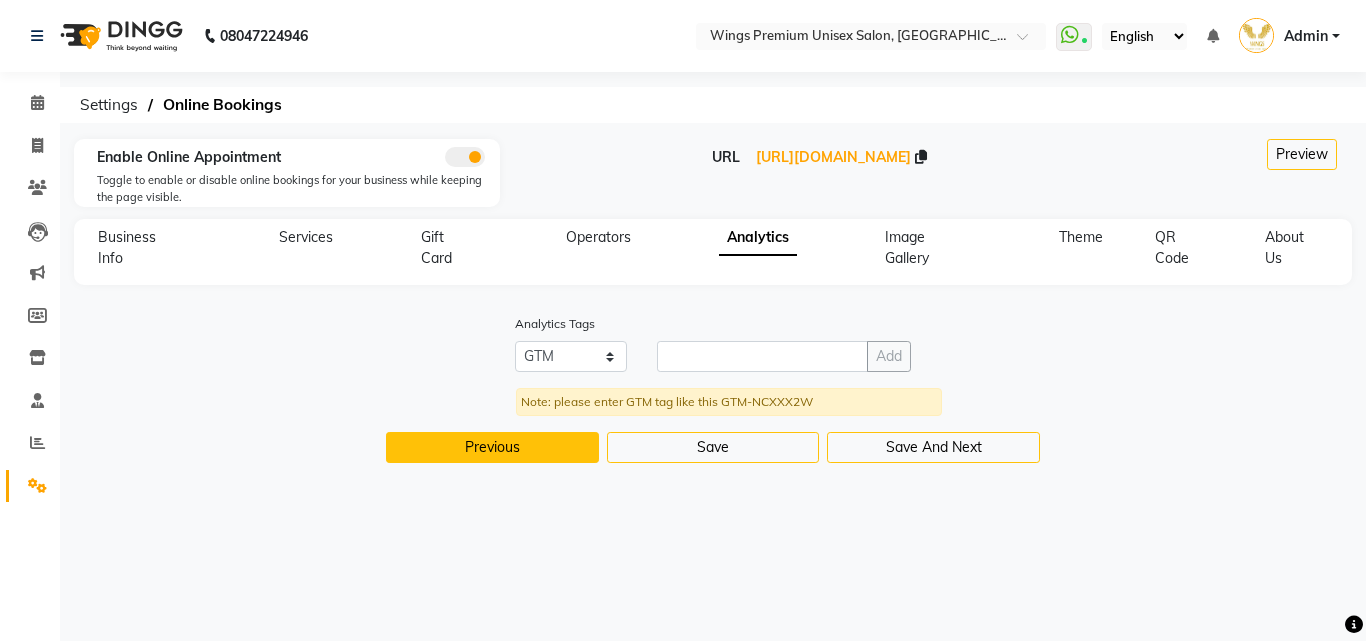 click on "Previous" 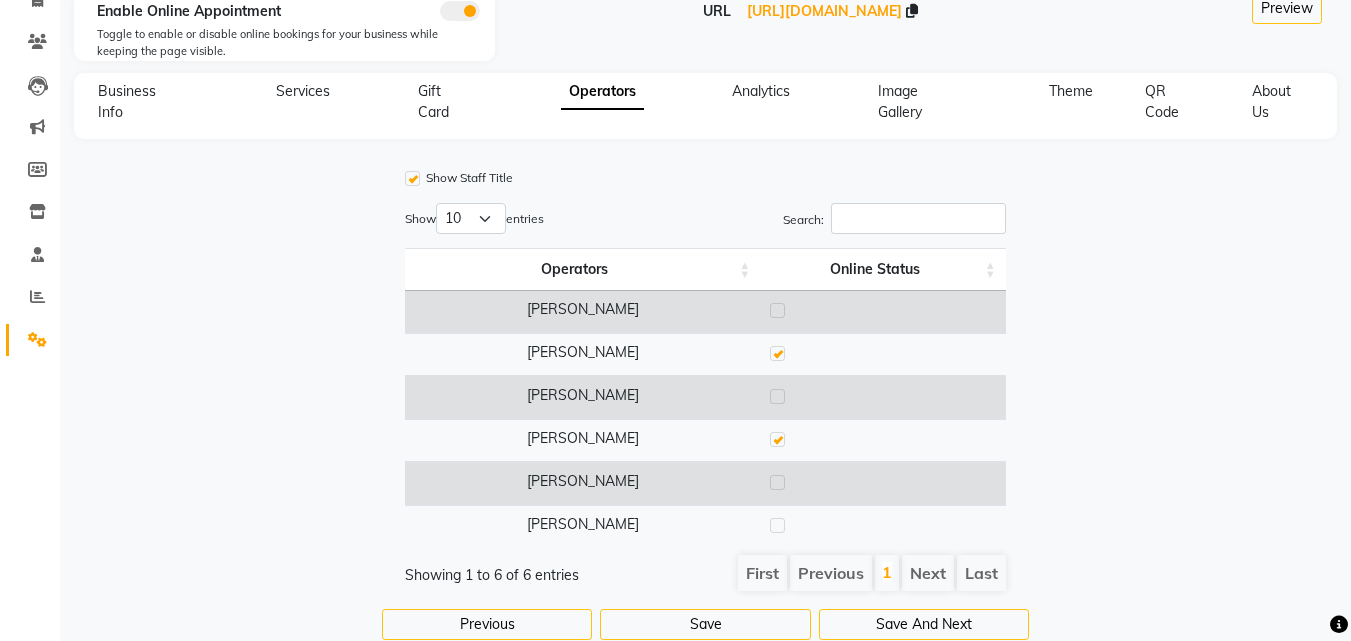 scroll, scrollTop: 195, scrollLeft: 0, axis: vertical 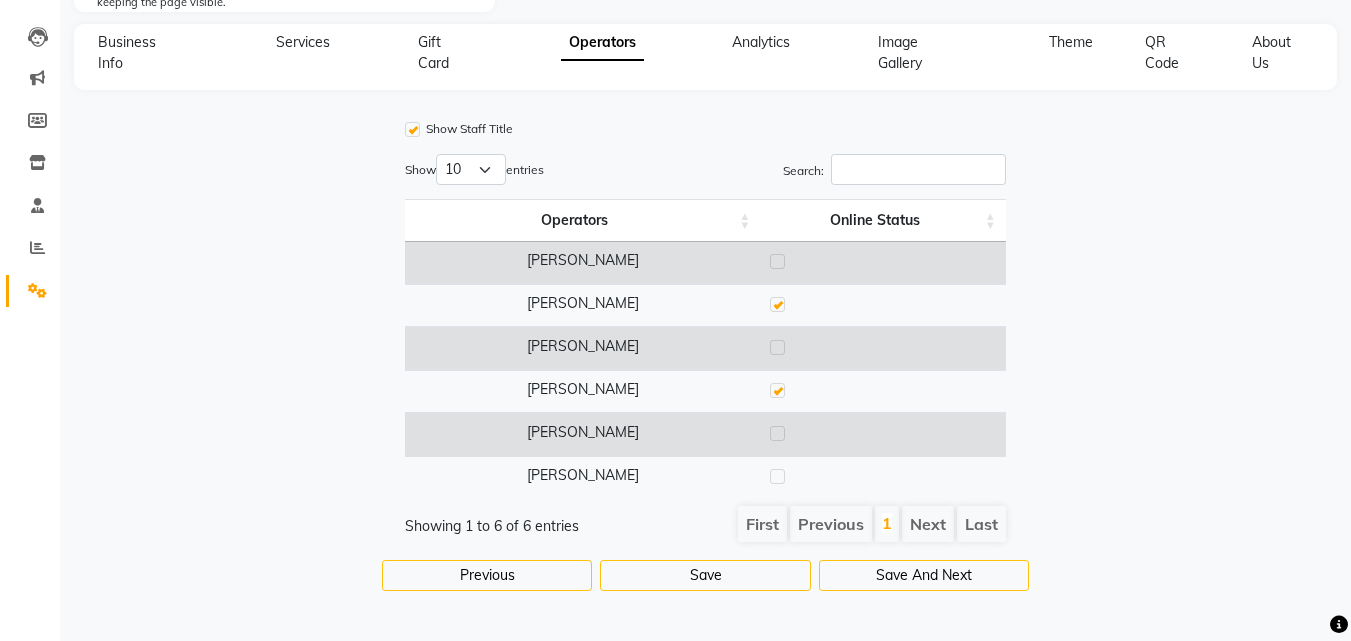 click at bounding box center (777, 261) 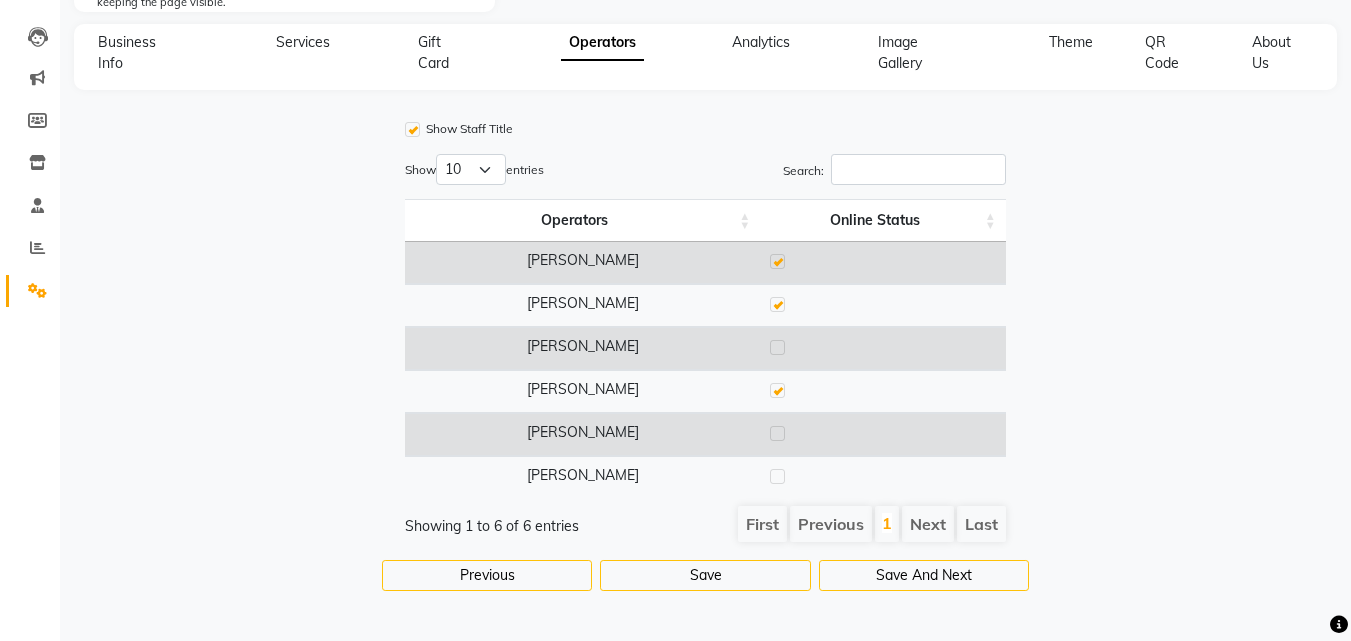 click at bounding box center (777, 347) 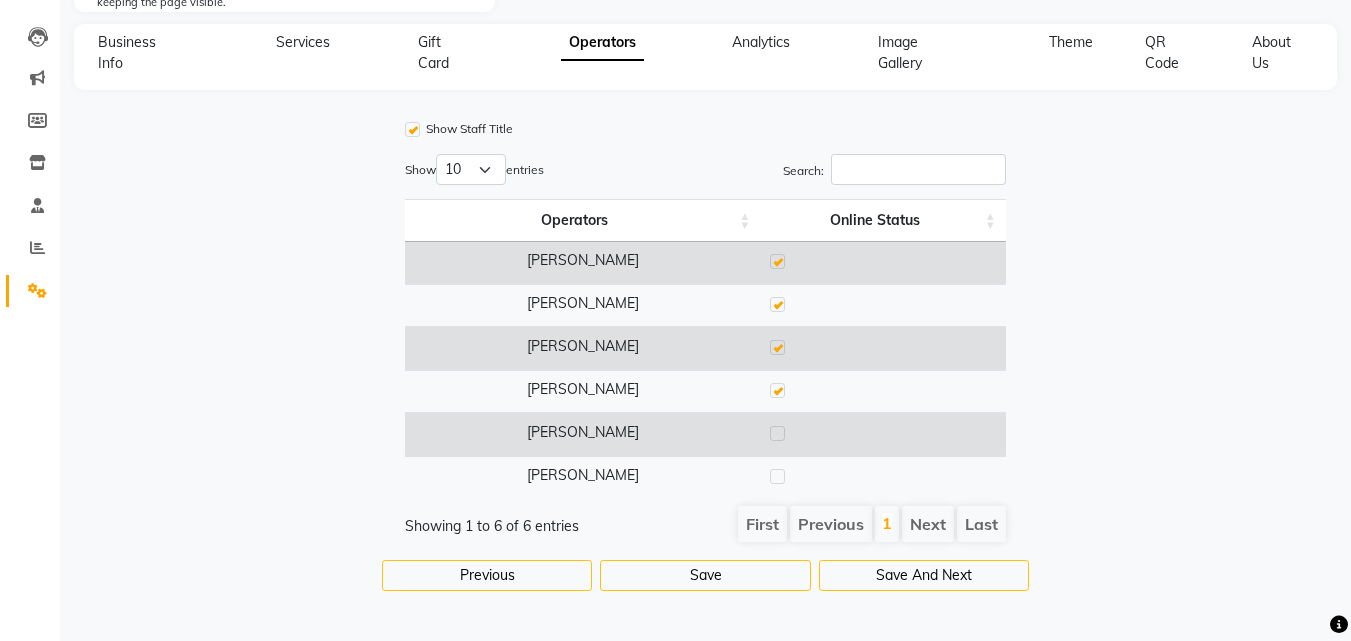 click at bounding box center [777, 433] 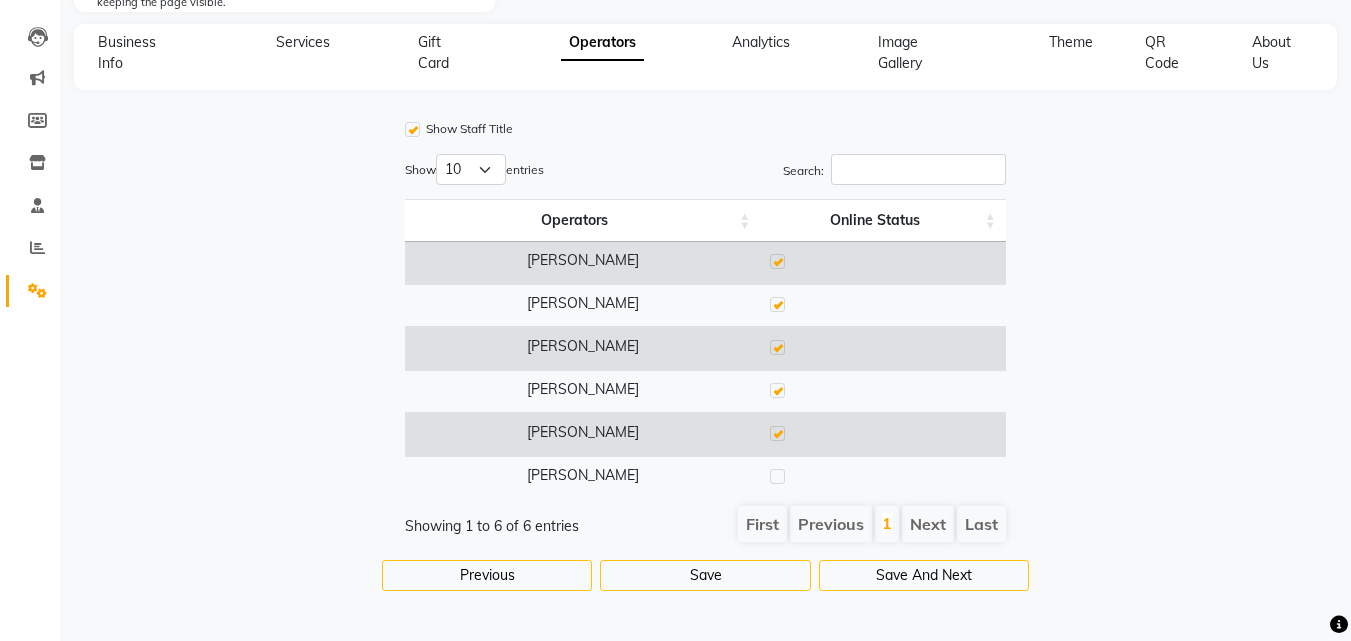 click at bounding box center (777, 476) 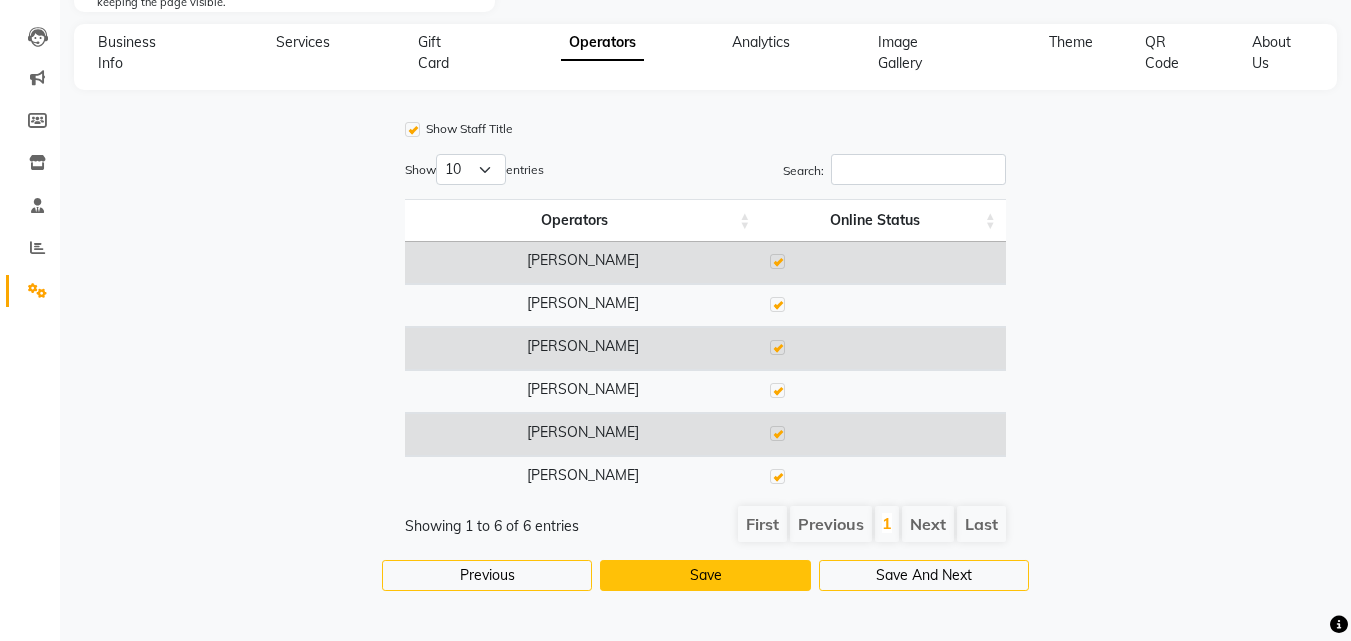 click on "Save" 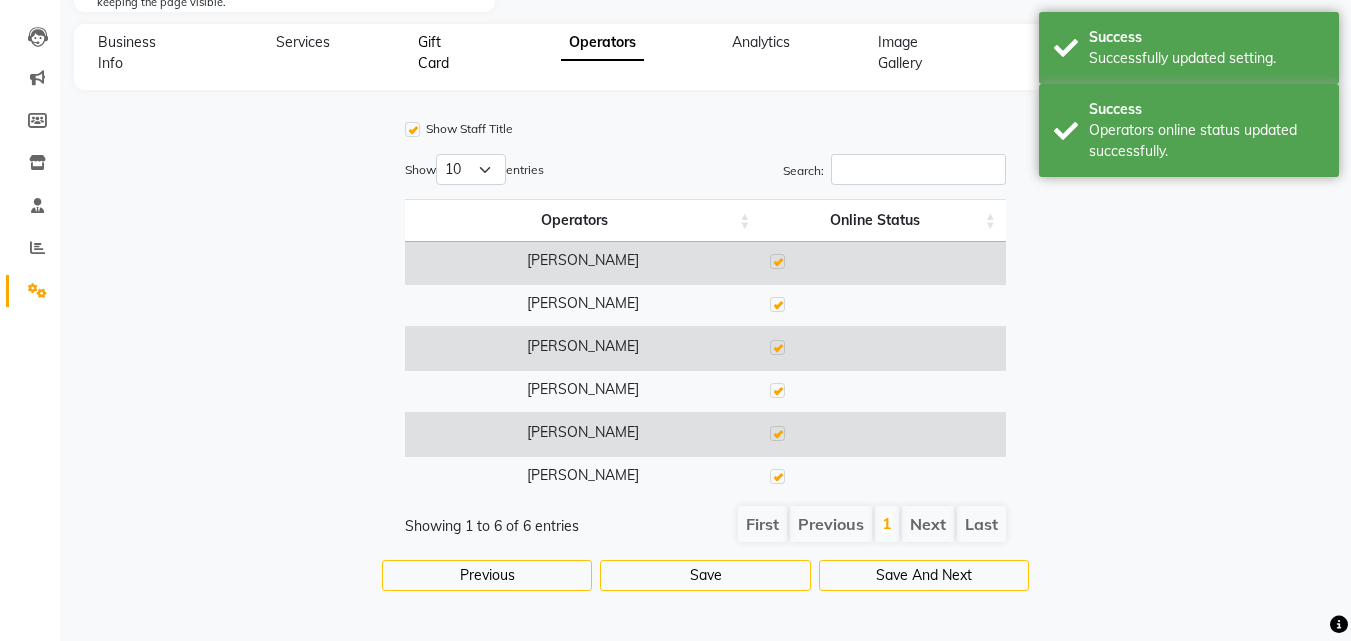 click on "Gift Card" 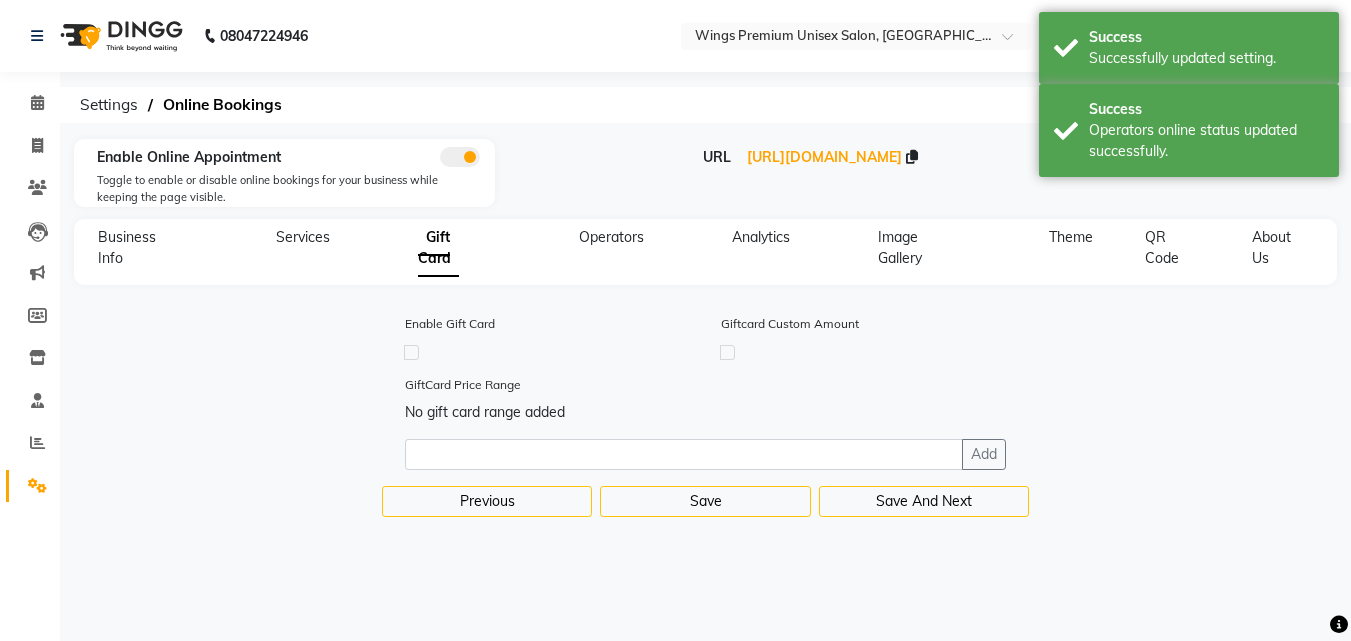 scroll, scrollTop: 0, scrollLeft: 0, axis: both 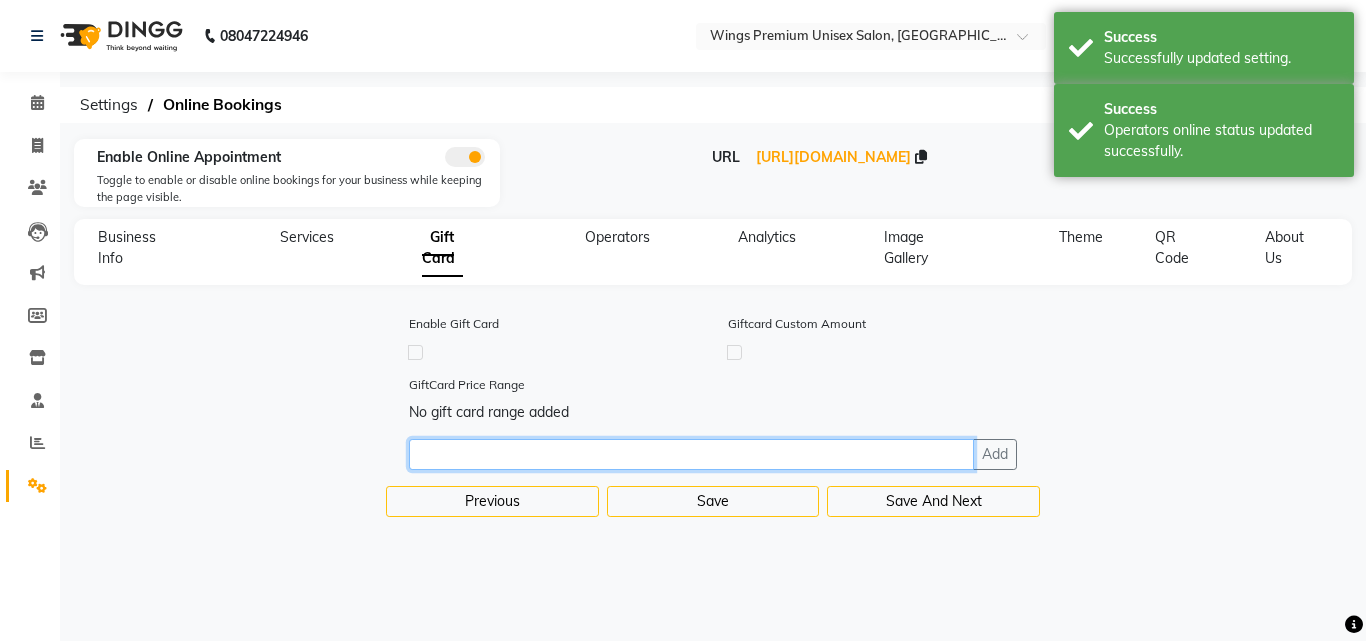 click 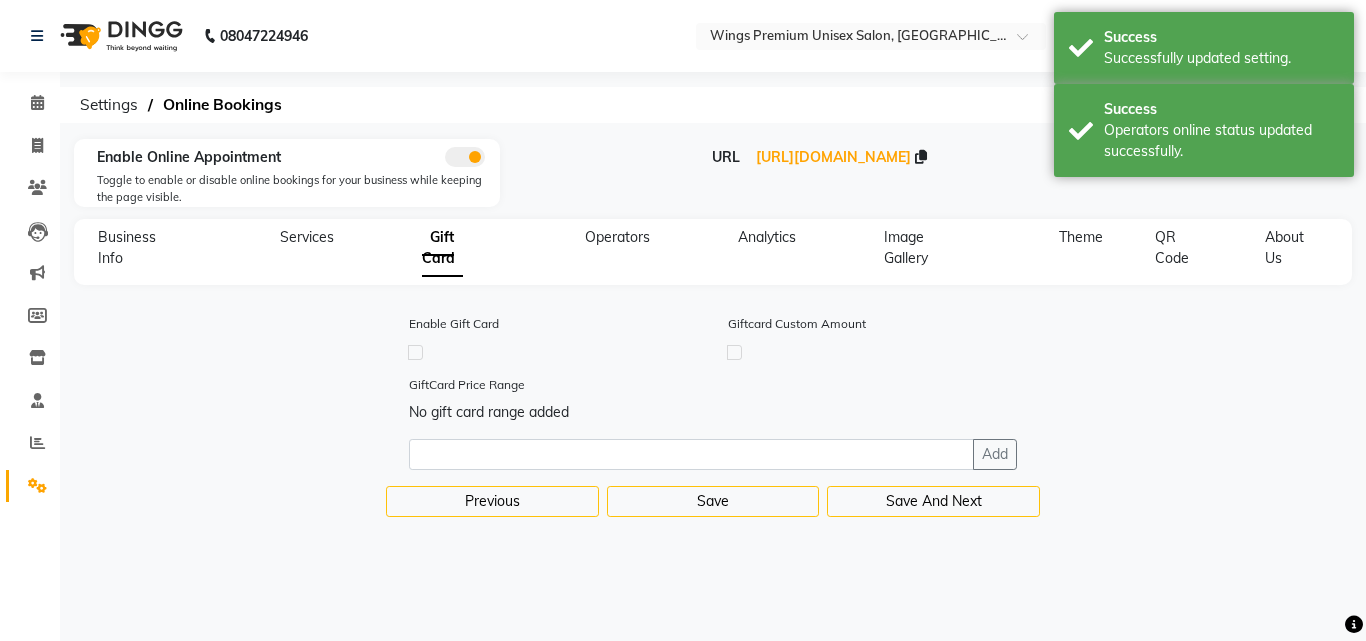 click 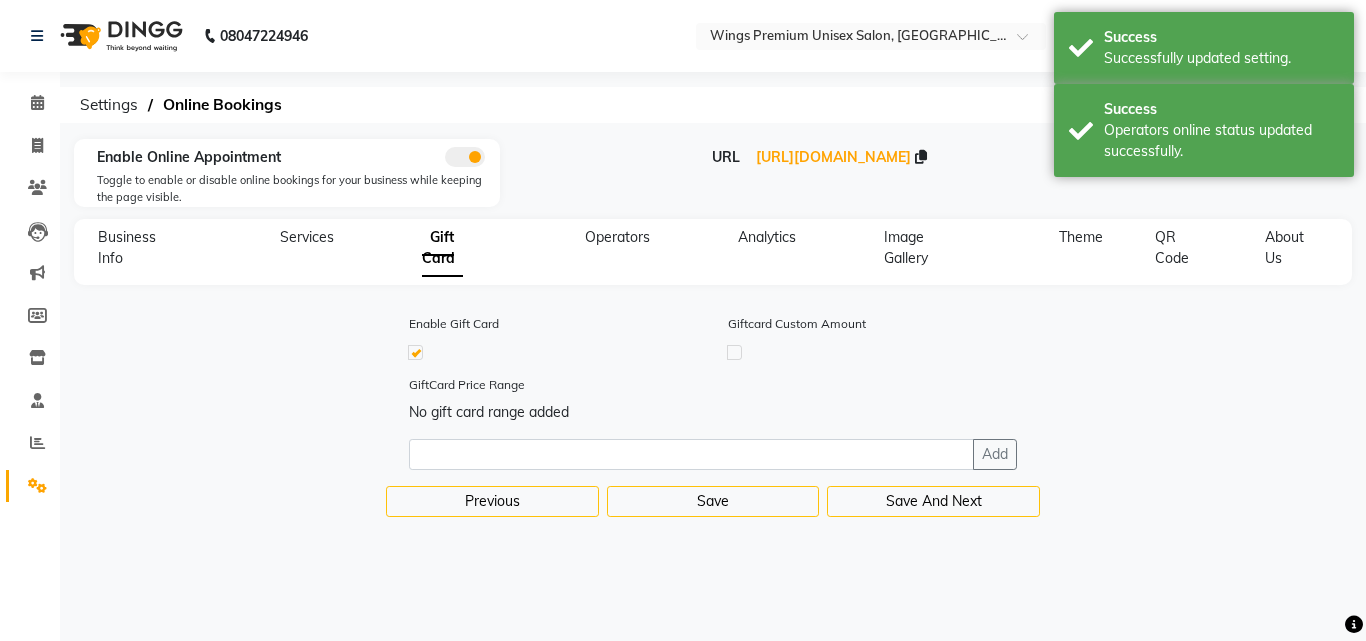 click 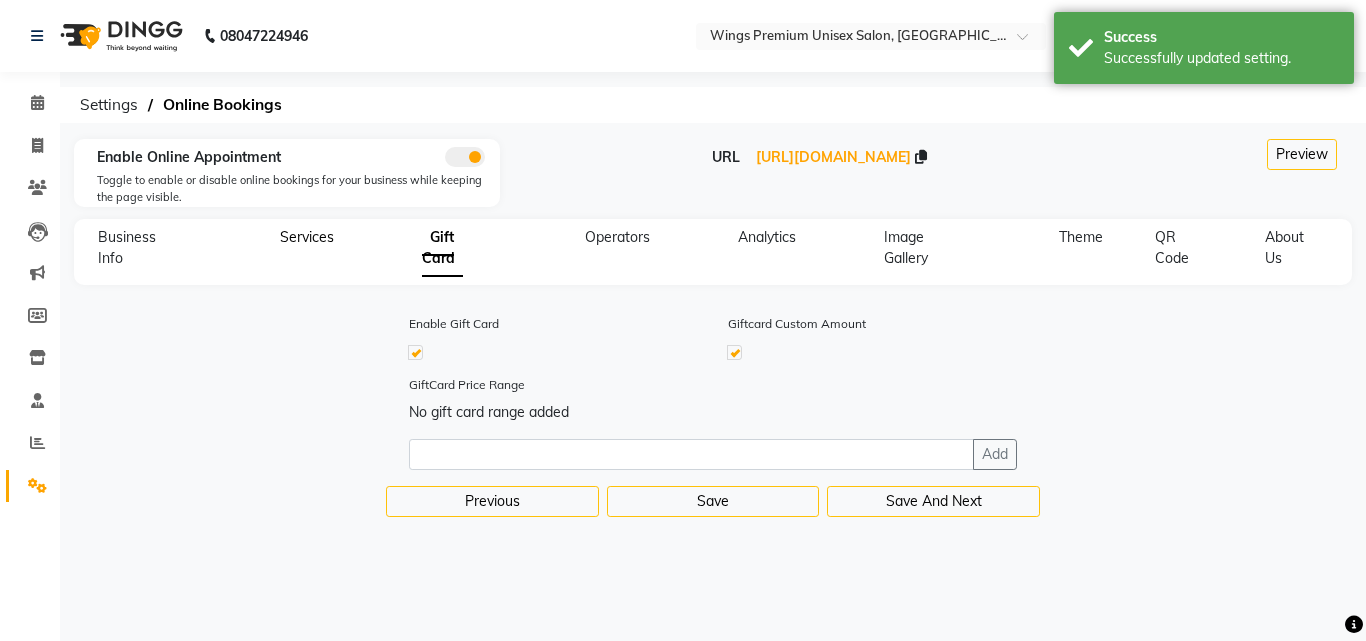 click on "Services" 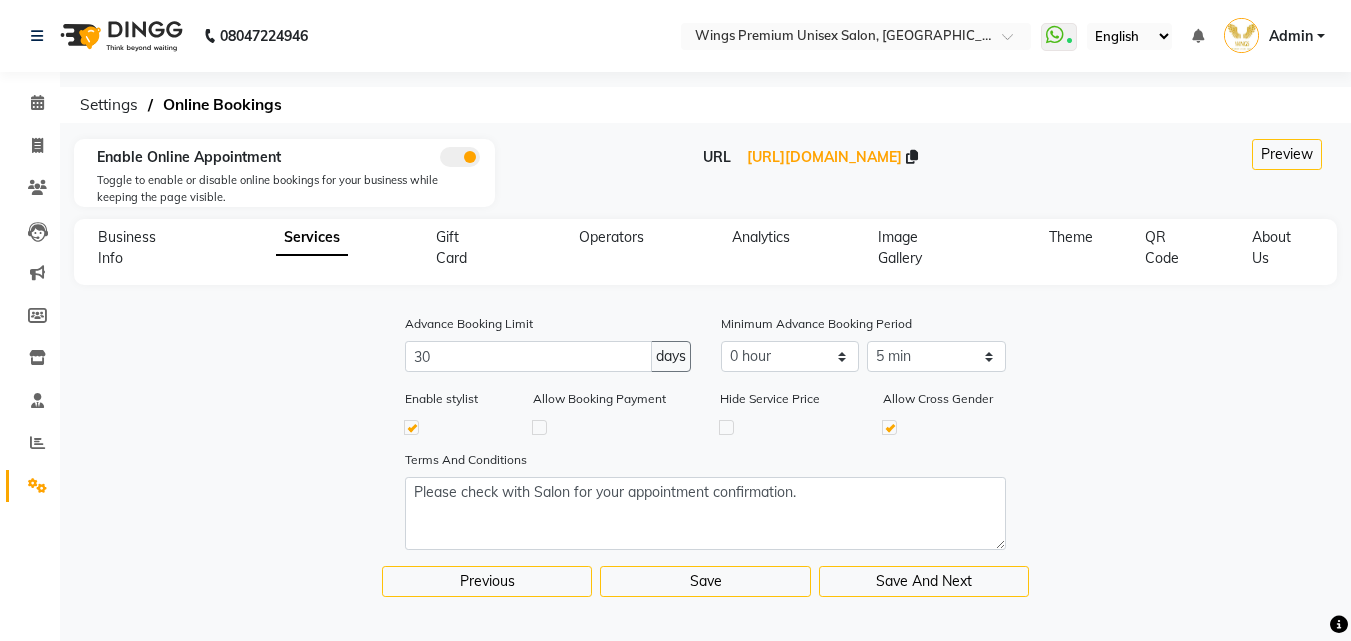 click on "Enable stylist Allow Booking Payment Hide Service Price  Allow Cross Gender" 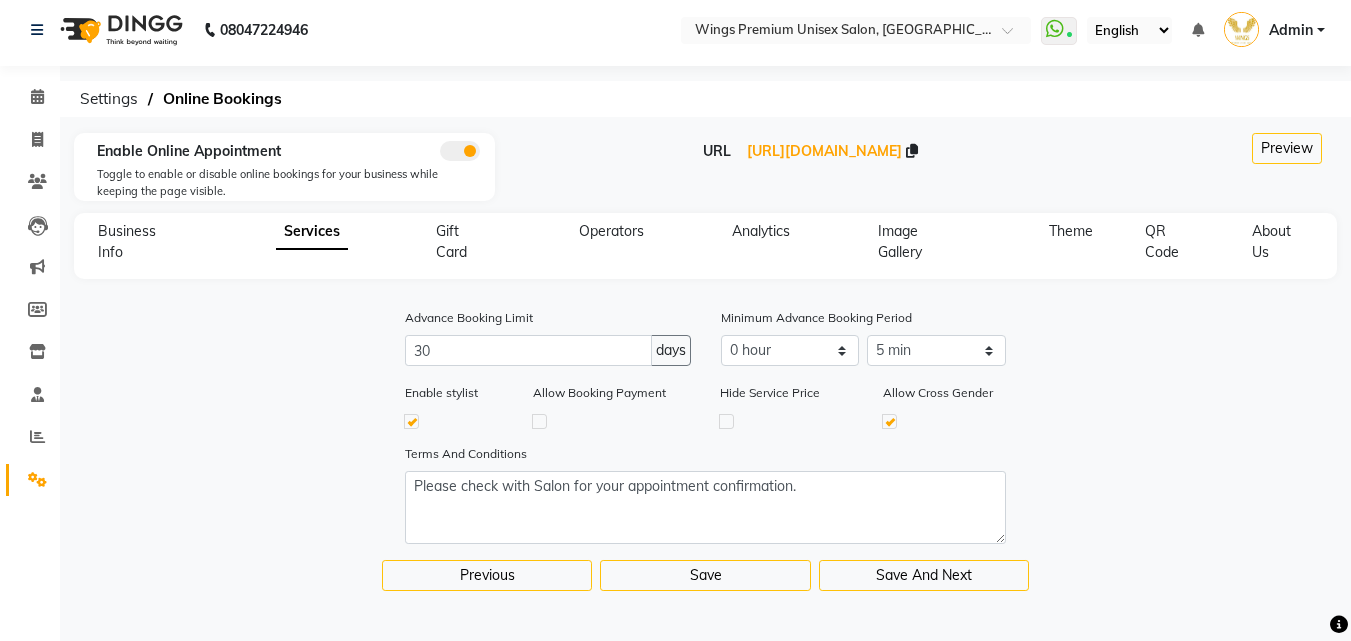 click on "Business Info" 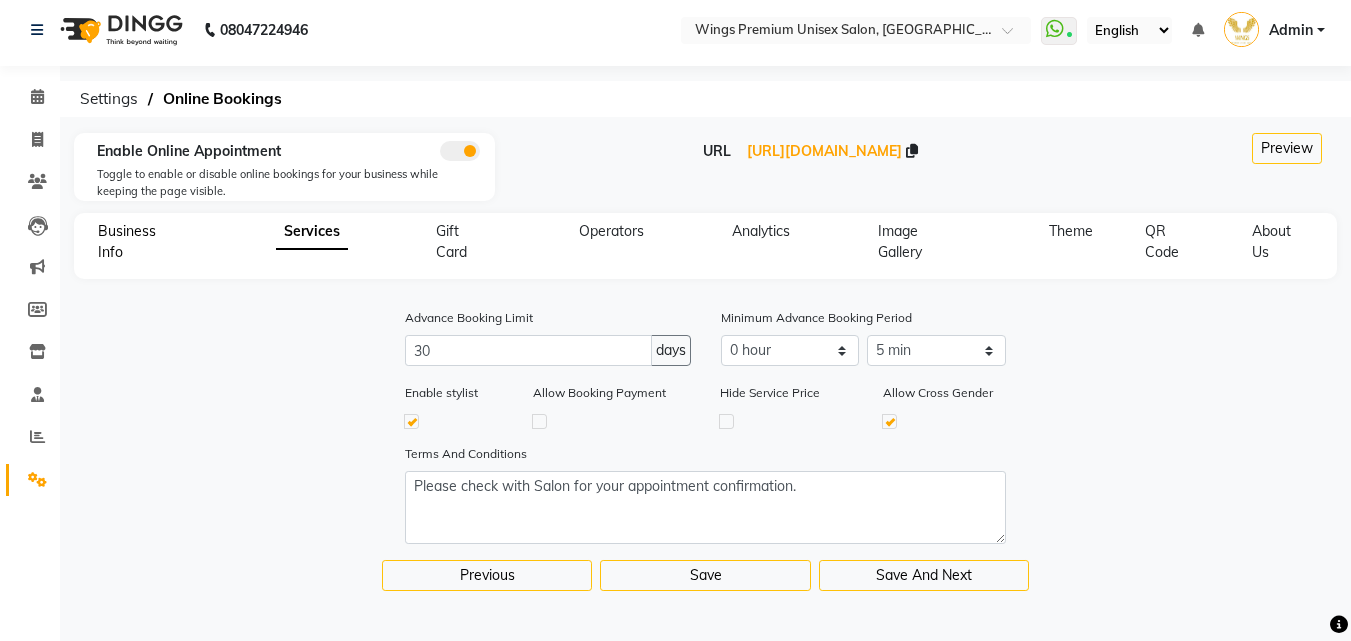 click on "Business Info" 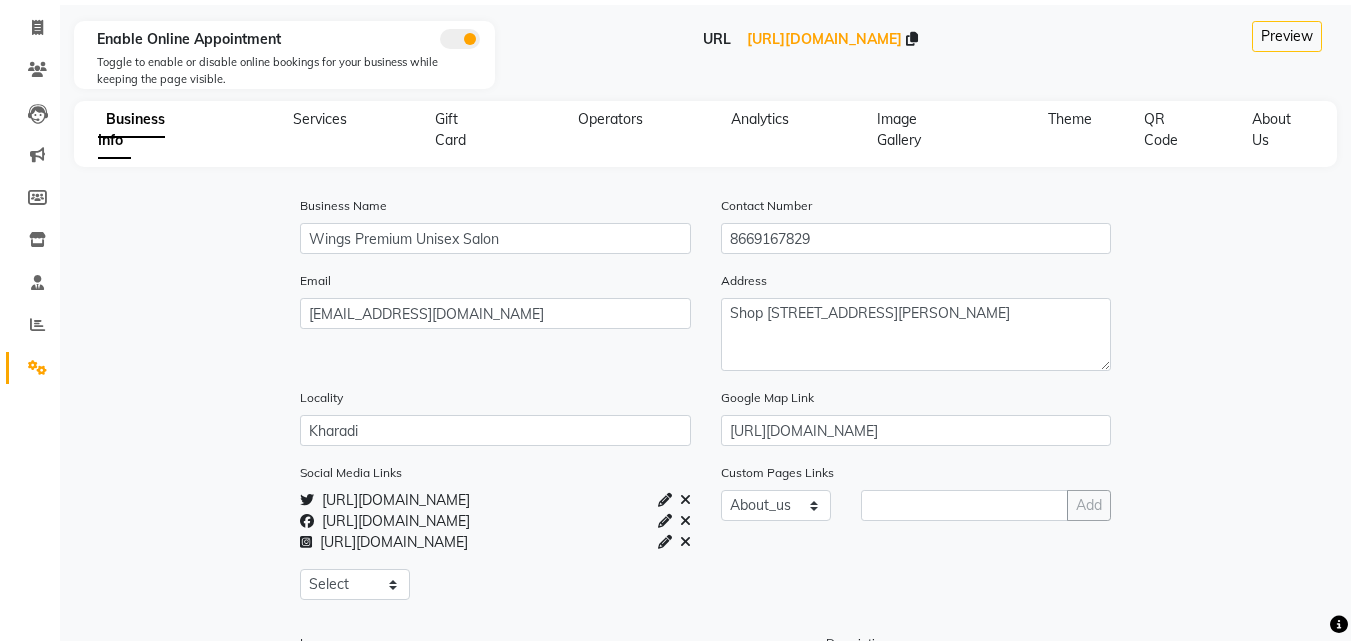 scroll, scrollTop: 393, scrollLeft: 0, axis: vertical 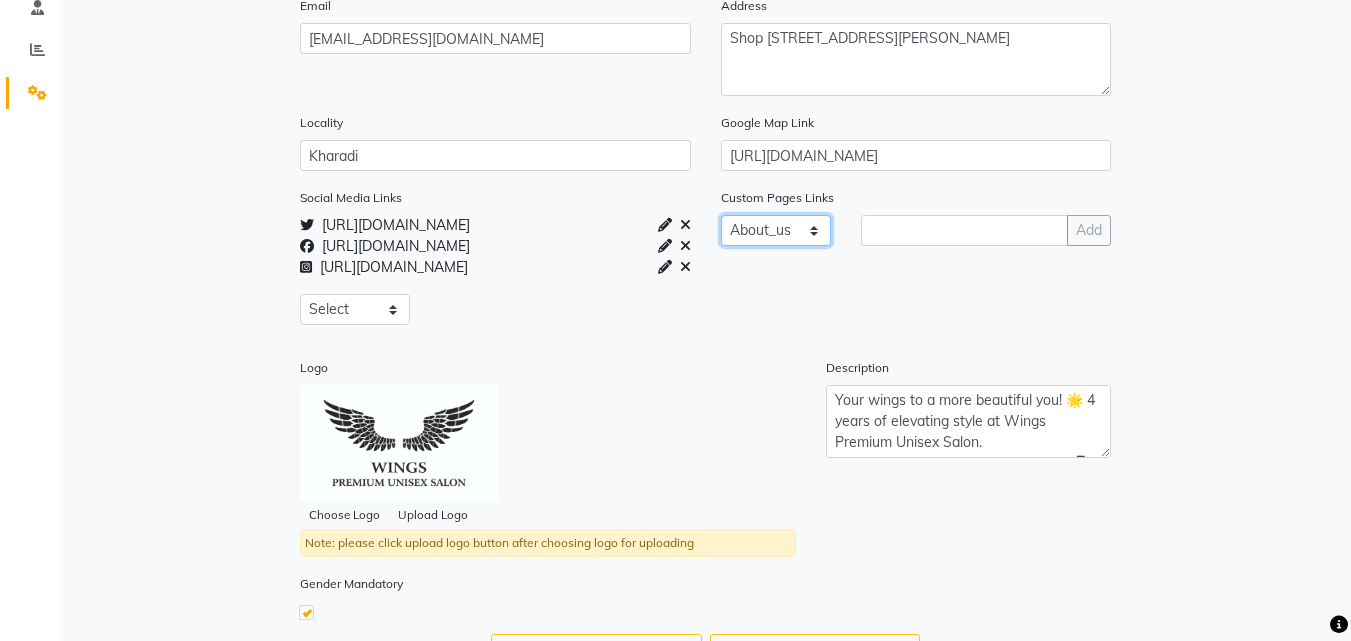 click on "Select About_us  Memberships  Products" 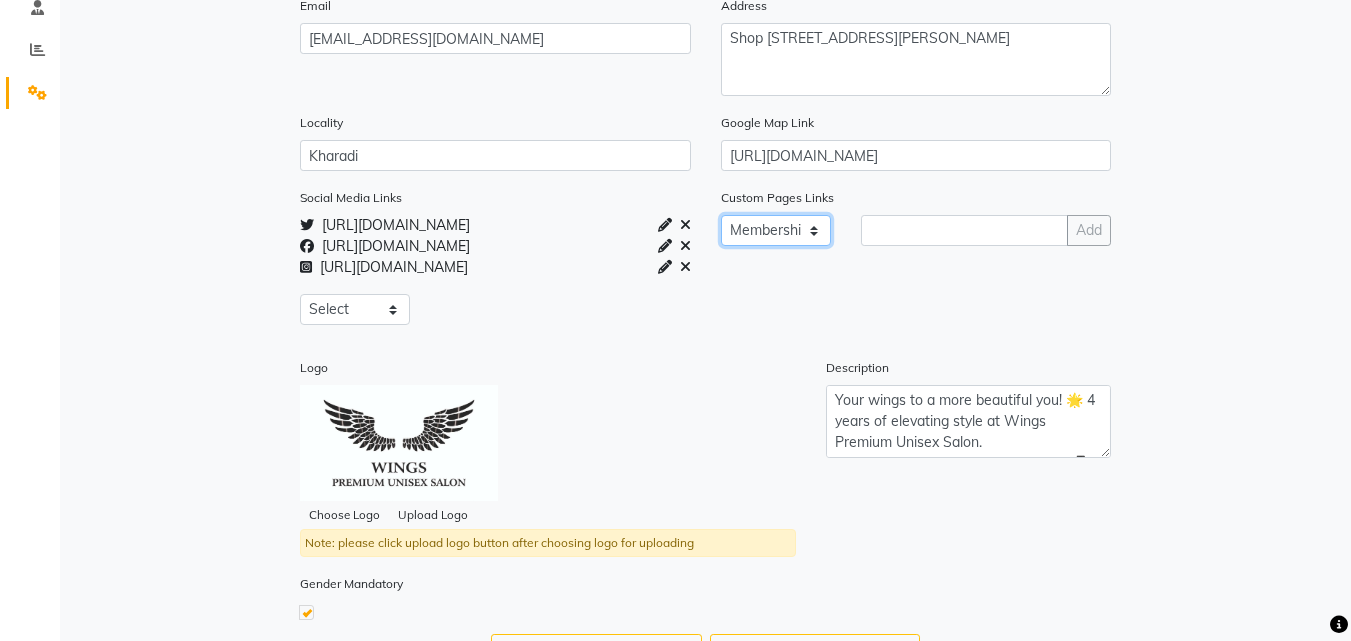 click on "Select About_us  Memberships  Products" 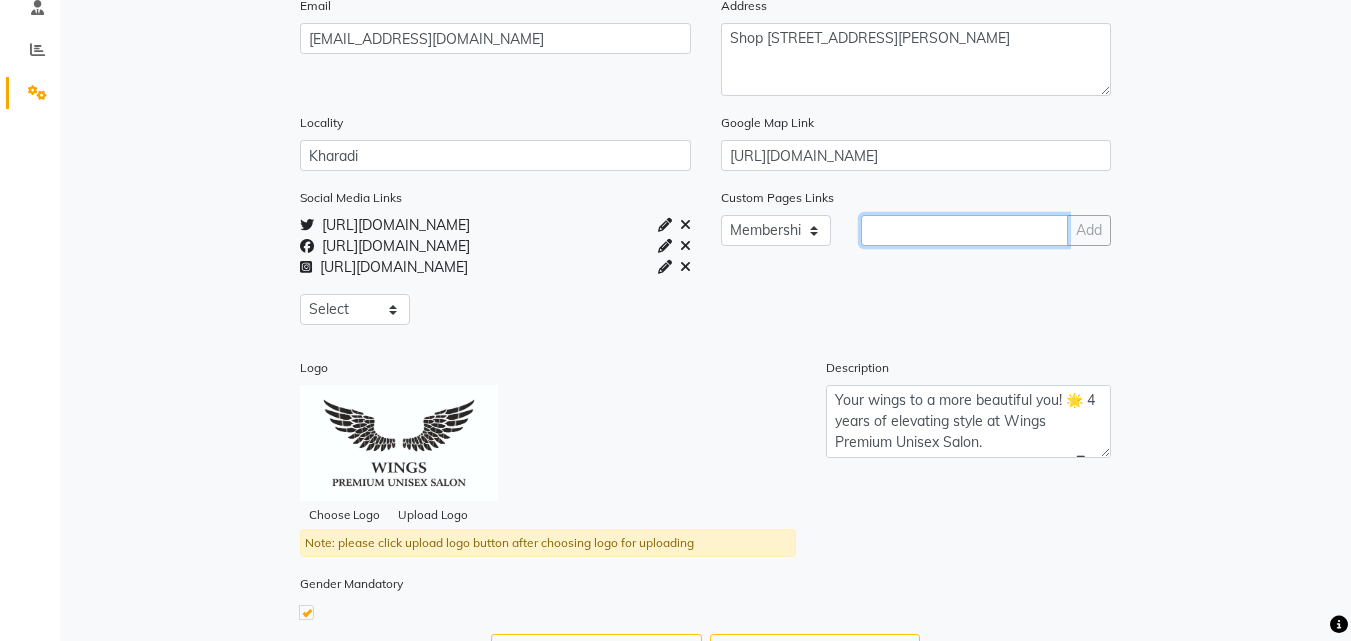 click 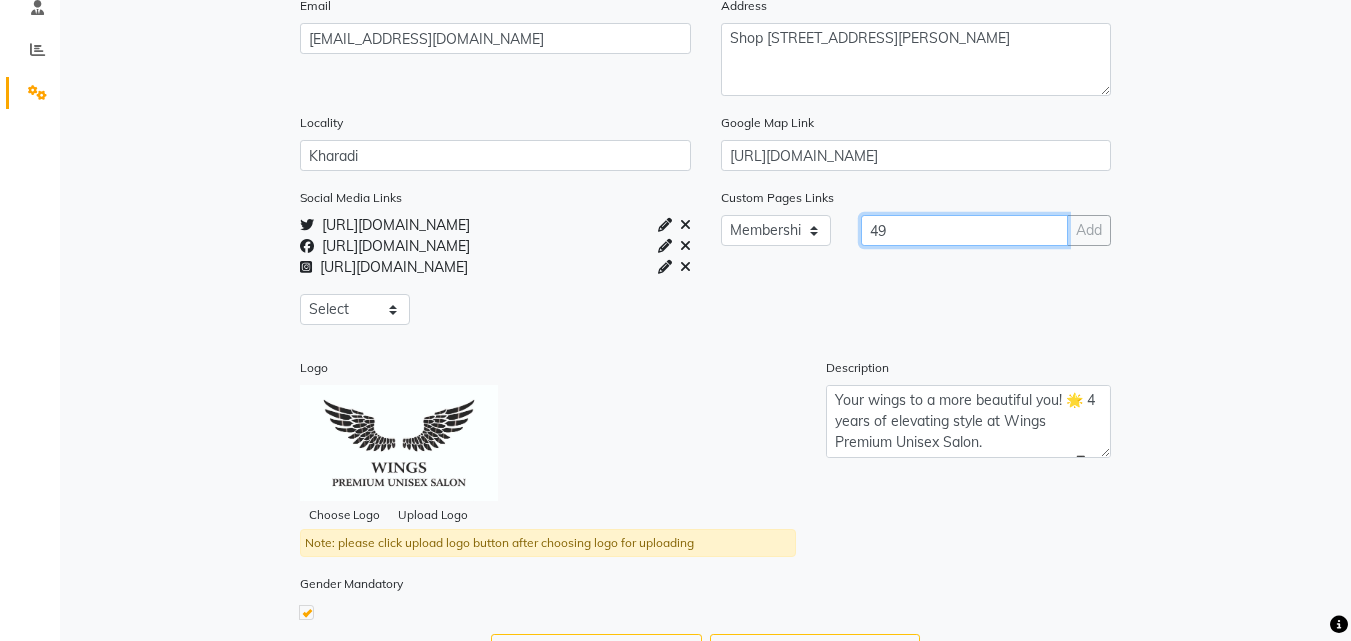 type on "4" 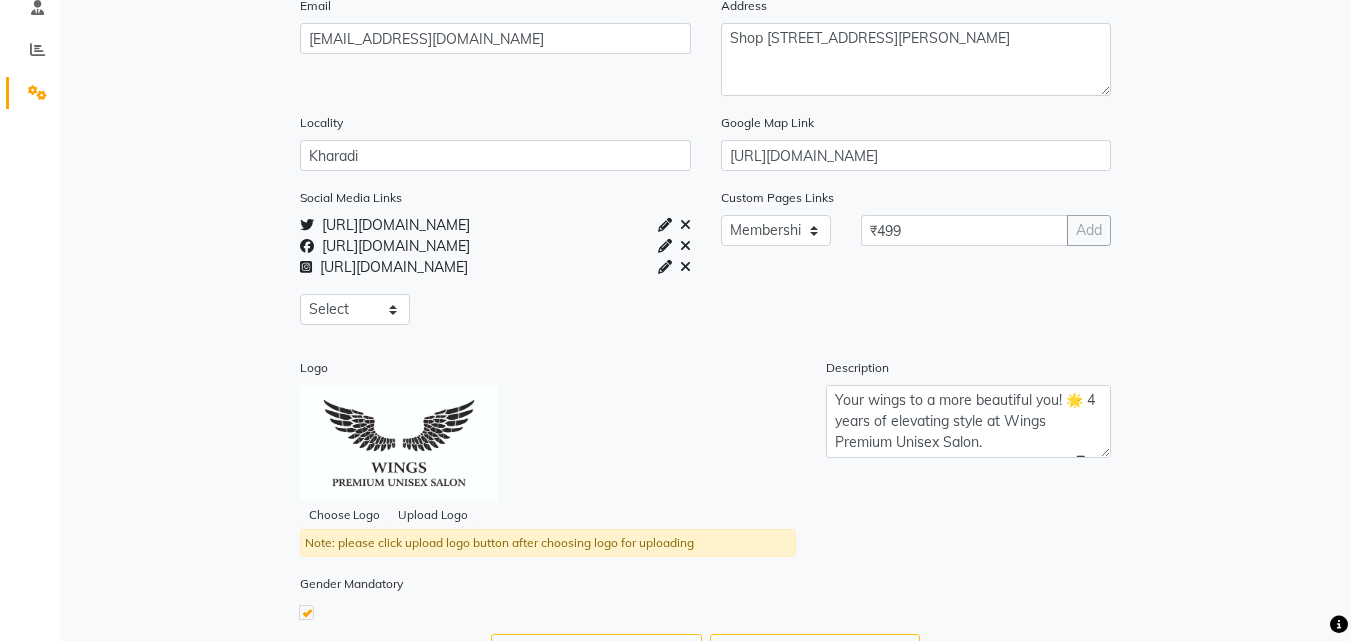 click on "Add" 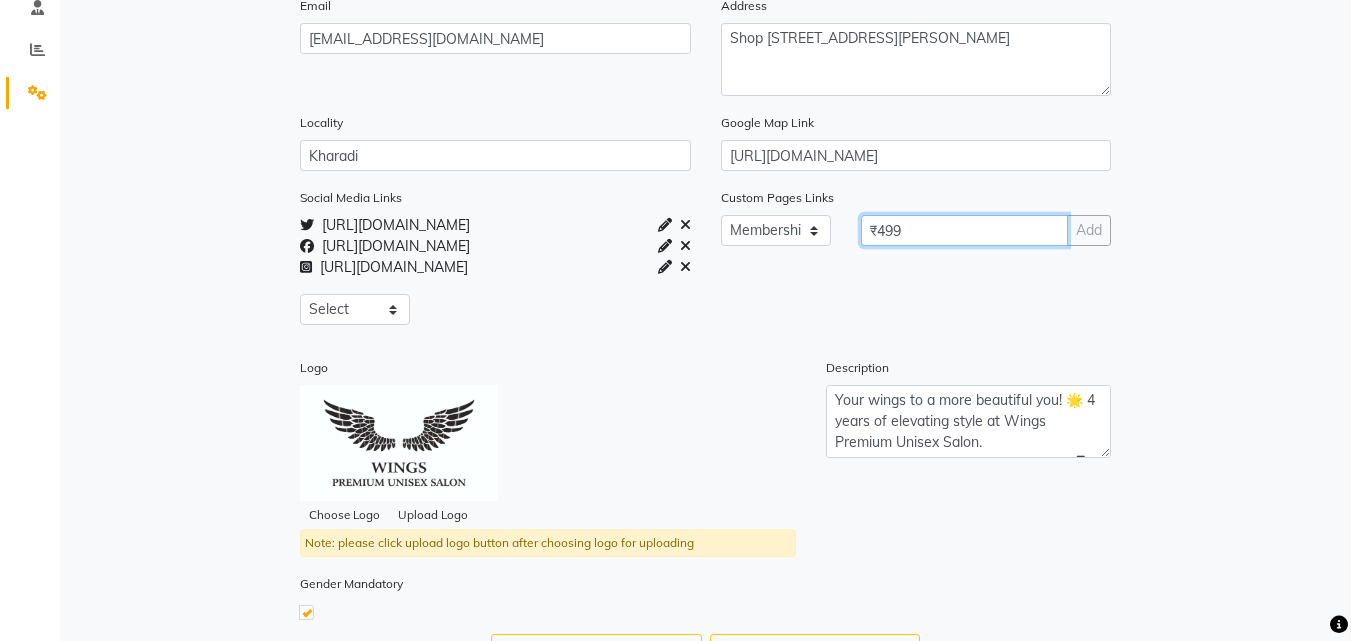 click on "₹499" 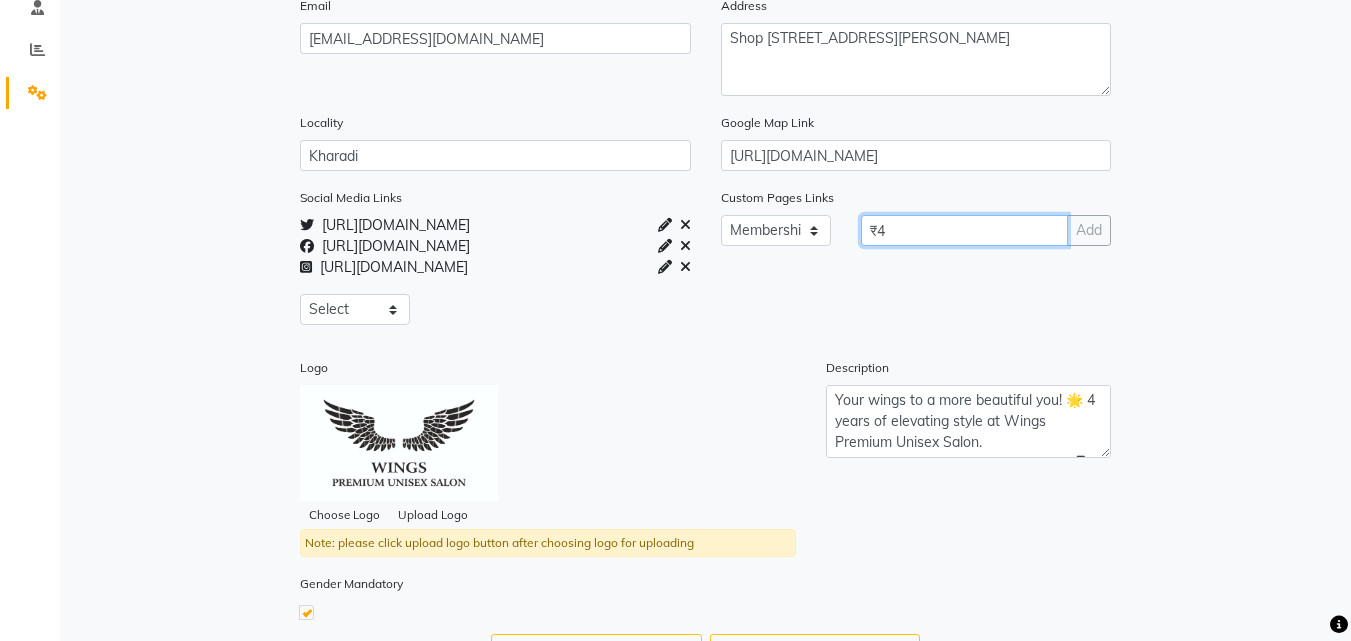 type on "₹" 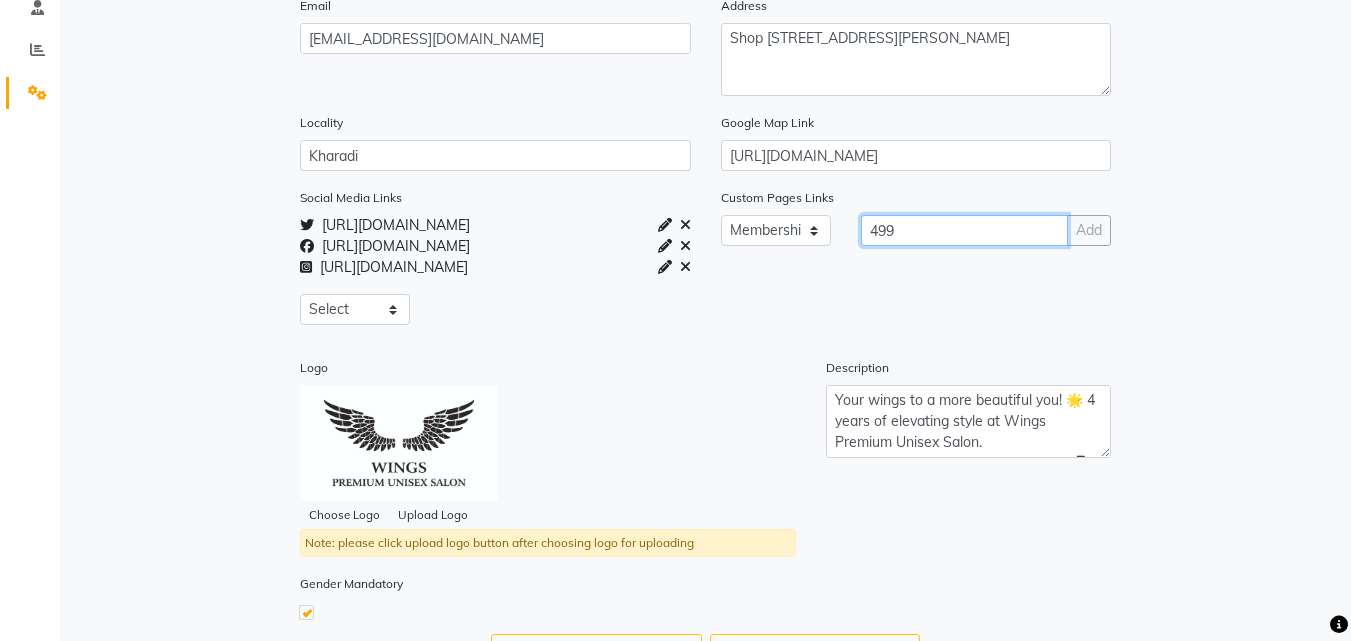 type on "499" 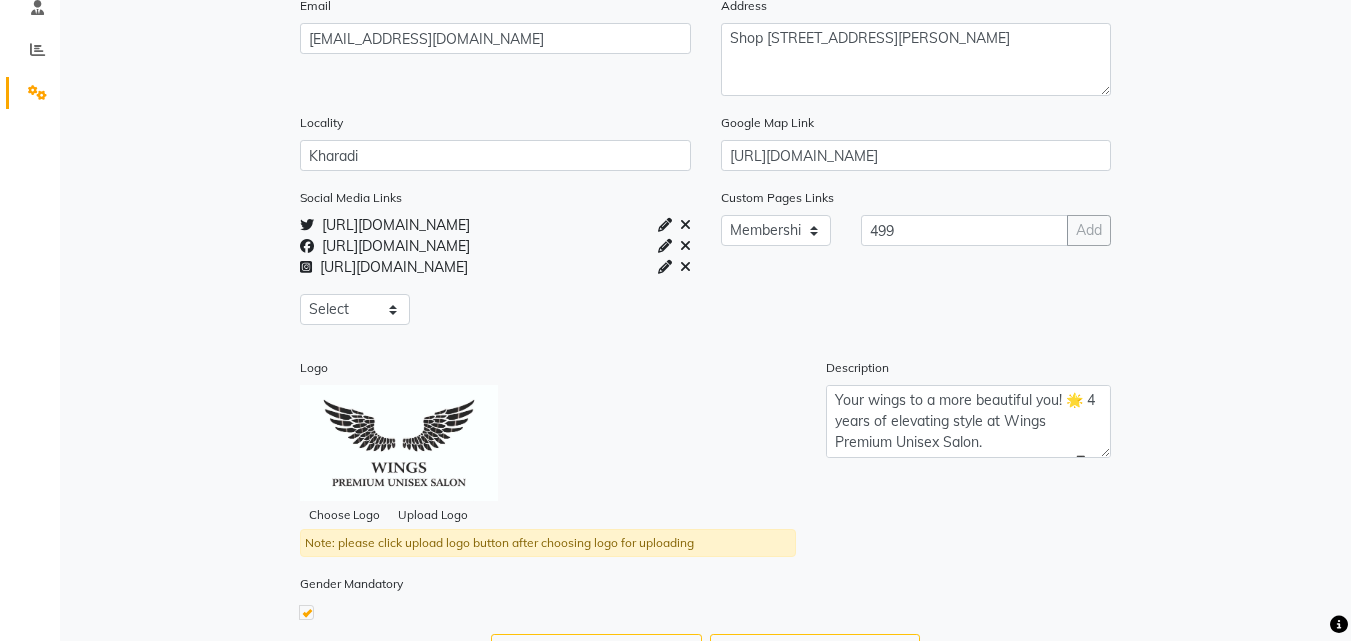 click on "Add" 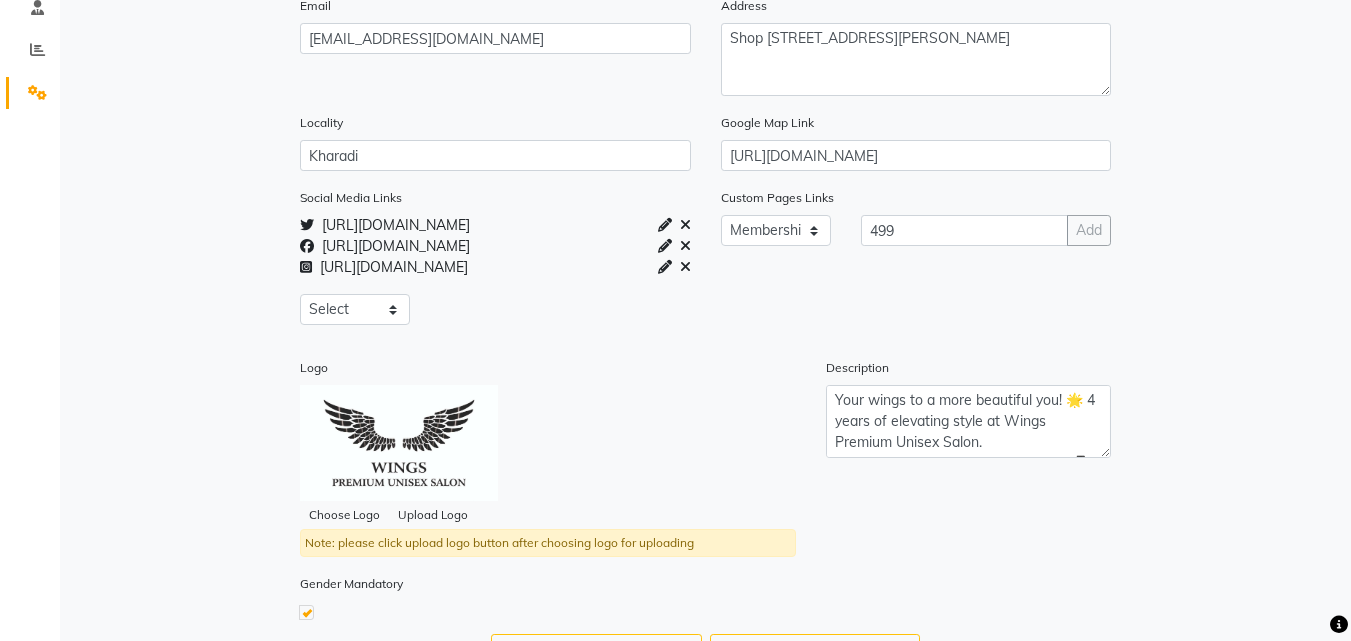 click on "Social Media Links  [URL][DOMAIN_NAME]   [URL][DOMAIN_NAME]   [URL][DOMAIN_NAME]  Select Facebook  Instagram  Linkedin  Twitter  Whatsapp  Youtube  Custom Pages Links Select About_us  Memberships  Products  499 Add Logo Choose Logo Upload Logo  Note: please click upload logo button after choosing logo for uploading  Description Your wings to a more beautiful you! 🌟 4 years of elevating style at Wings Premium Unisex Salon.
#BeautyWithWings #PremiumSalon 📱 8669167829" 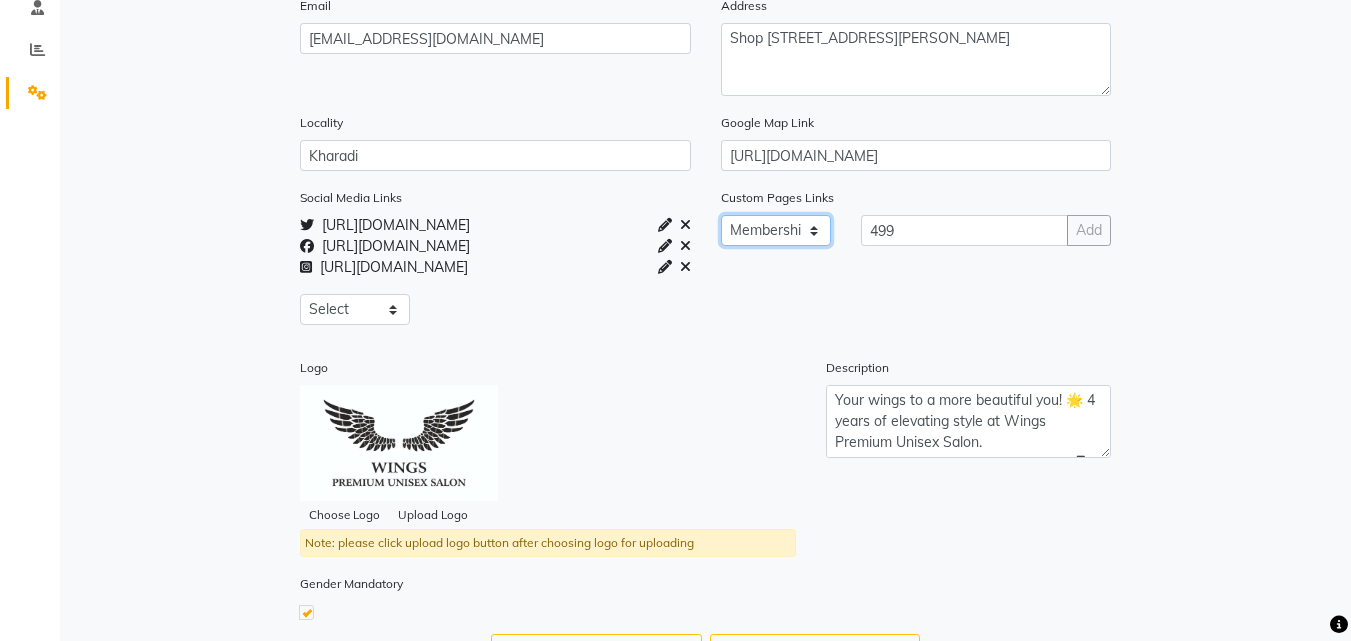click on "Select About_us  Memberships  Products" 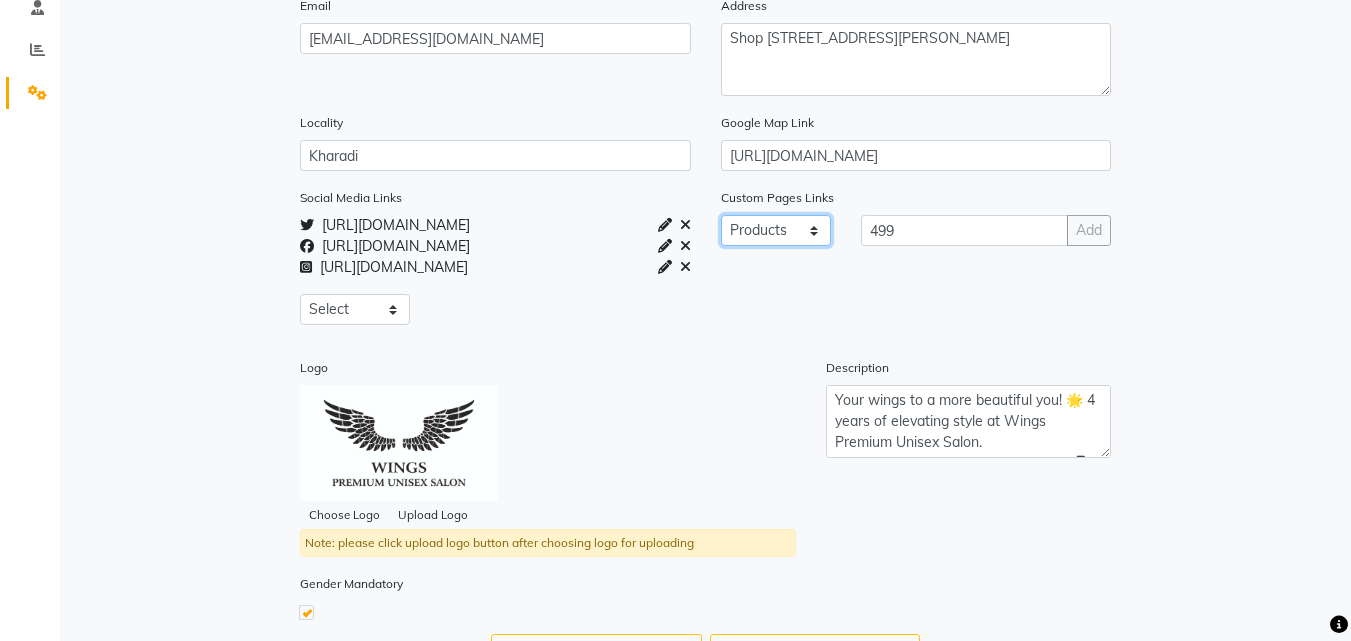 click on "Select About_us  Memberships  Products" 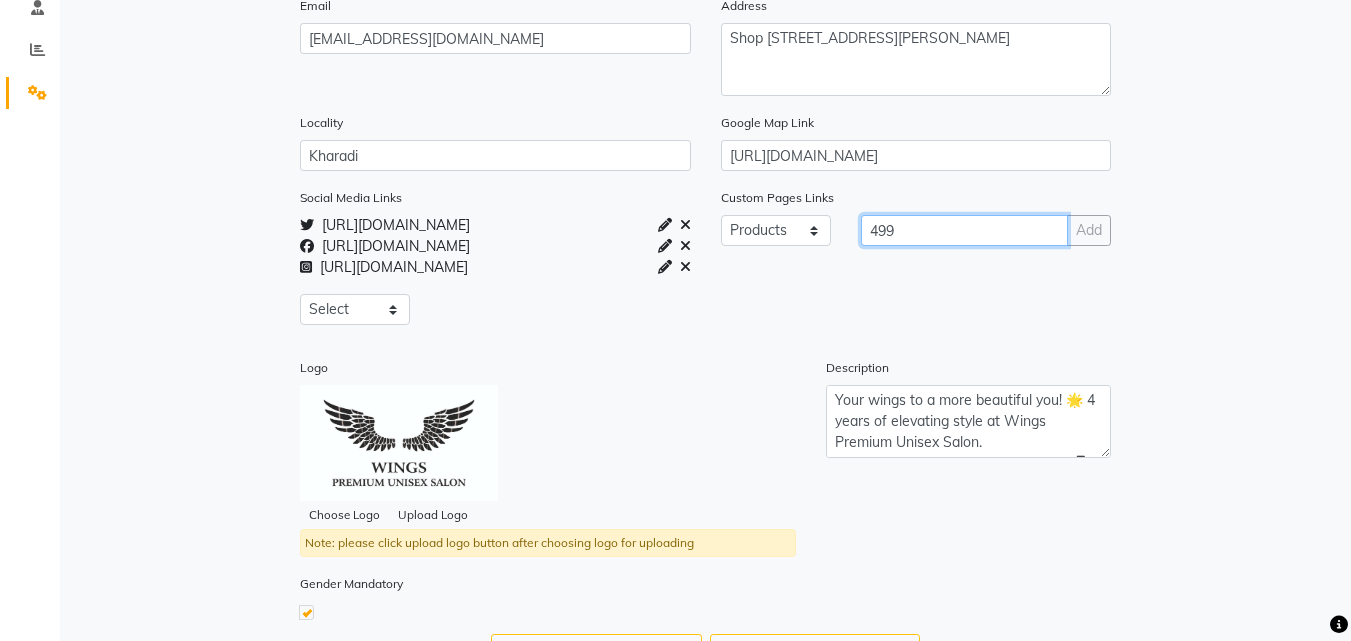 click on "499" 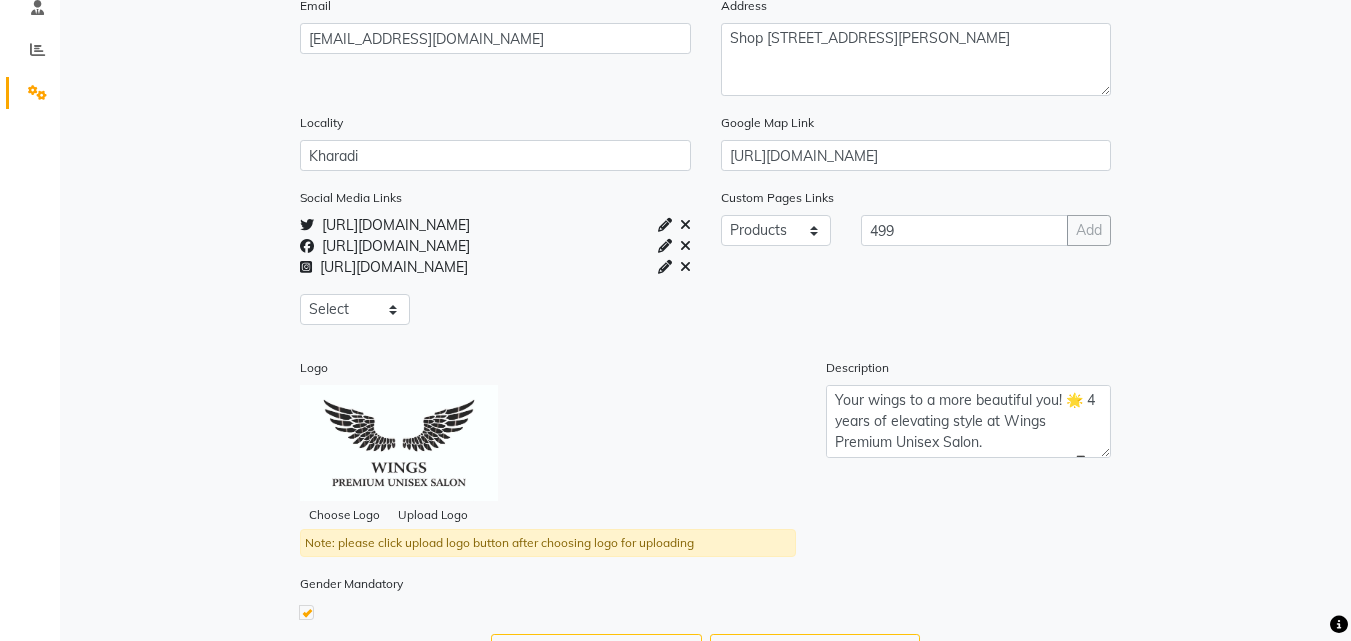 click on "Social Media Links  [URL][DOMAIN_NAME]   [URL][DOMAIN_NAME]   [URL][DOMAIN_NAME]  Select Facebook  Instagram  Linkedin  Twitter  Whatsapp  Youtube  Custom Pages Links Select About_us  Memberships  Products  499 Add Logo Choose Logo Upload Logo  Note: please click upload logo button after choosing logo for uploading  Description Your wings to a more beautiful you! 🌟 4 years of elevating style at Wings Premium Unisex Salon.
#BeautyWithWings #PremiumSalon 📱 8669167829" 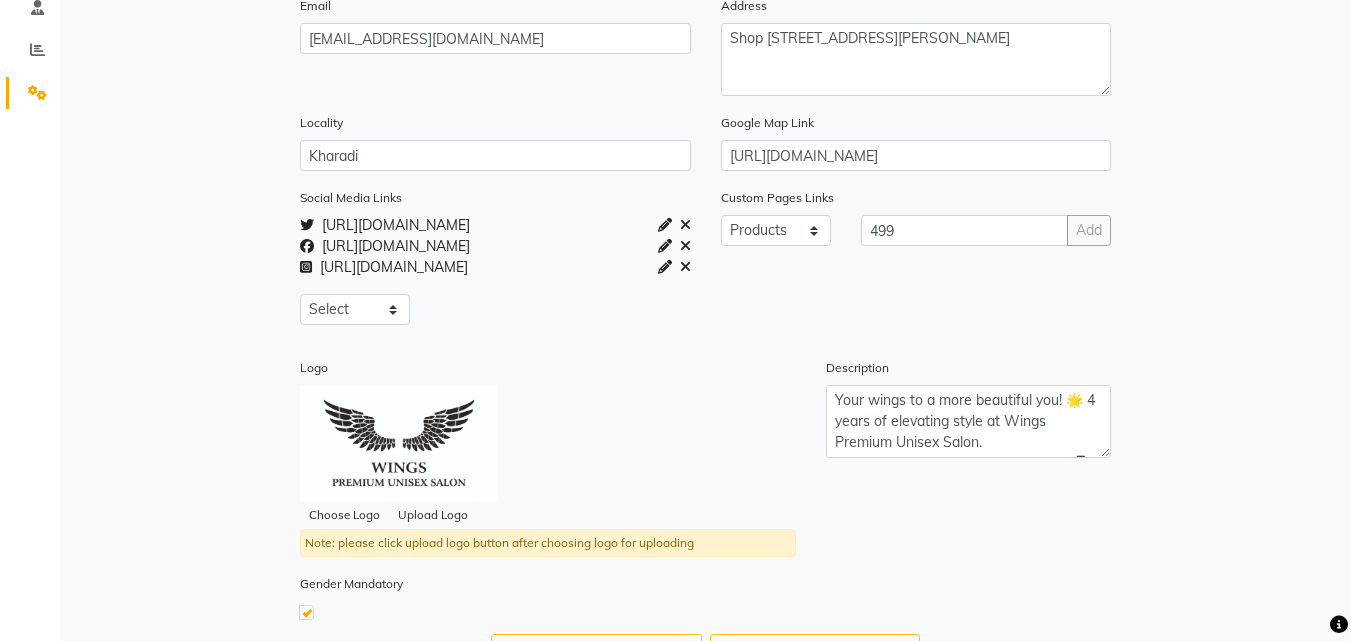 click on "Custom Pages Links Select About_us  Memberships  Products  499 Add" 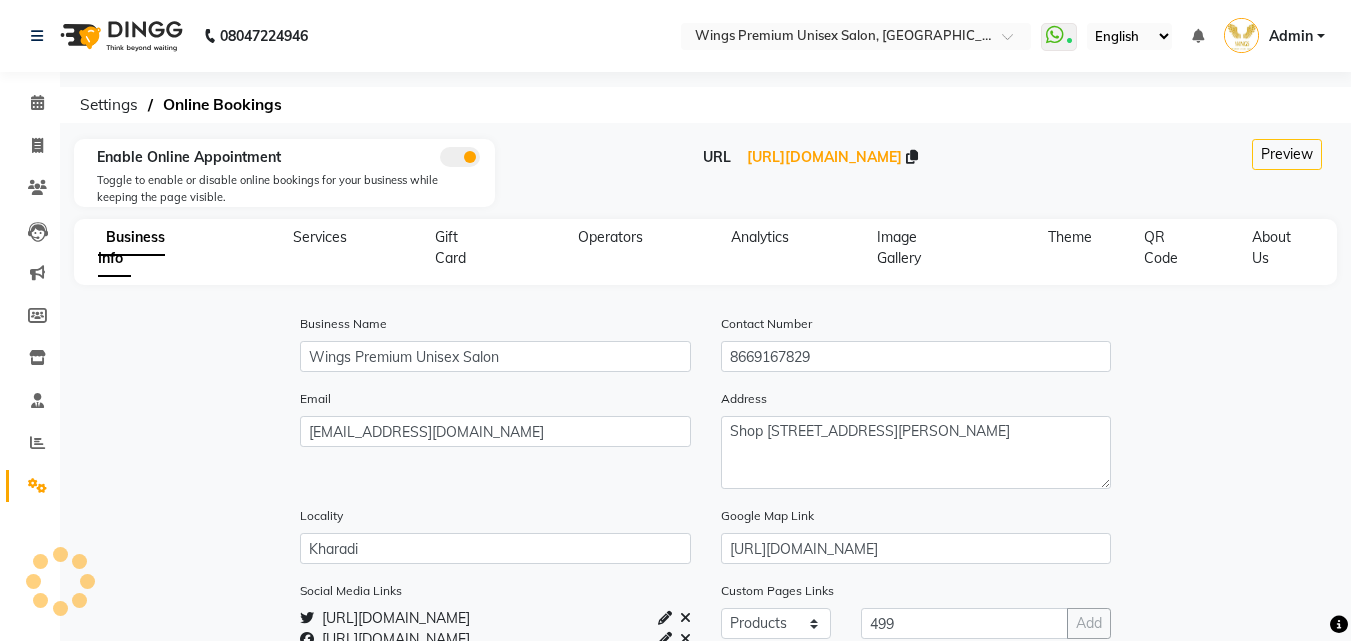 scroll, scrollTop: 488, scrollLeft: 0, axis: vertical 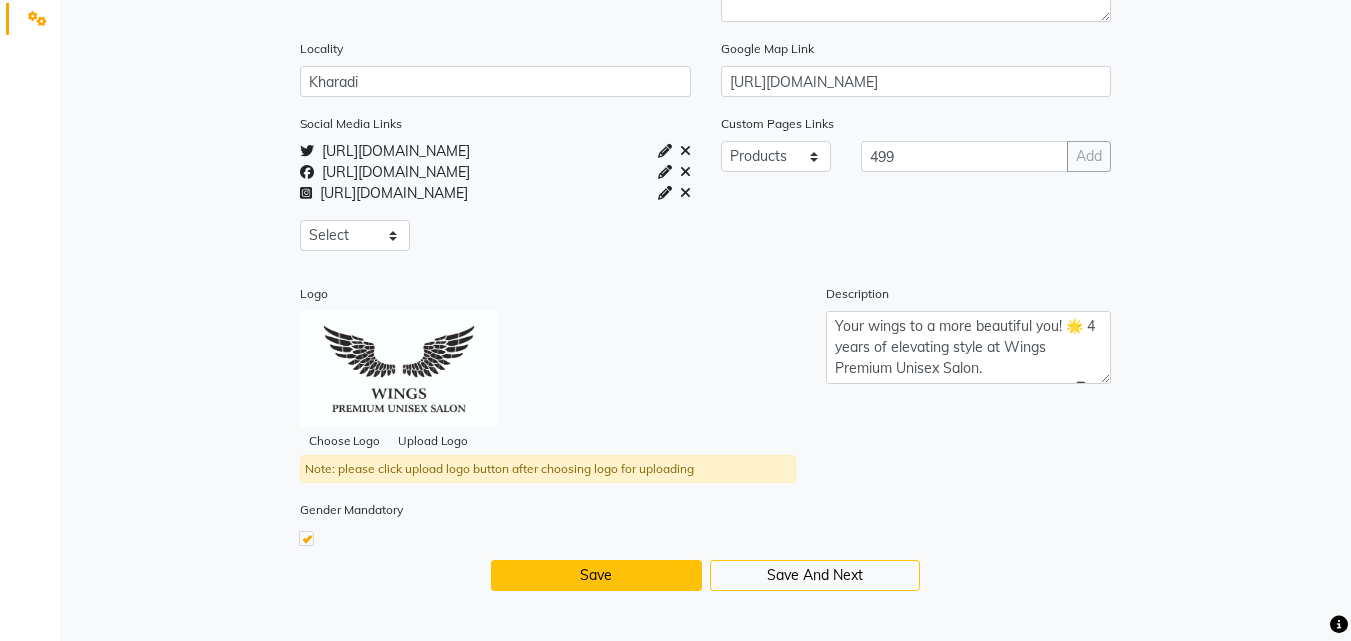 click on "Save" 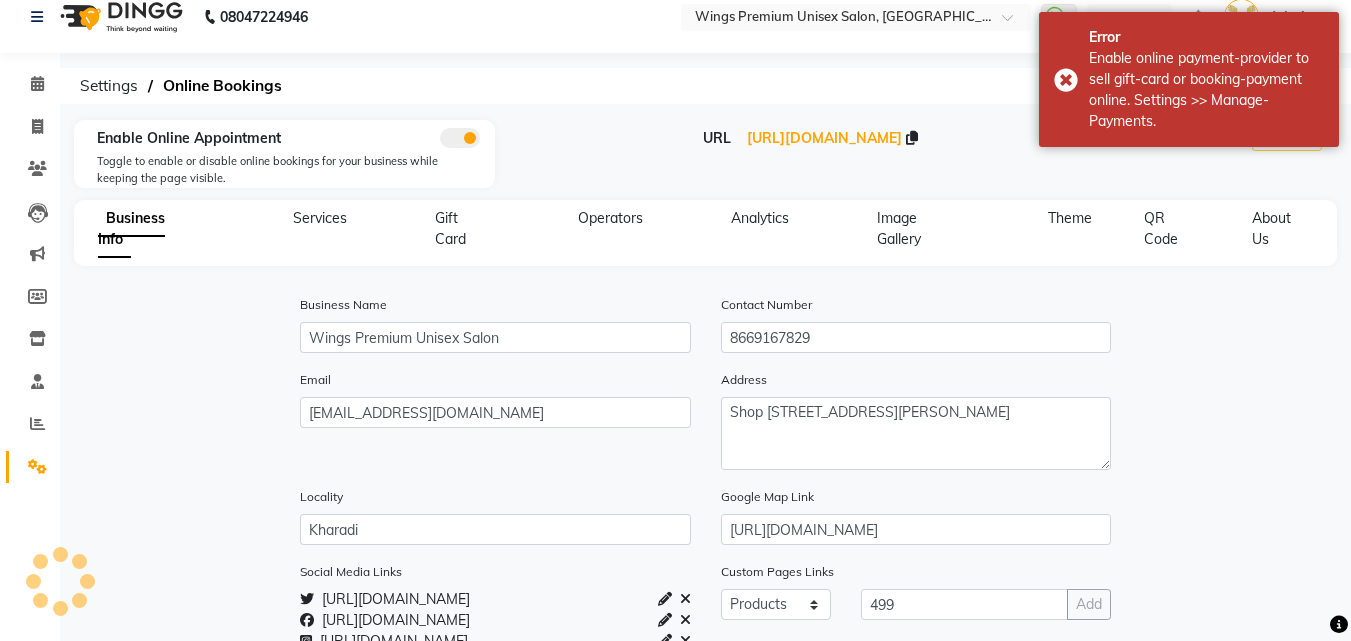 scroll, scrollTop: 0, scrollLeft: 0, axis: both 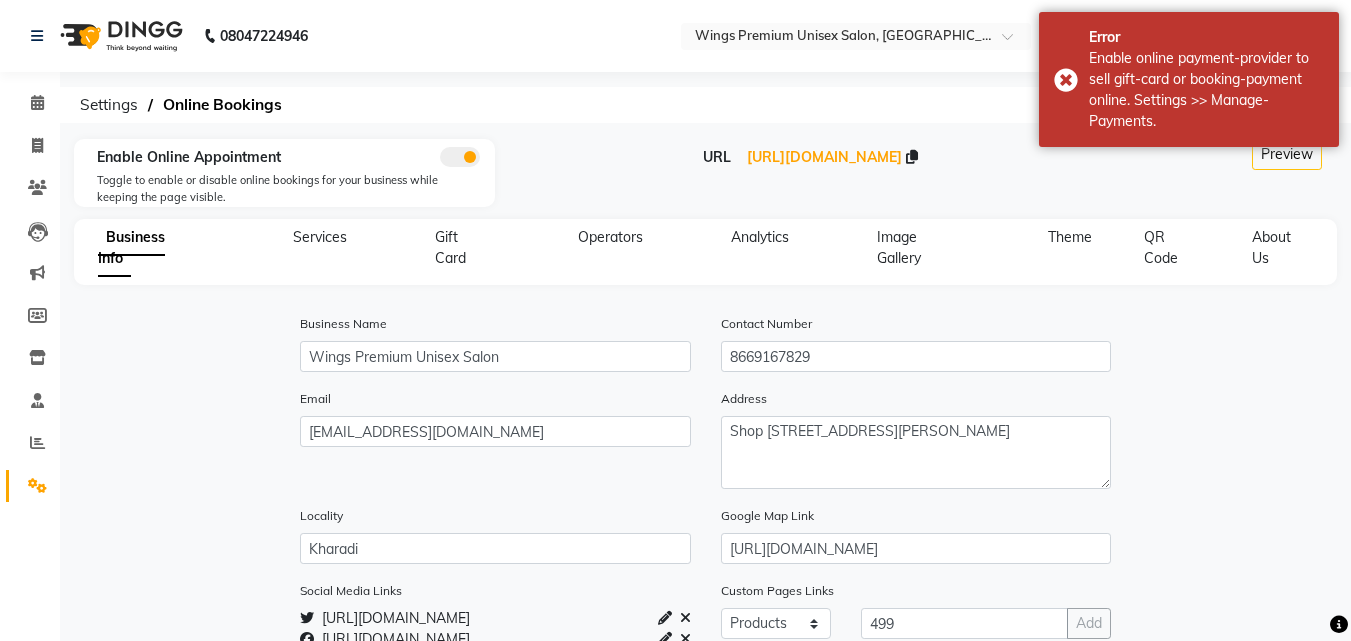 click on "Gift Card" 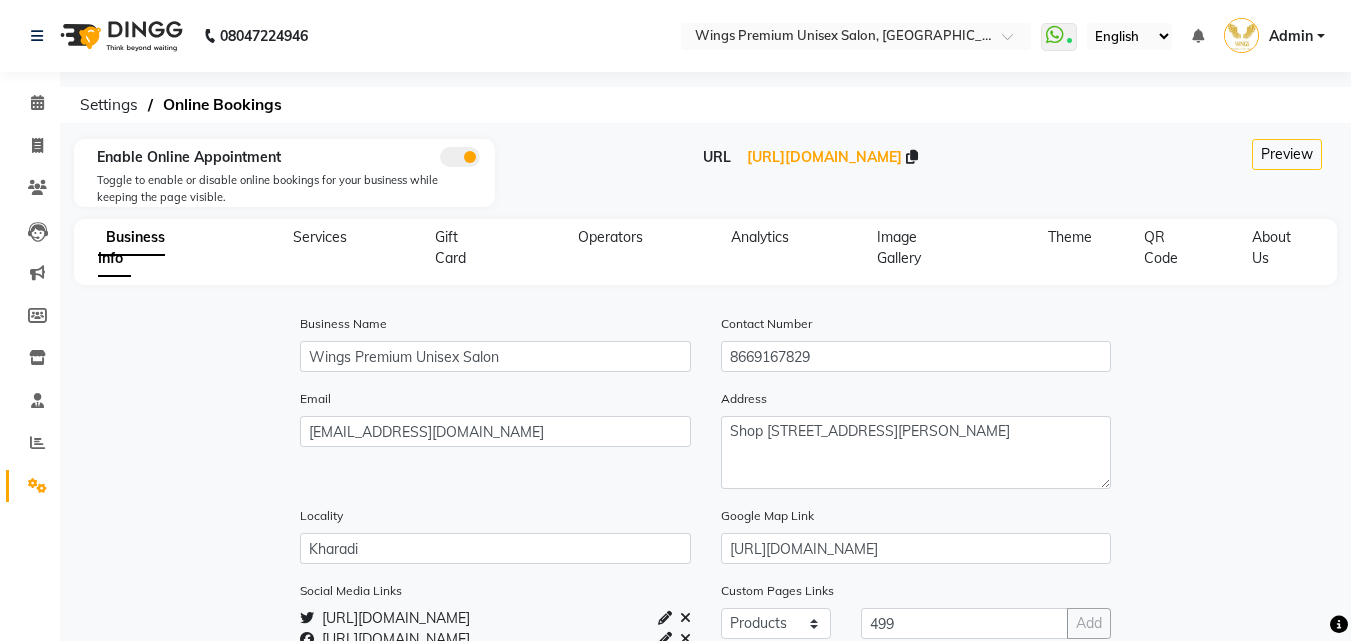 click on "Gift Card" 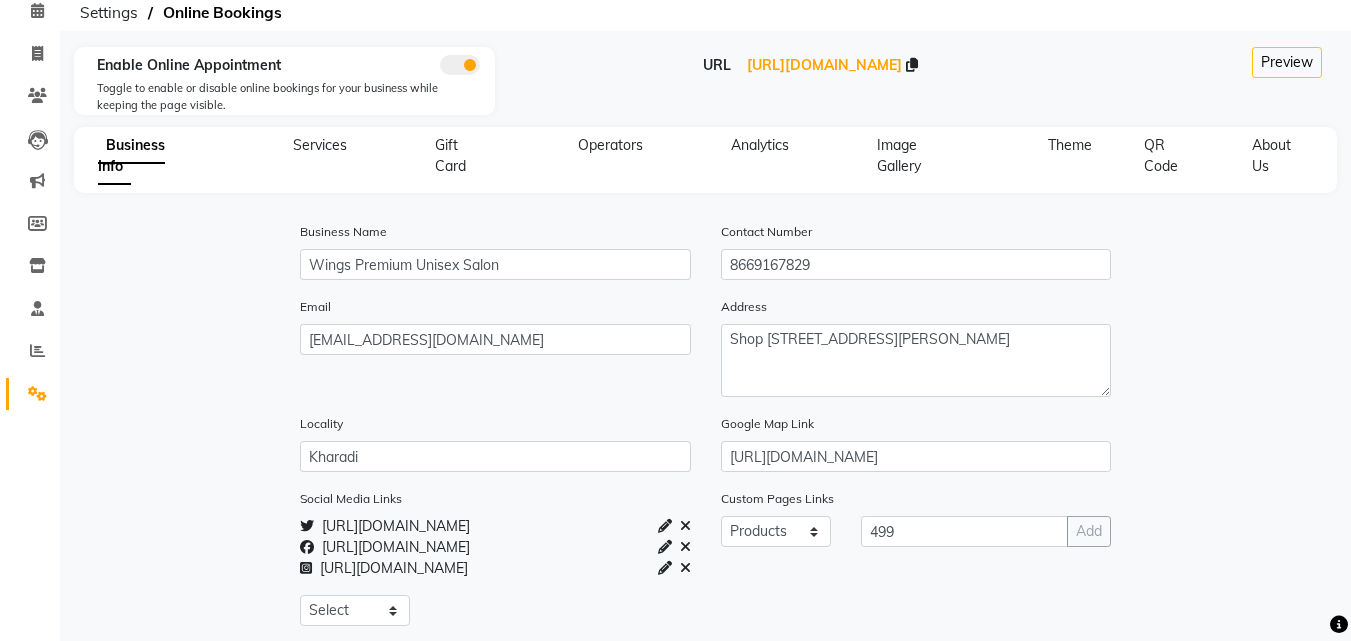 scroll, scrollTop: 0, scrollLeft: 0, axis: both 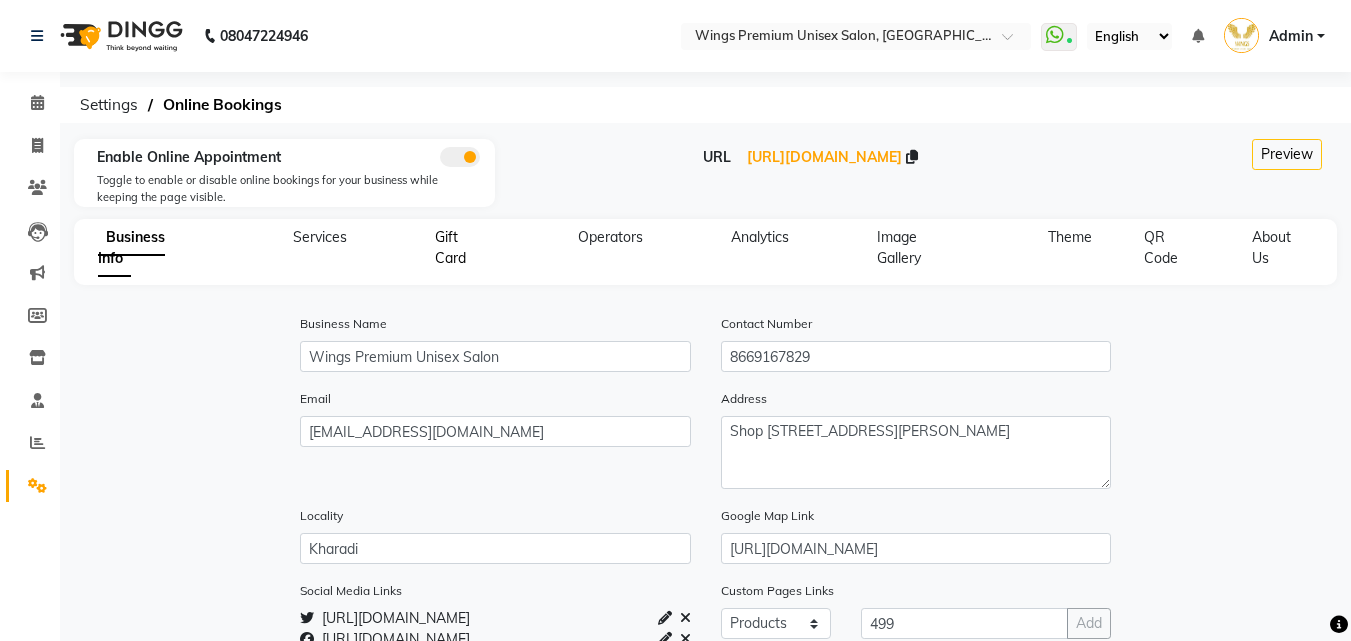 click on "Gift Card" 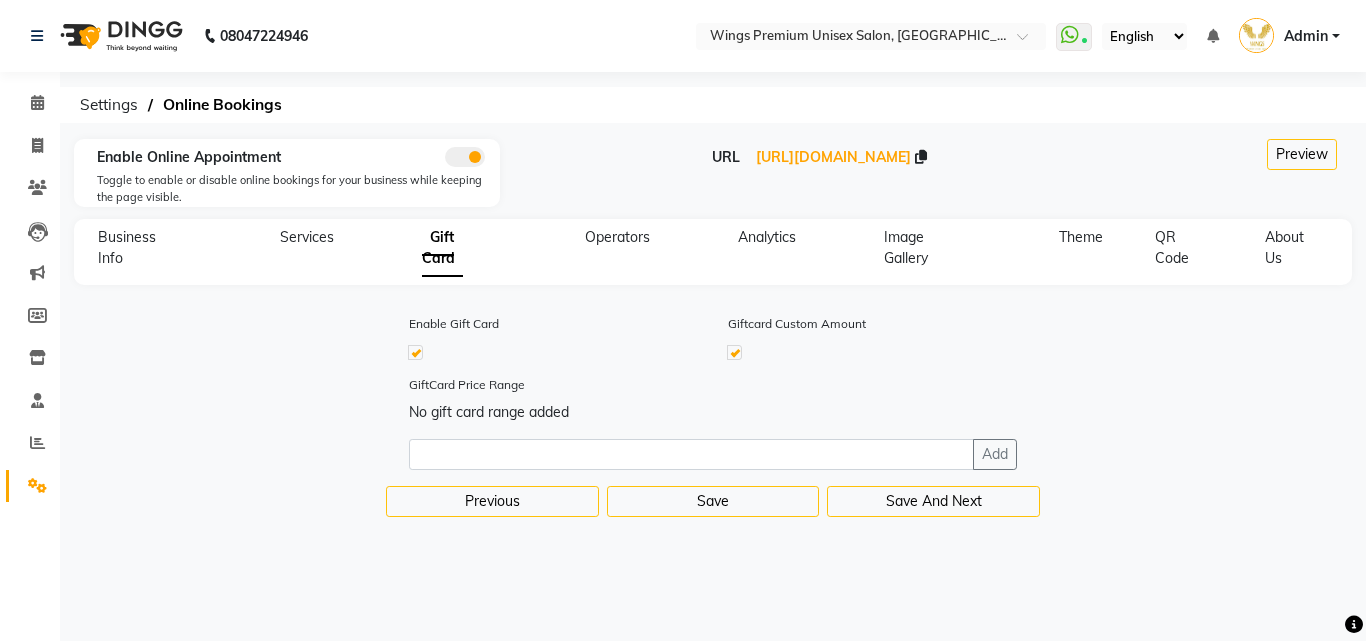 click 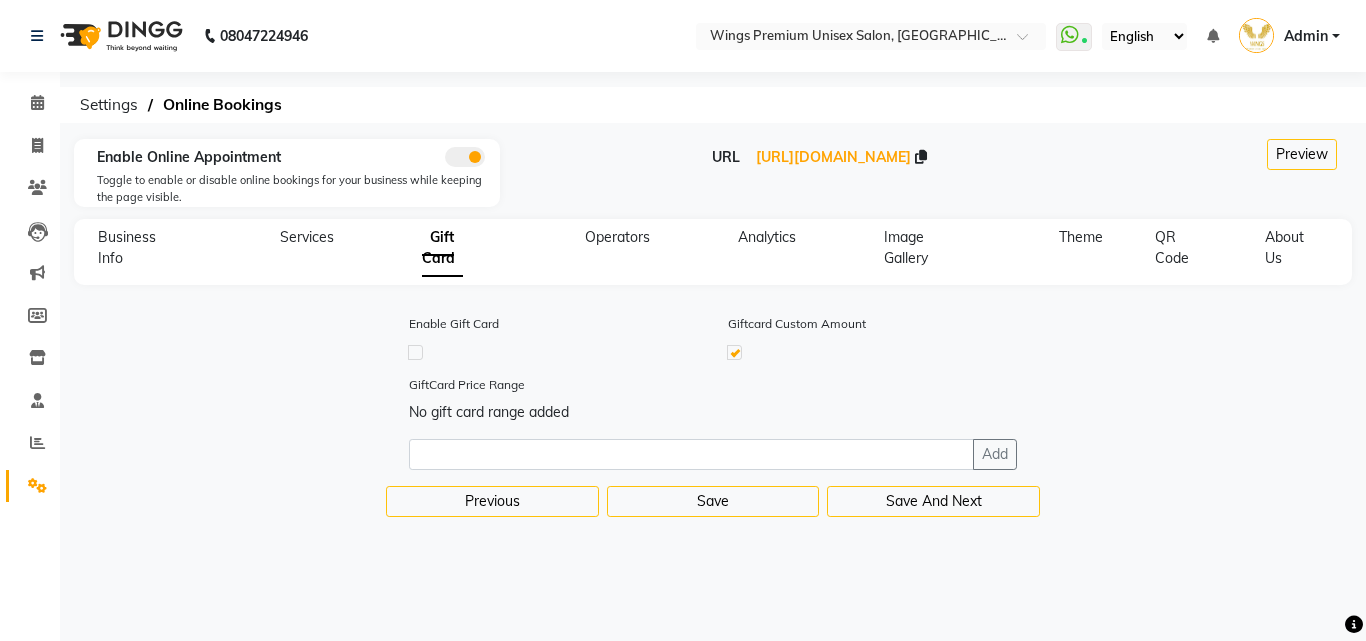 click 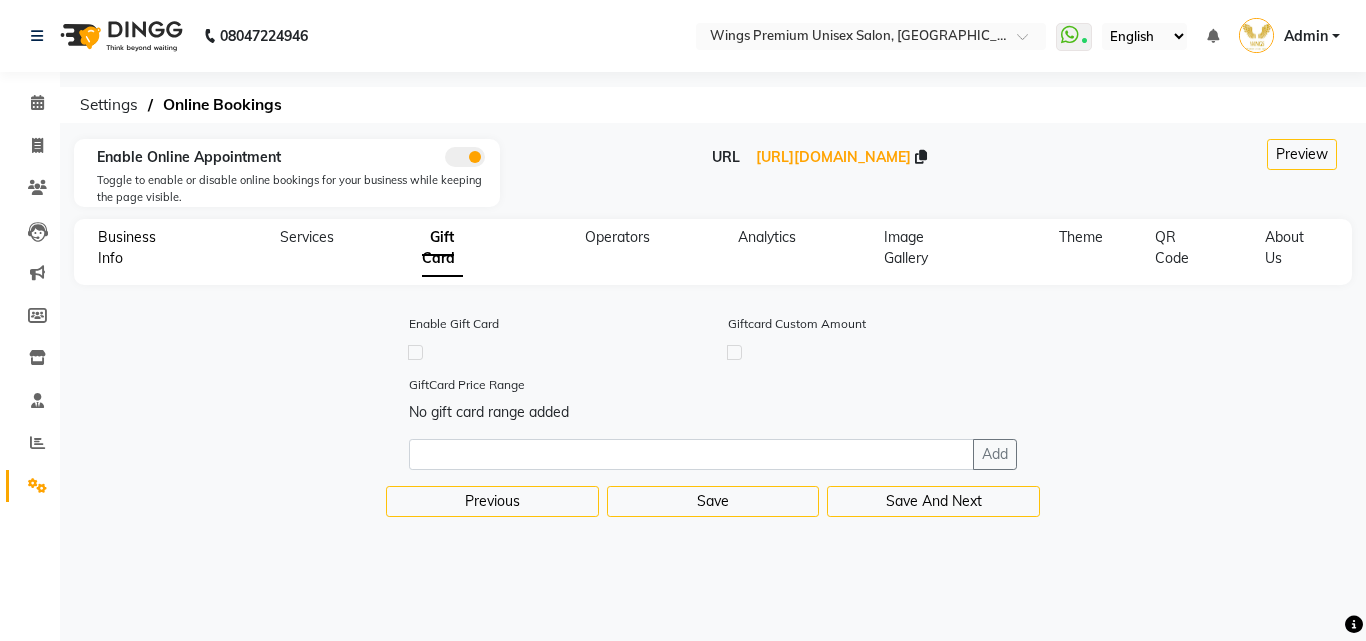 click on "Business Info" 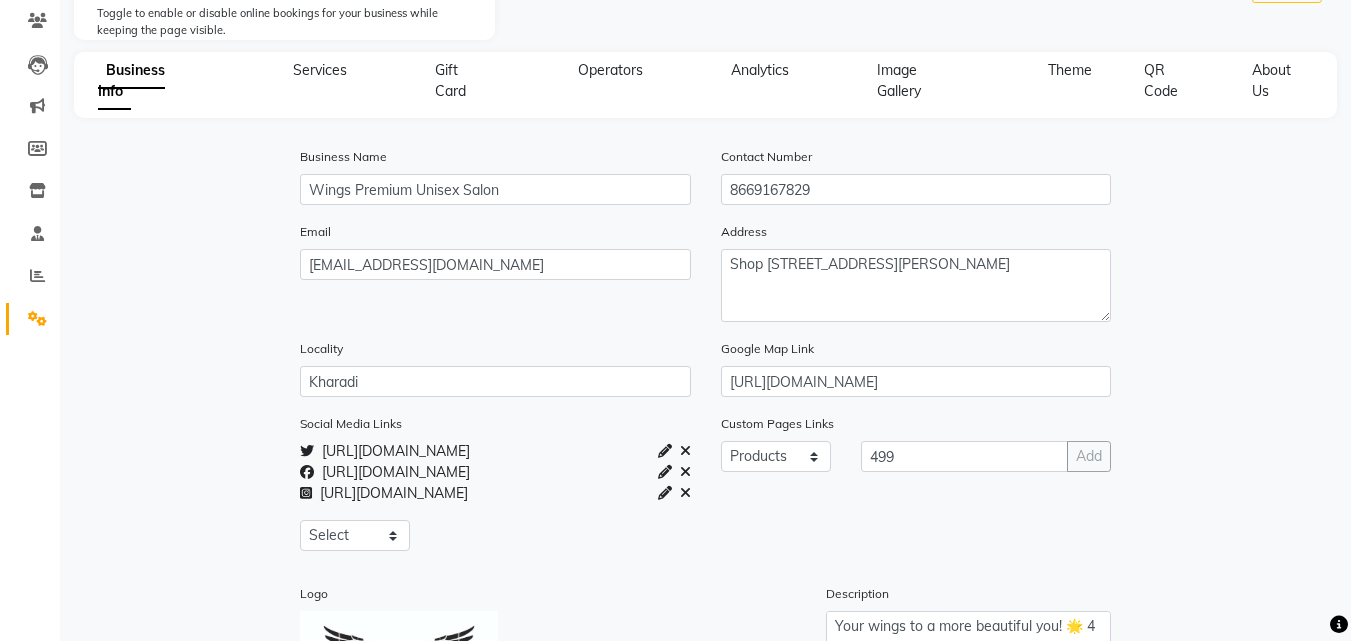 scroll, scrollTop: 400, scrollLeft: 0, axis: vertical 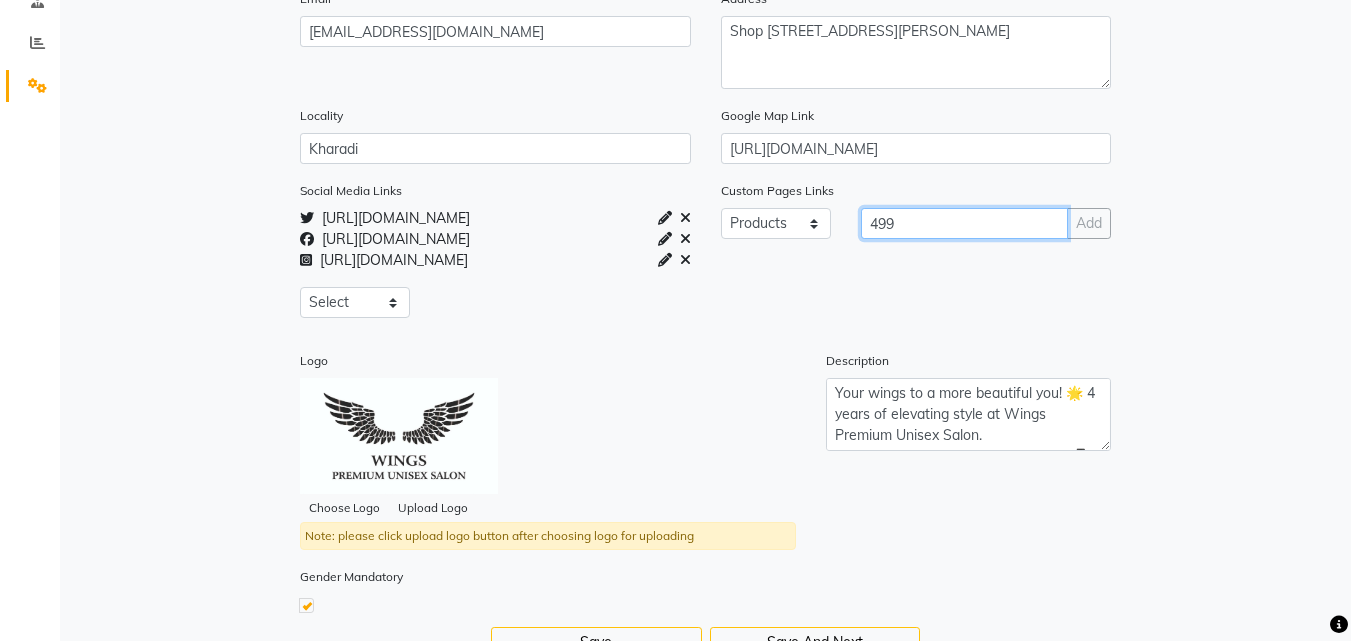 click on "499" 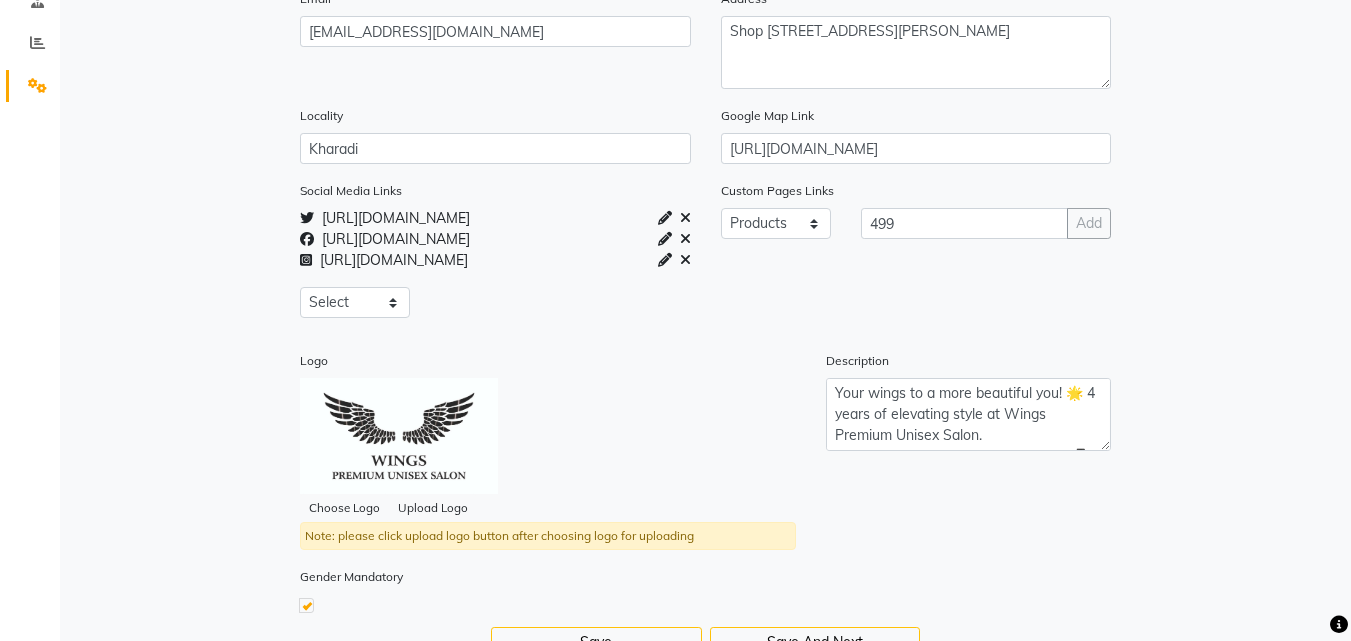click on "Add" 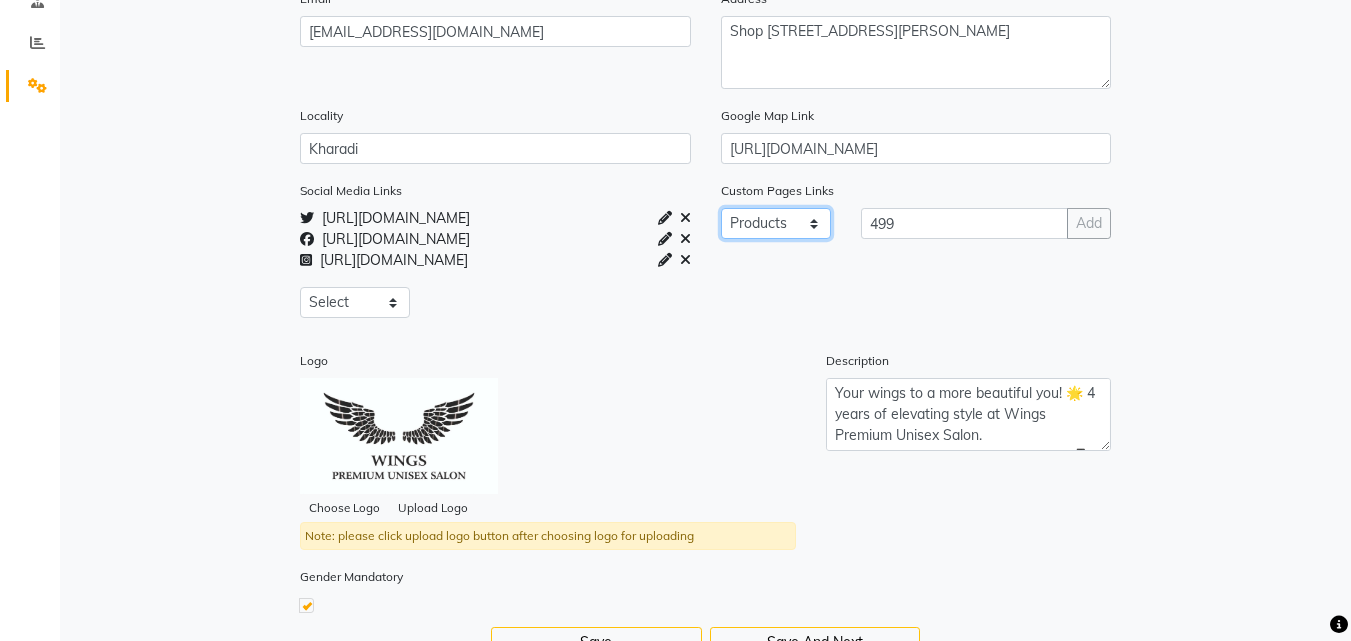 click on "Select About_us  Memberships  Products" 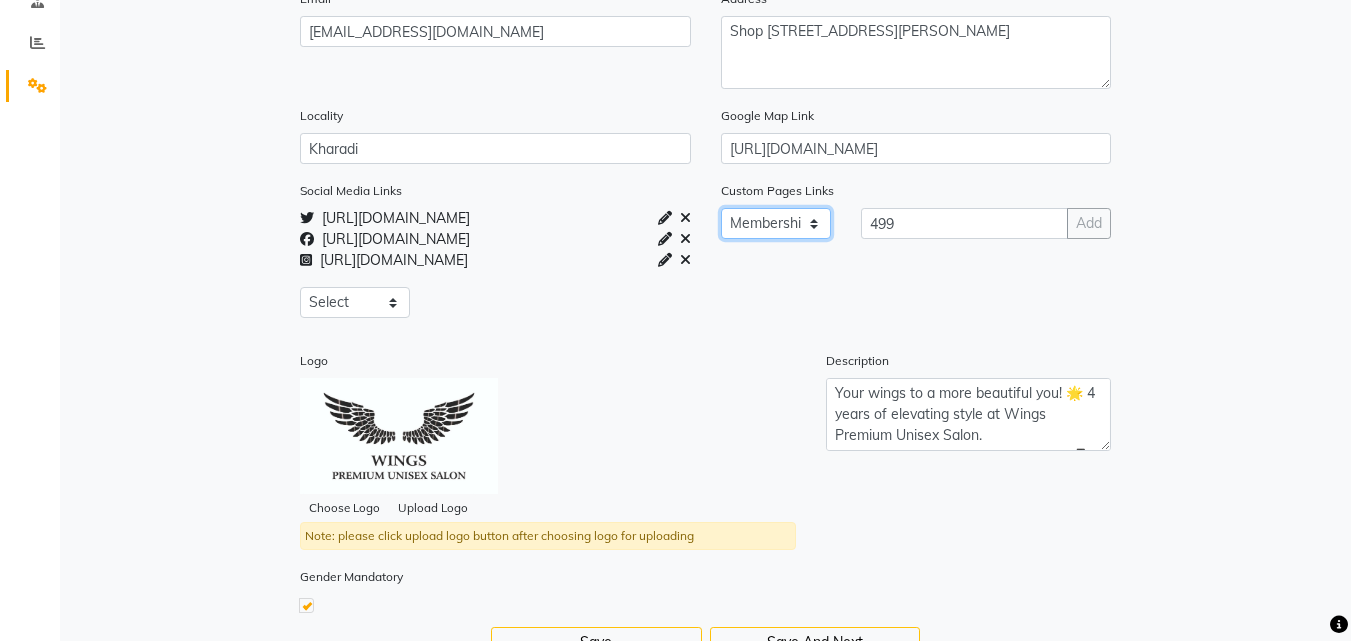 click on "Select About_us  Memberships  Products" 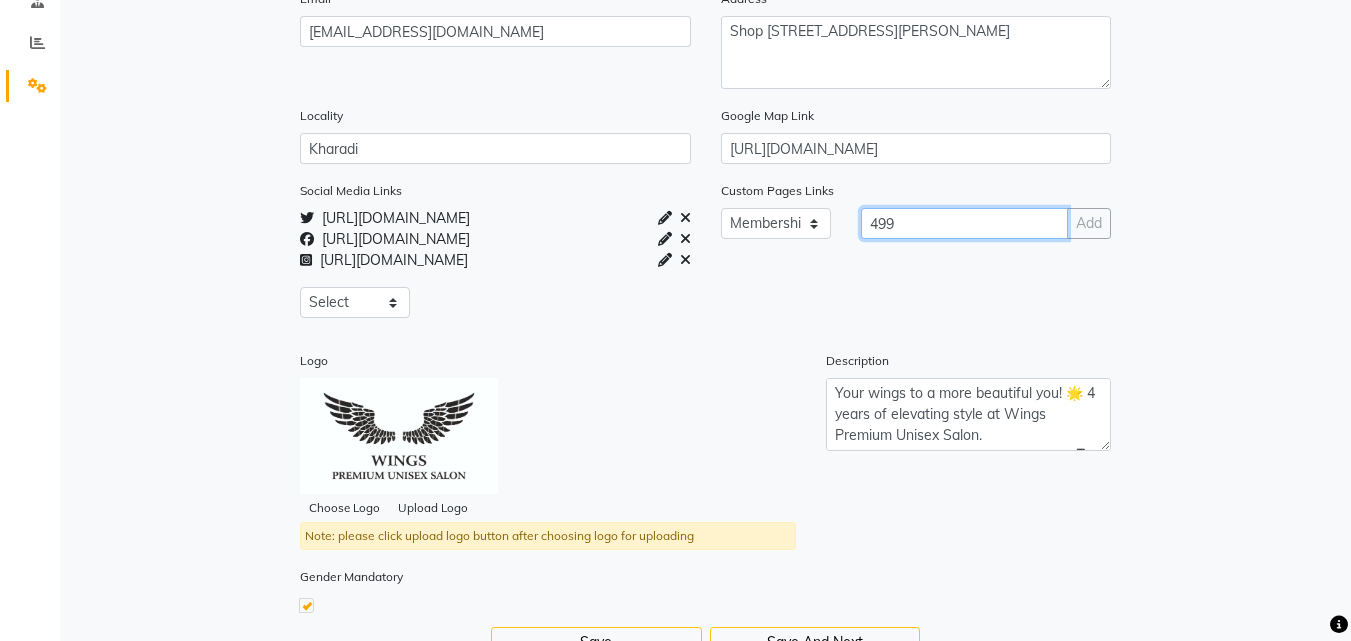 click on "499" 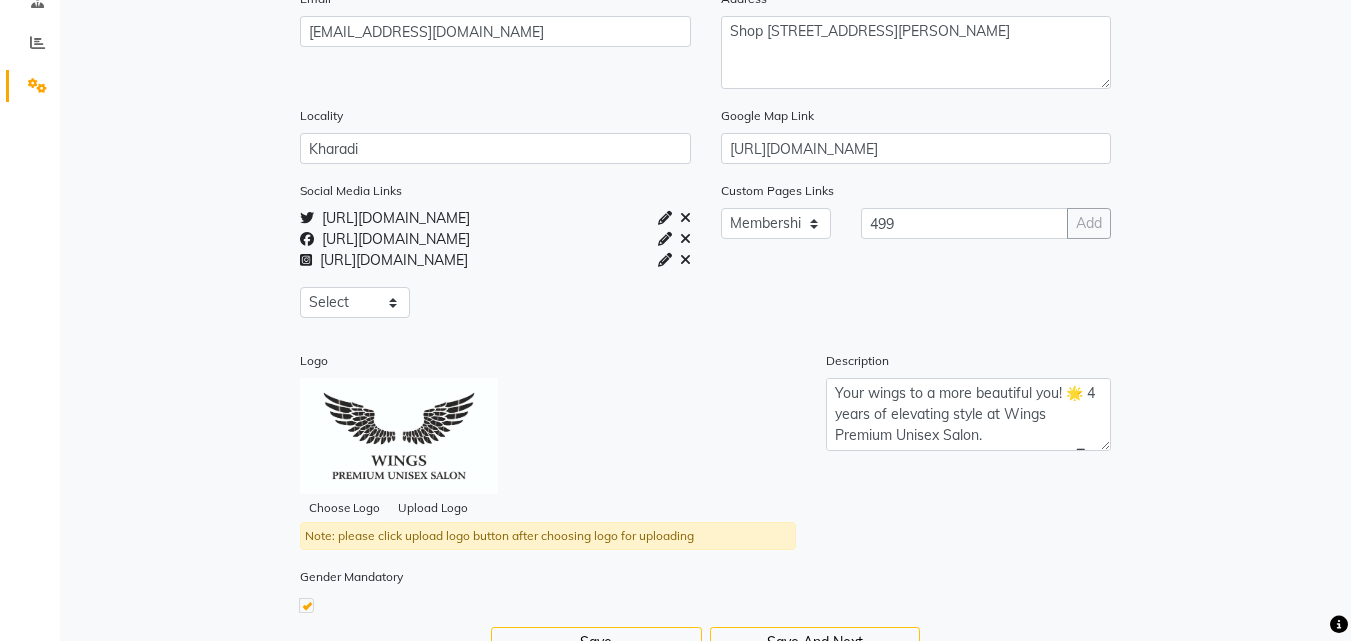 click on "Add" 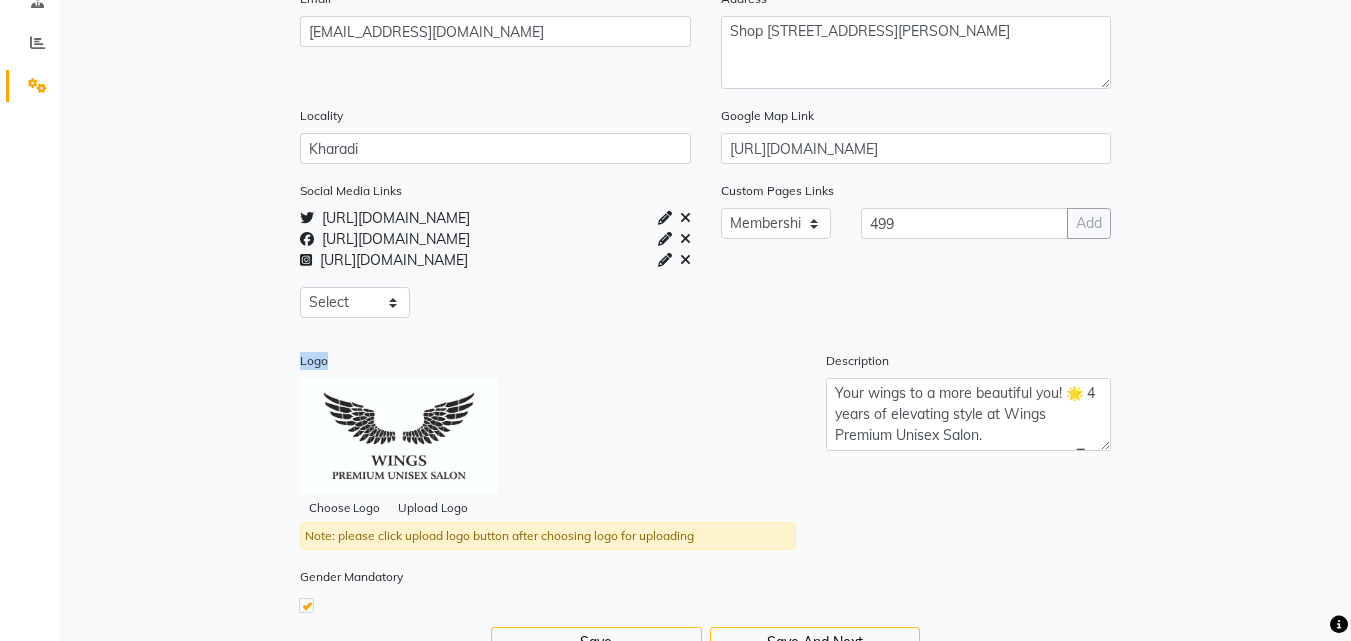 click on "Add" 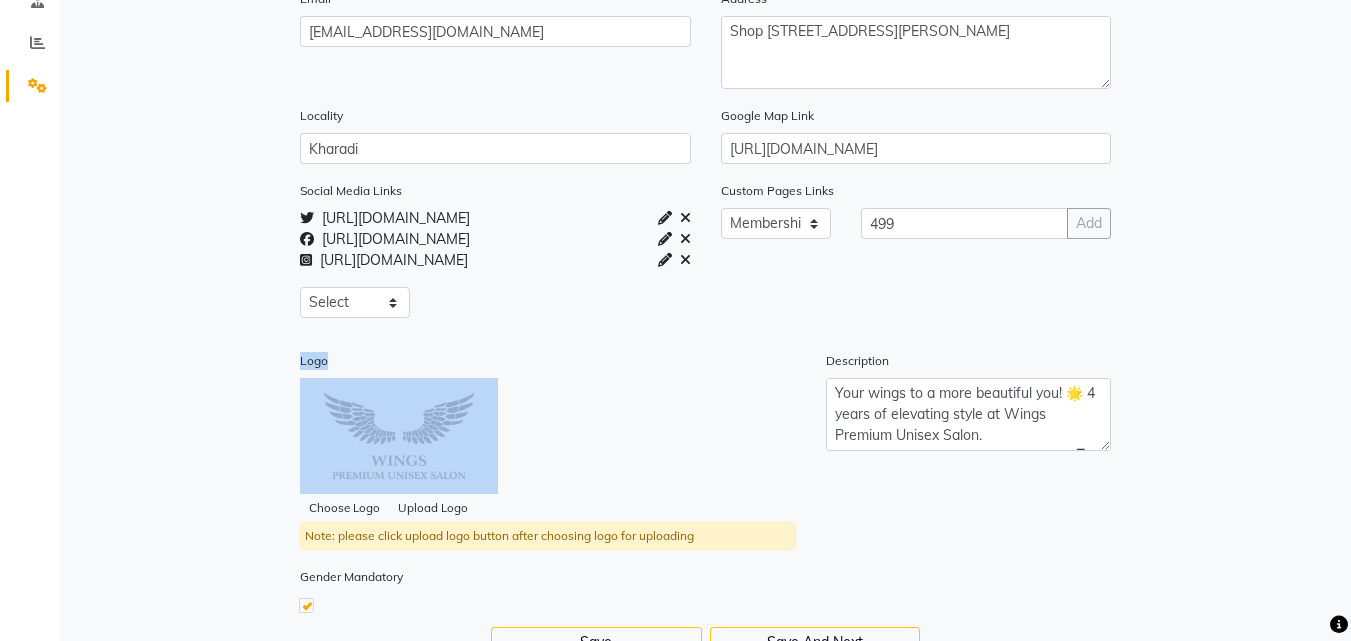 click on "Add" 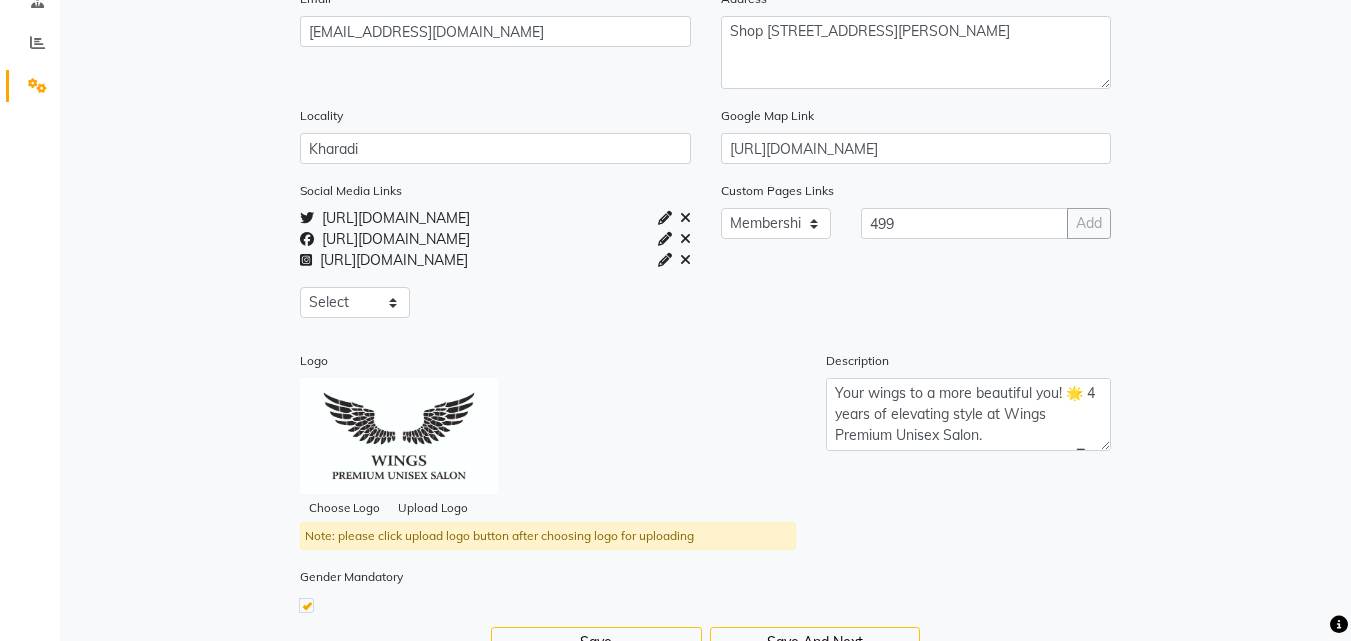 click on "Social Media Links  [URL][DOMAIN_NAME]   [URL][DOMAIN_NAME]   [URL][DOMAIN_NAME]  Select Facebook  Instagram  Linkedin  Twitter  Whatsapp  Youtube  Custom Pages Links Select About_us  Memberships  Products  499 Add Logo Choose Logo Upload Logo  Note: please click upload logo button after choosing logo for uploading  Description Your wings to a more beautiful you! 🌟 4 years of elevating style at Wings Premium Unisex Salon.
#BeautyWithWings #PremiumSalon 📱 8669167829" 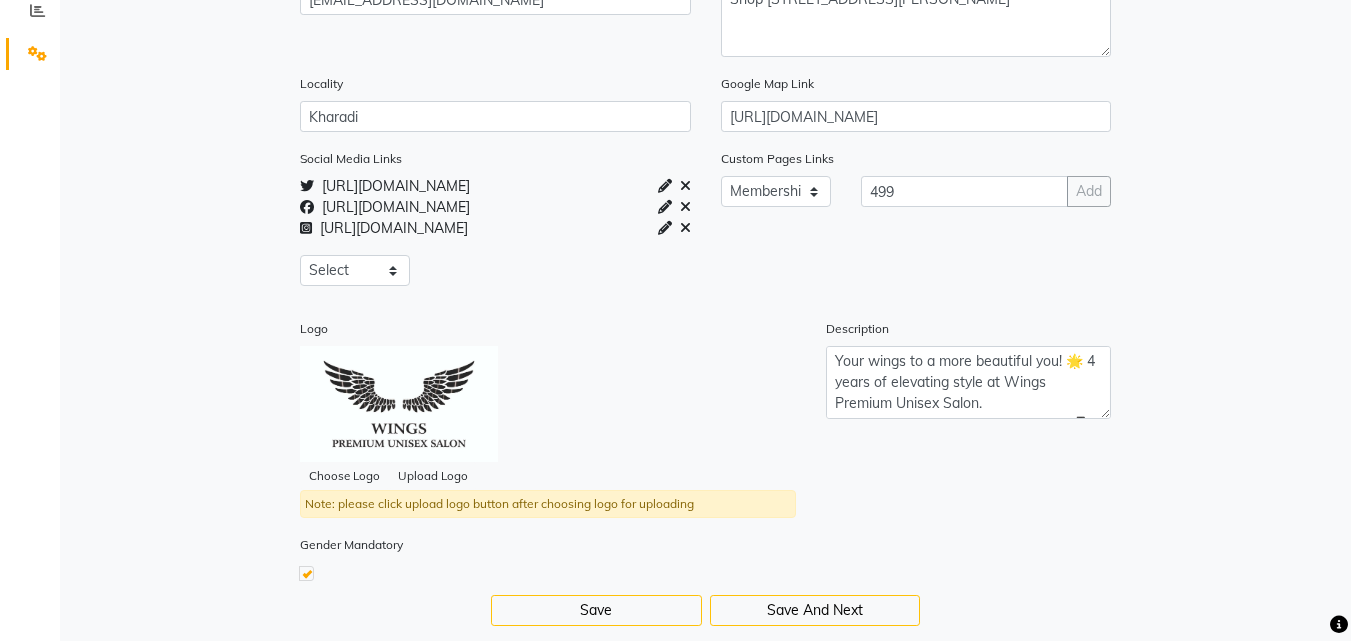 scroll, scrollTop: 488, scrollLeft: 0, axis: vertical 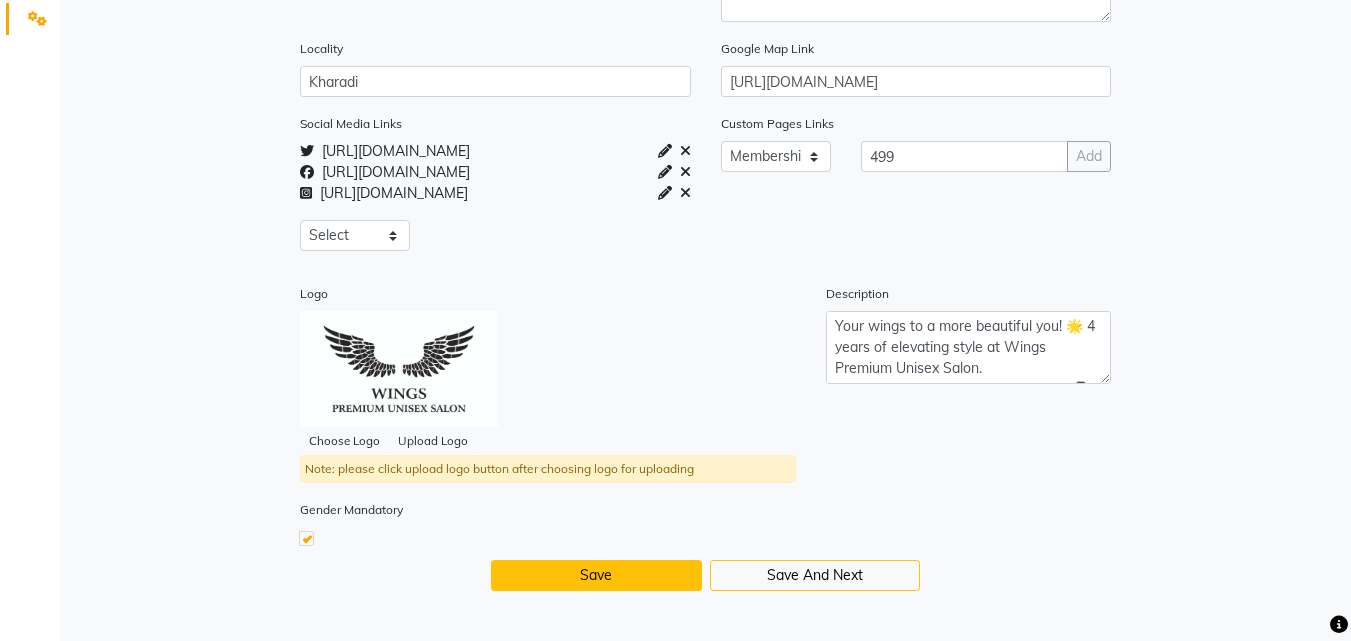 click on "Save" 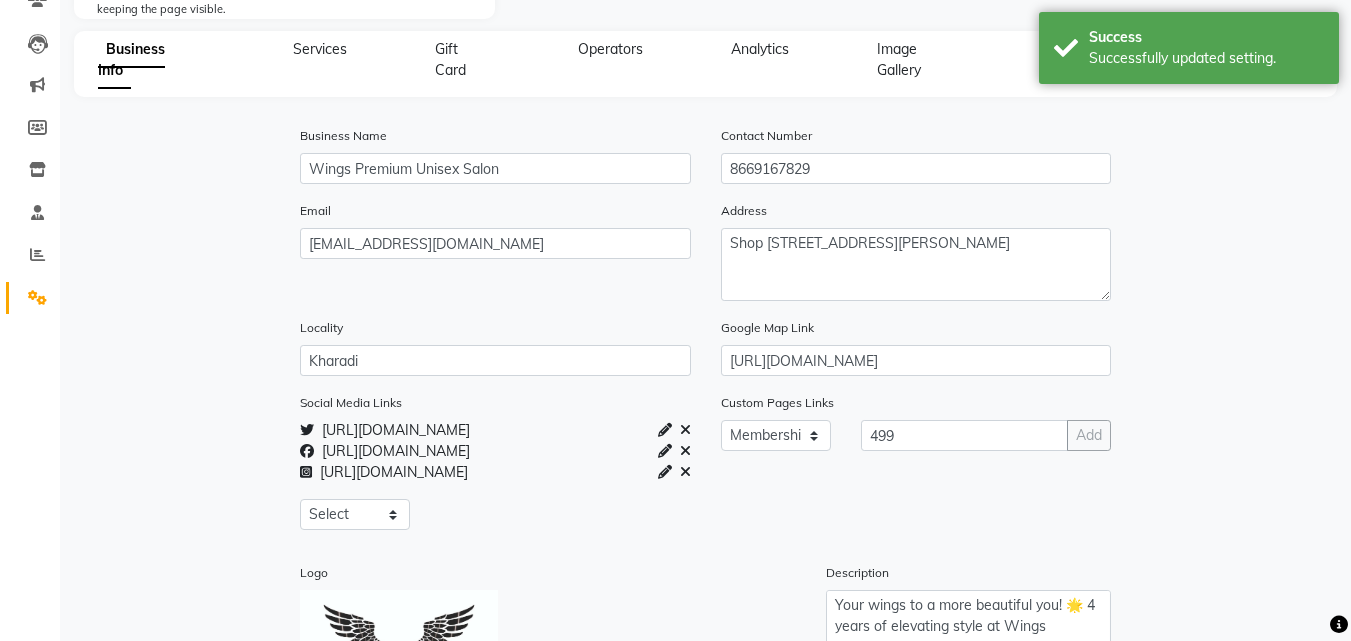 scroll, scrollTop: 488, scrollLeft: 0, axis: vertical 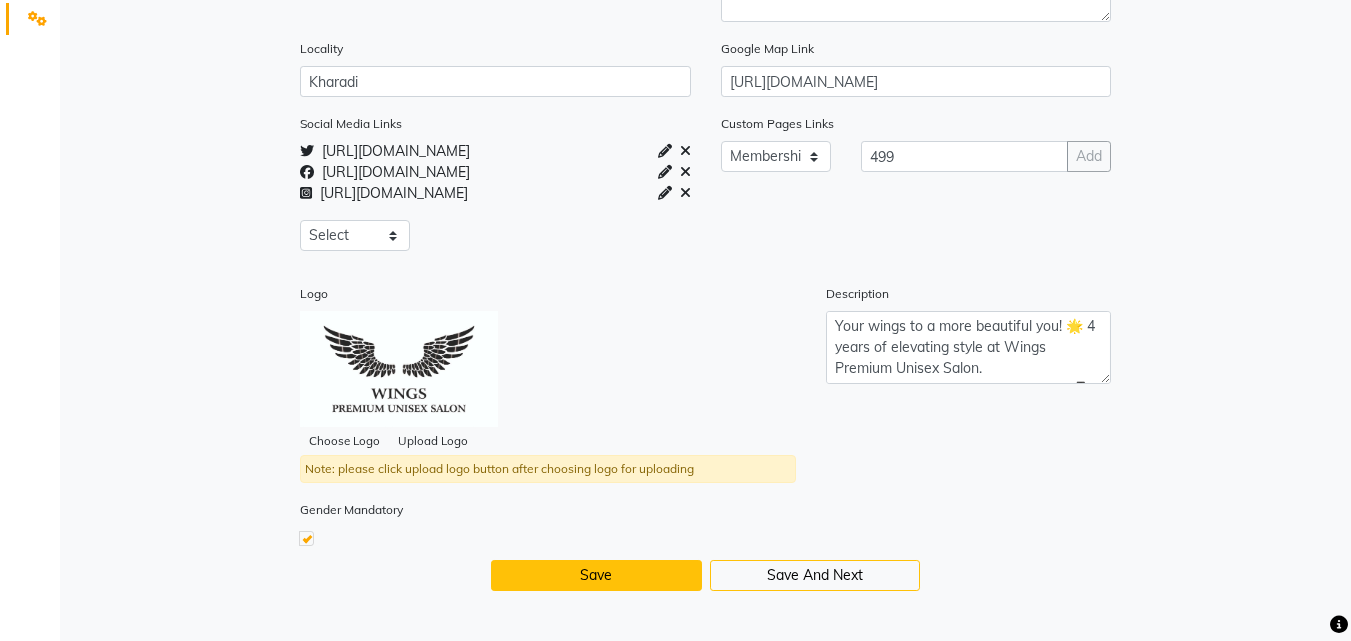 click on "Save" 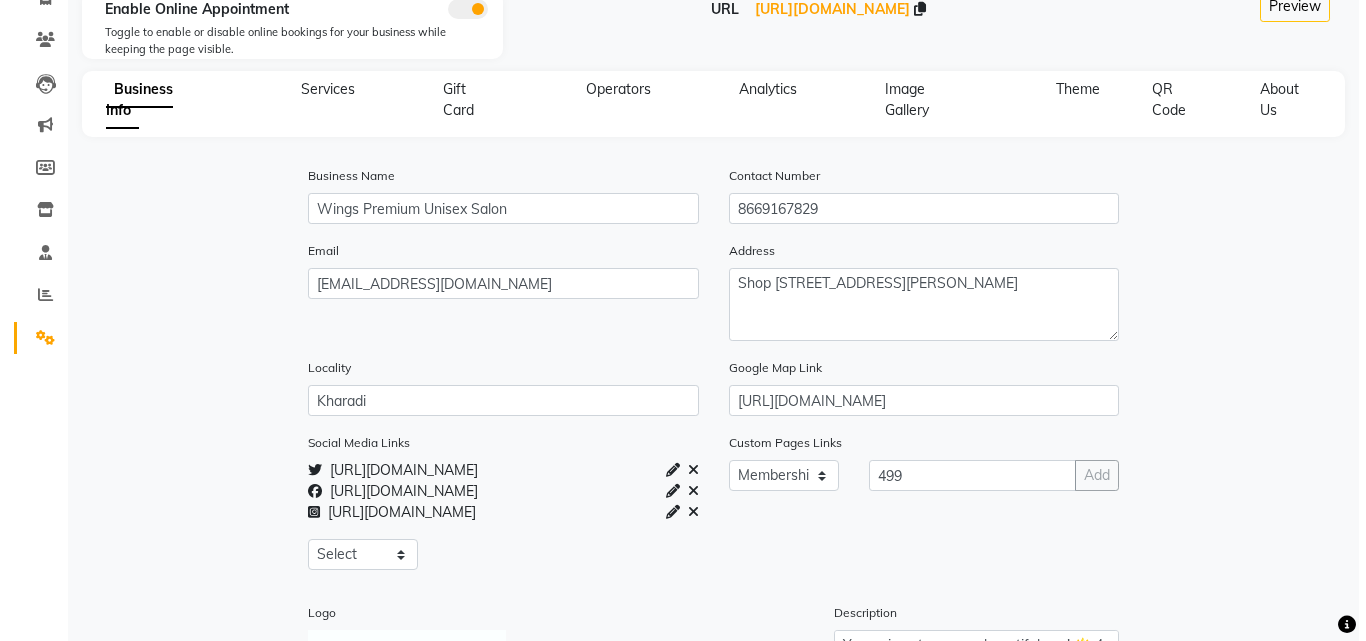 scroll, scrollTop: 0, scrollLeft: 0, axis: both 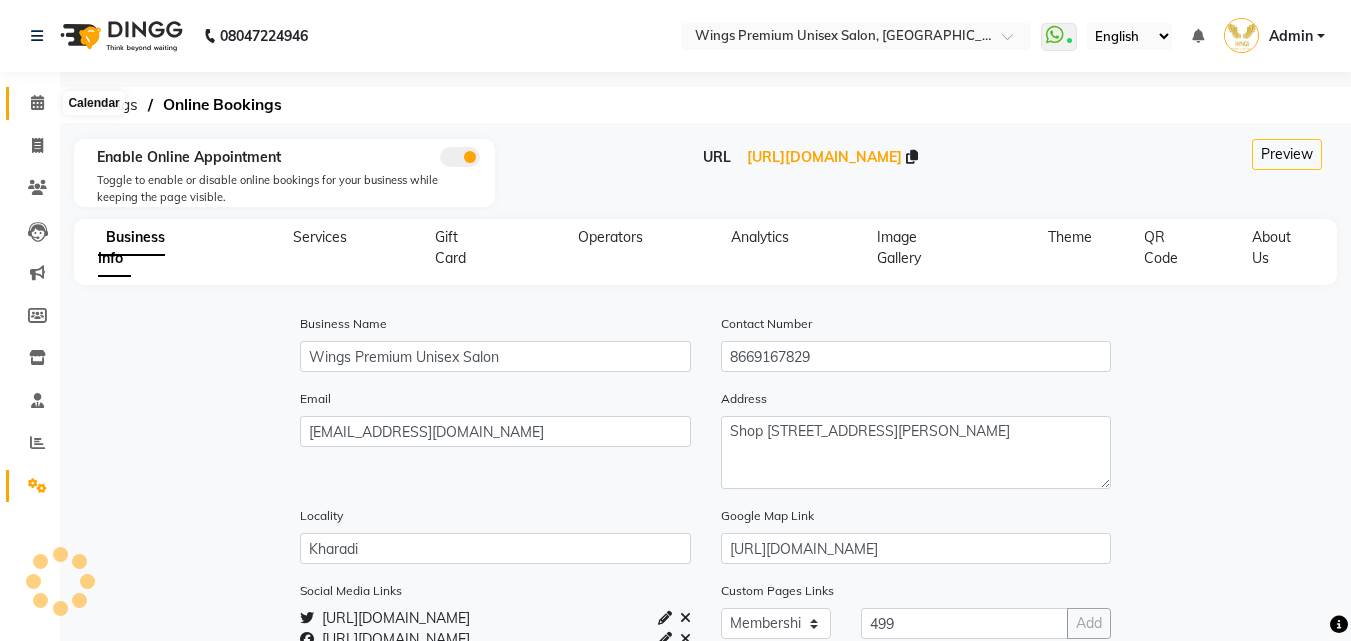 click 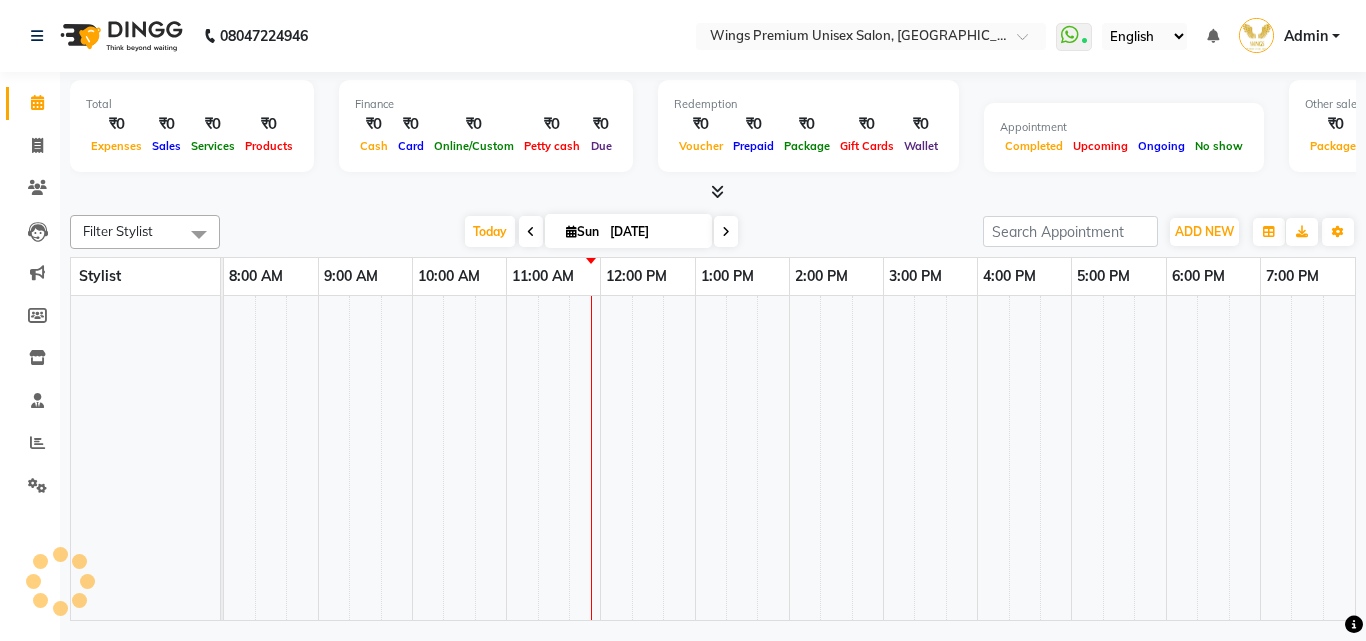 click on "[DATE]  [DATE]" at bounding box center [601, 232] 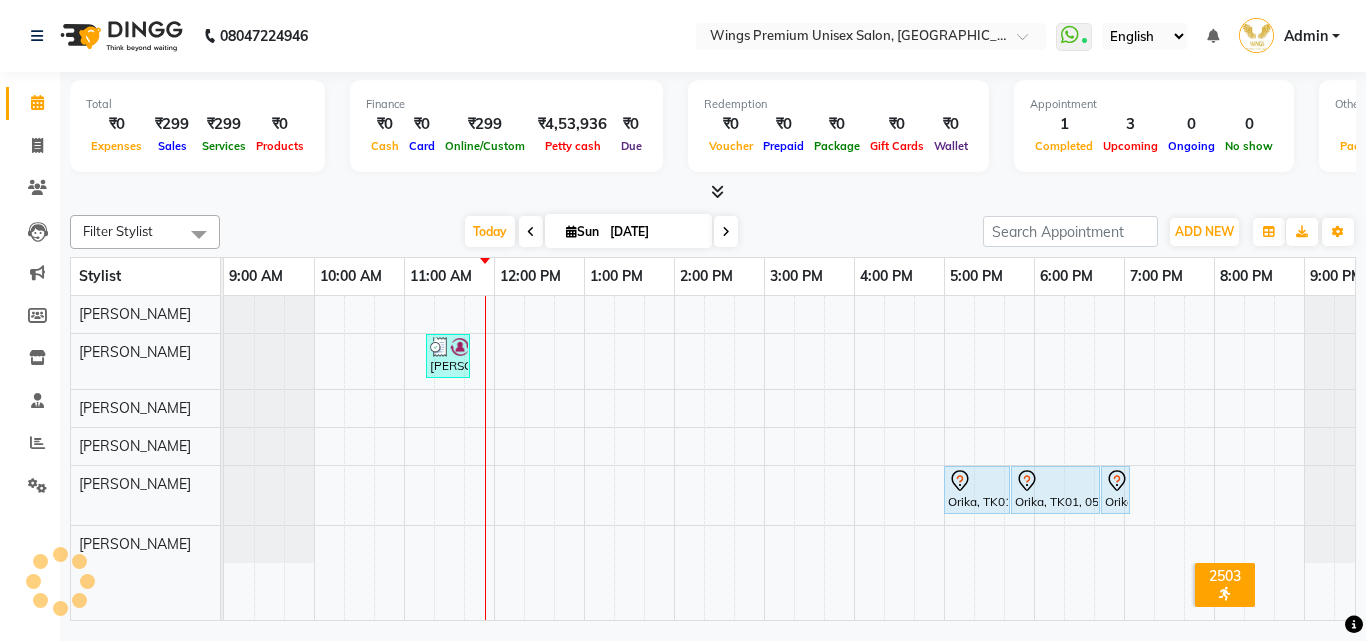 scroll, scrollTop: 0, scrollLeft: 0, axis: both 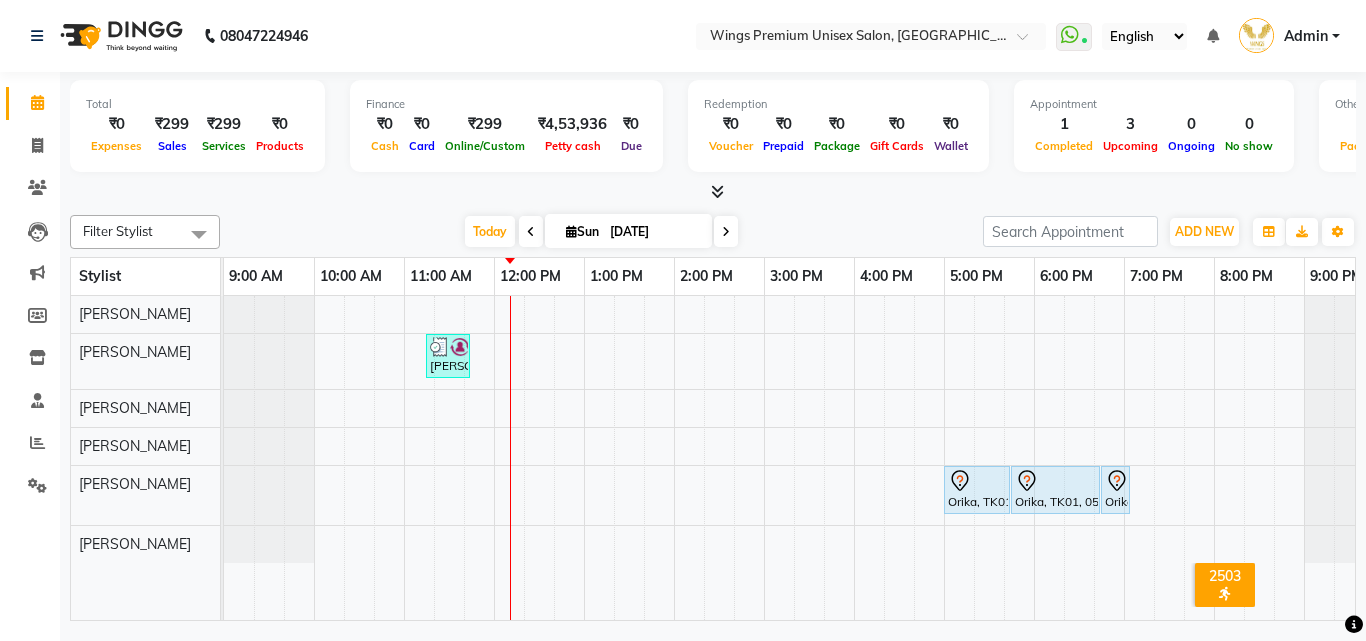 click on "Filter Stylist Select All [PERSON_NAME] [PERSON_NAME] [PERSON_NAME] [PERSON_NAME] Shruti Panda Vishal Changdev [PERSON_NAME]  [DATE]  [DATE] Toggle Dropdown Add Appointment Add Invoice Add Expense Add Attendance Add Client Add Transaction Toggle Dropdown Add Appointment Add Invoice Add Expense Add Attendance Add Client ADD NEW Toggle Dropdown Add Appointment Add Invoice Add Expense Add Attendance Add Client Add Transaction Filter Stylist Select All [PERSON_NAME] [PERSON_NAME] [PERSON_NAME] [PERSON_NAME] Shruti Panda Vishal Changdev [PERSON_NAME]  Group By  Staff View   Room View  View as Vertical  Vertical - Week View  Horizontal  Horizontal - Week View  List  Toggle Dropdown Calendar Settings Manage Tags   Arrange Stylists   Reset Stylists  Full Screen Appointment Form Zoom 75% Stylist 9:00 AM 10:00 AM 11:00 AM 12:00 PM 1:00 PM 2:00 PM 3:00 PM 4:00 PM 5:00 PM 6:00 PM 7:00 PM 8:00 PM 9:00 PM [PERSON_NAME] [PERSON_NAME] [PERSON_NAME] Vishal Changdev [PERSON_NAME]  Shruti Panda [PERSON_NAME]" 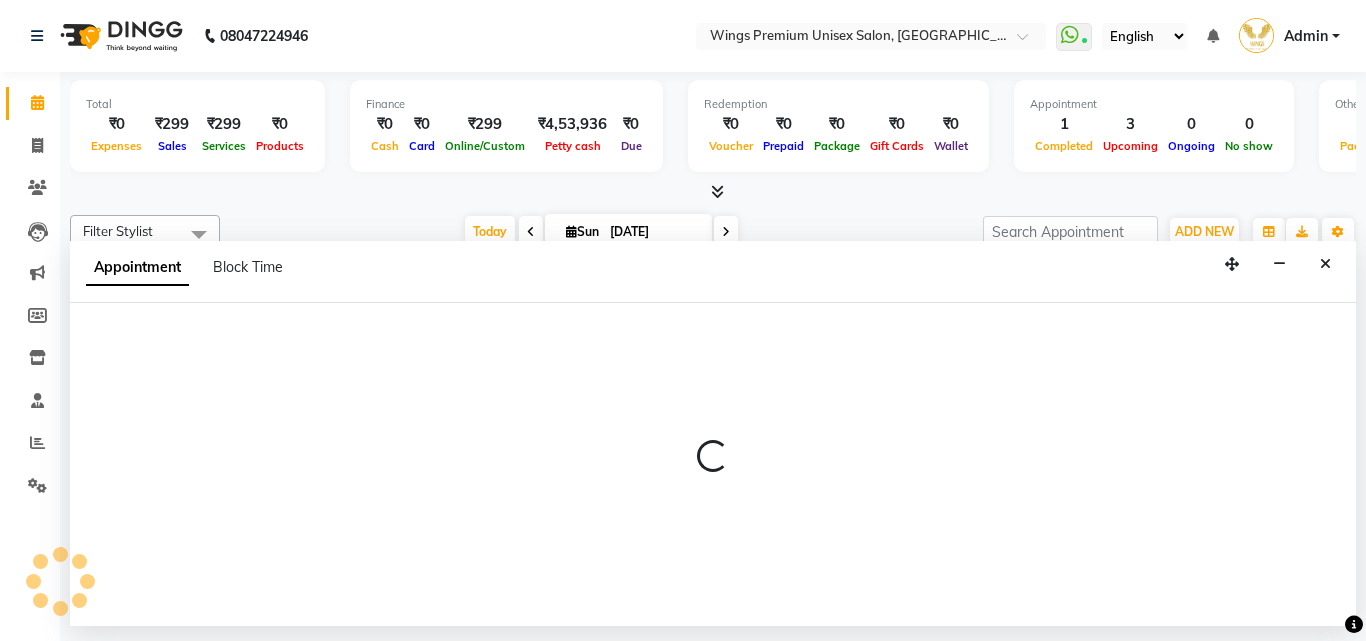 select on "43416" 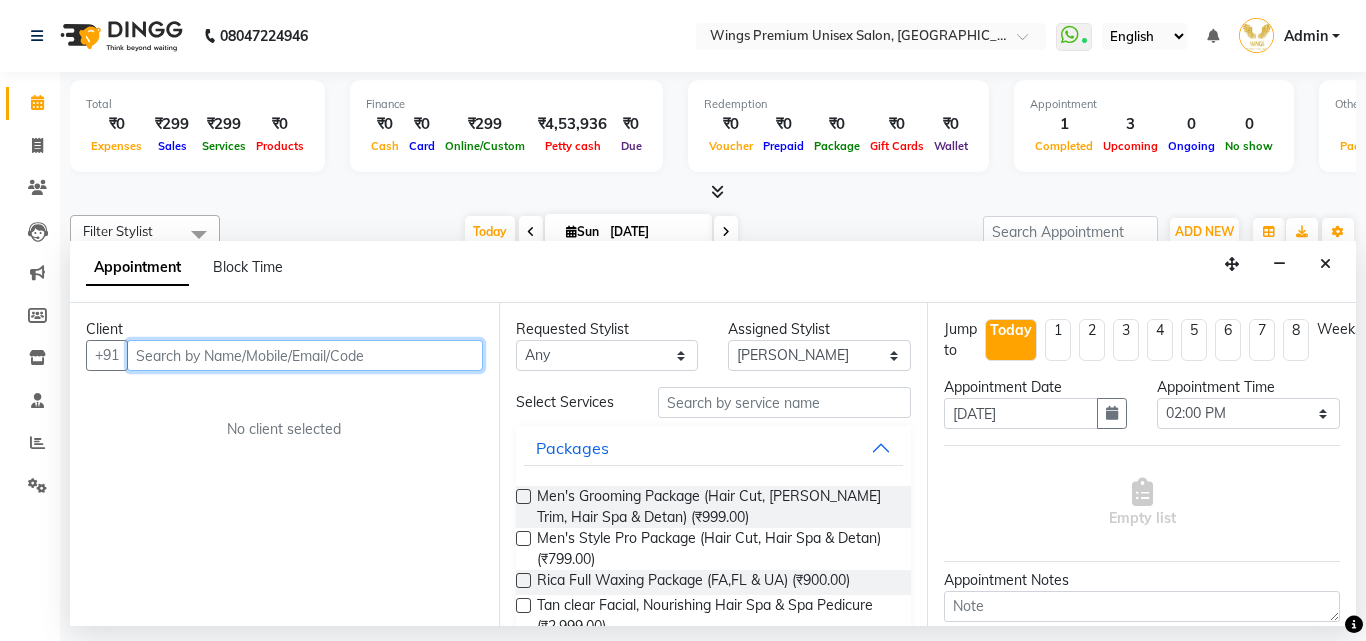 click at bounding box center [305, 355] 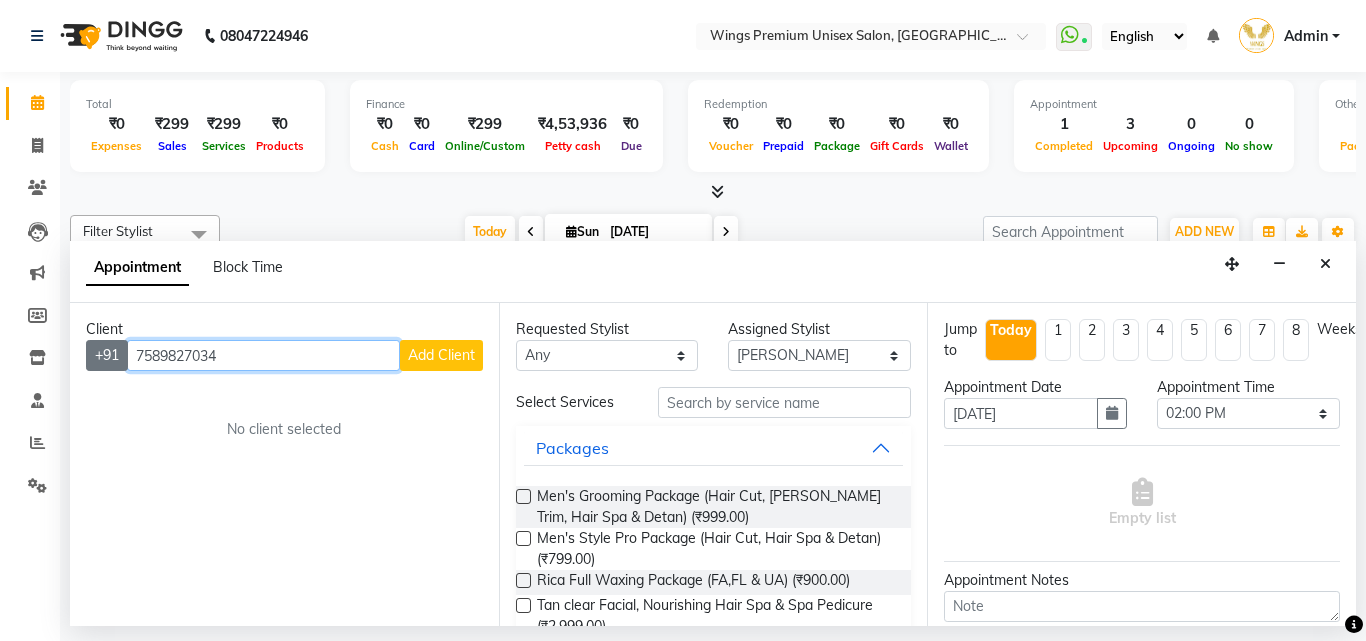 drag, startPoint x: 333, startPoint y: 356, endPoint x: 112, endPoint y: 360, distance: 221.0362 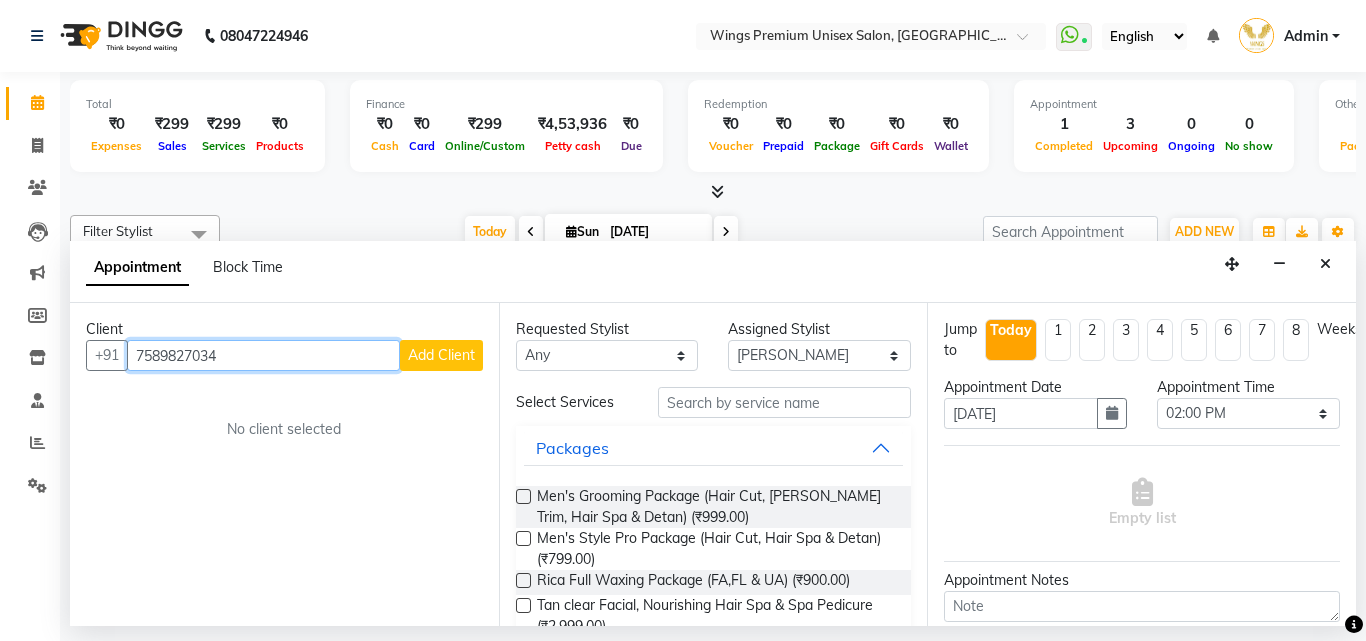 type on "7589827034" 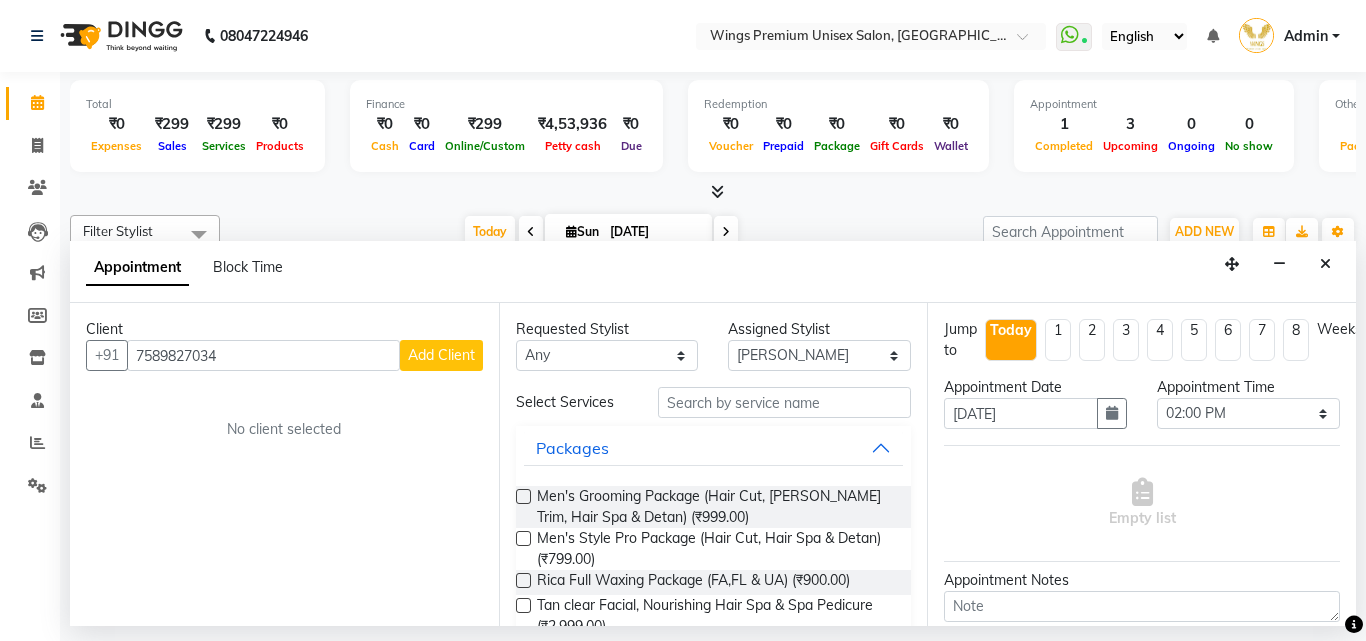 click on "Add Client" at bounding box center (441, 355) 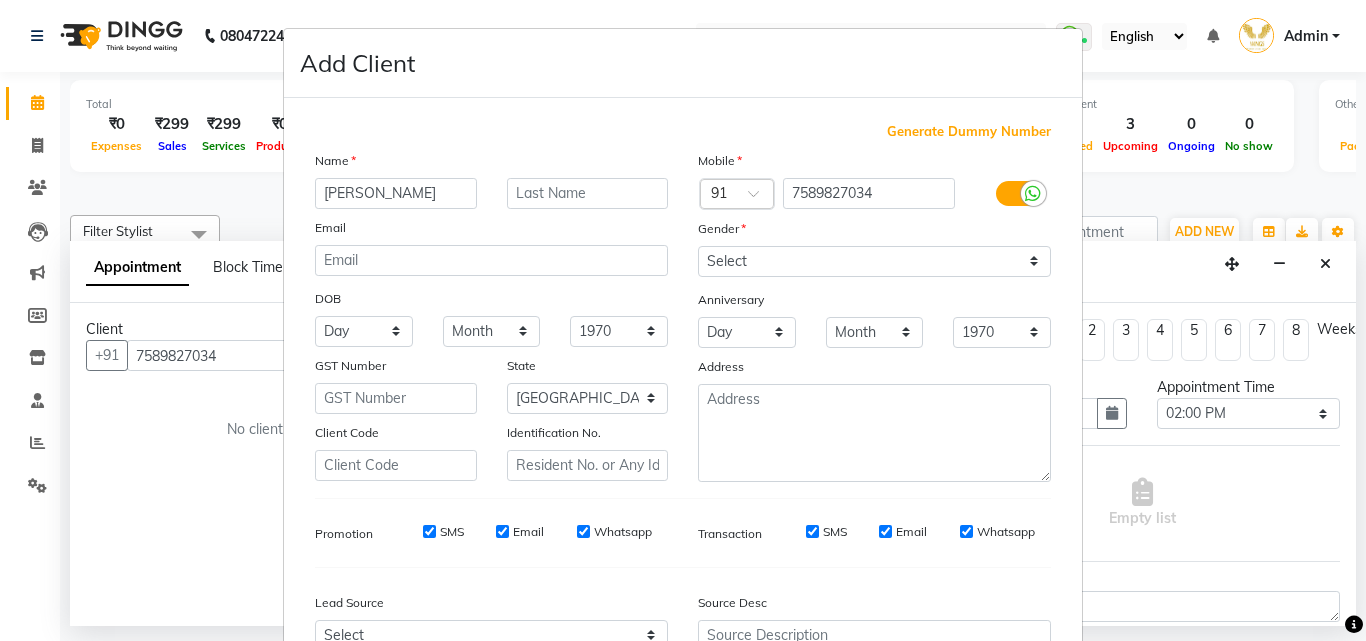 type on "[PERSON_NAME]" 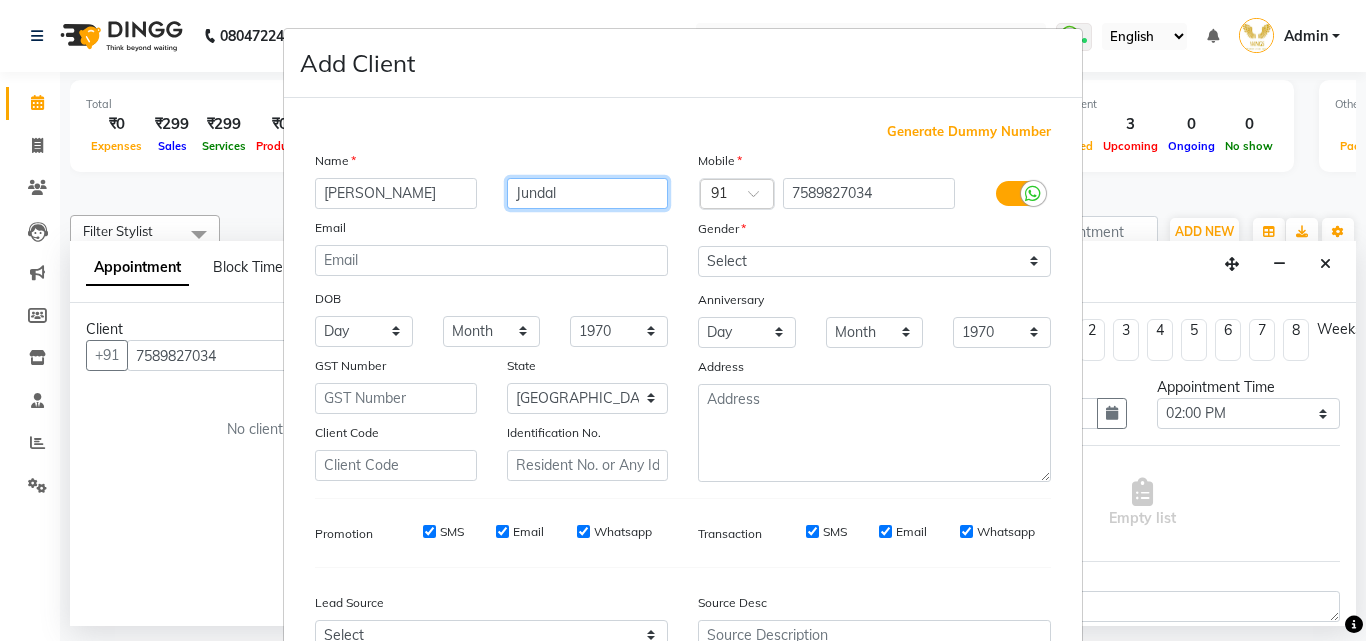 type on "Jundal" 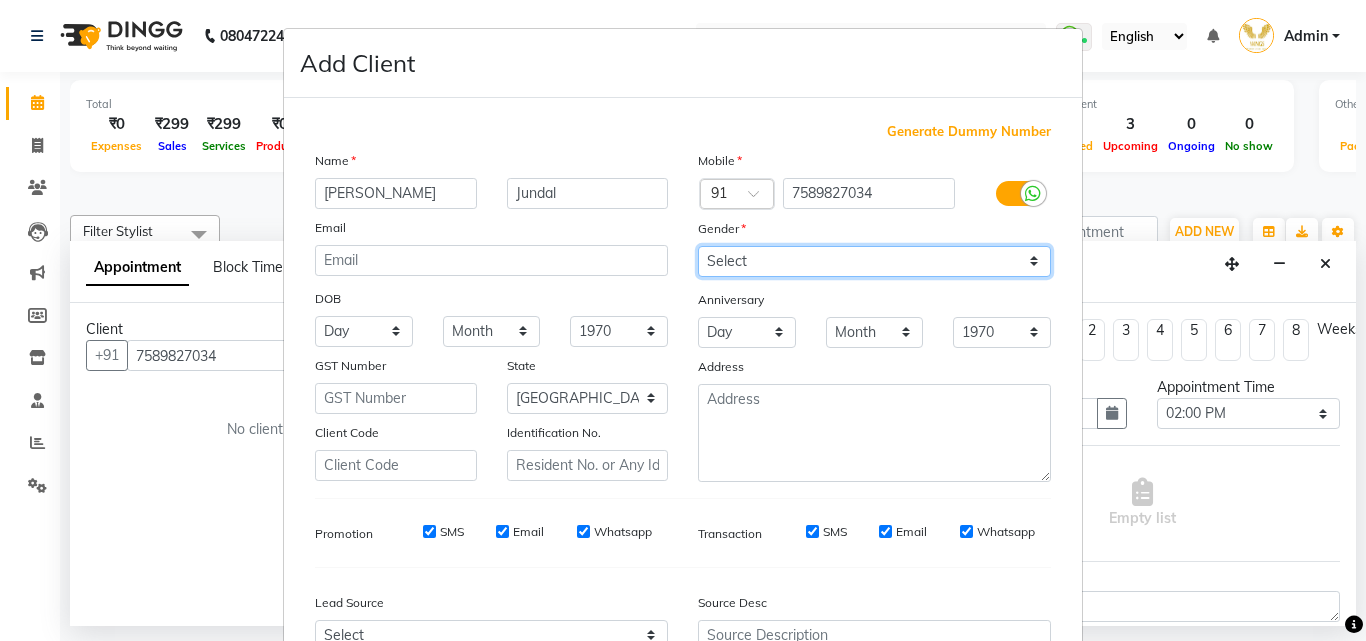 click on "Select [DEMOGRAPHIC_DATA] [DEMOGRAPHIC_DATA] Other Prefer Not To Say" at bounding box center (874, 261) 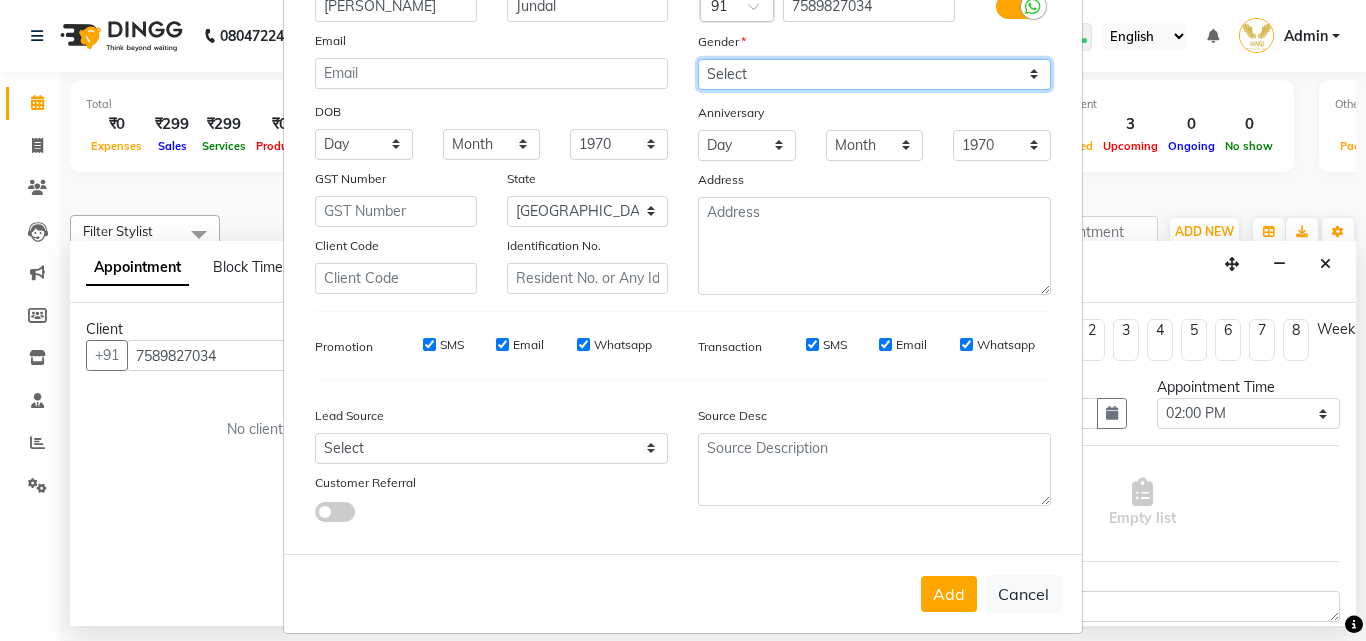 scroll, scrollTop: 208, scrollLeft: 0, axis: vertical 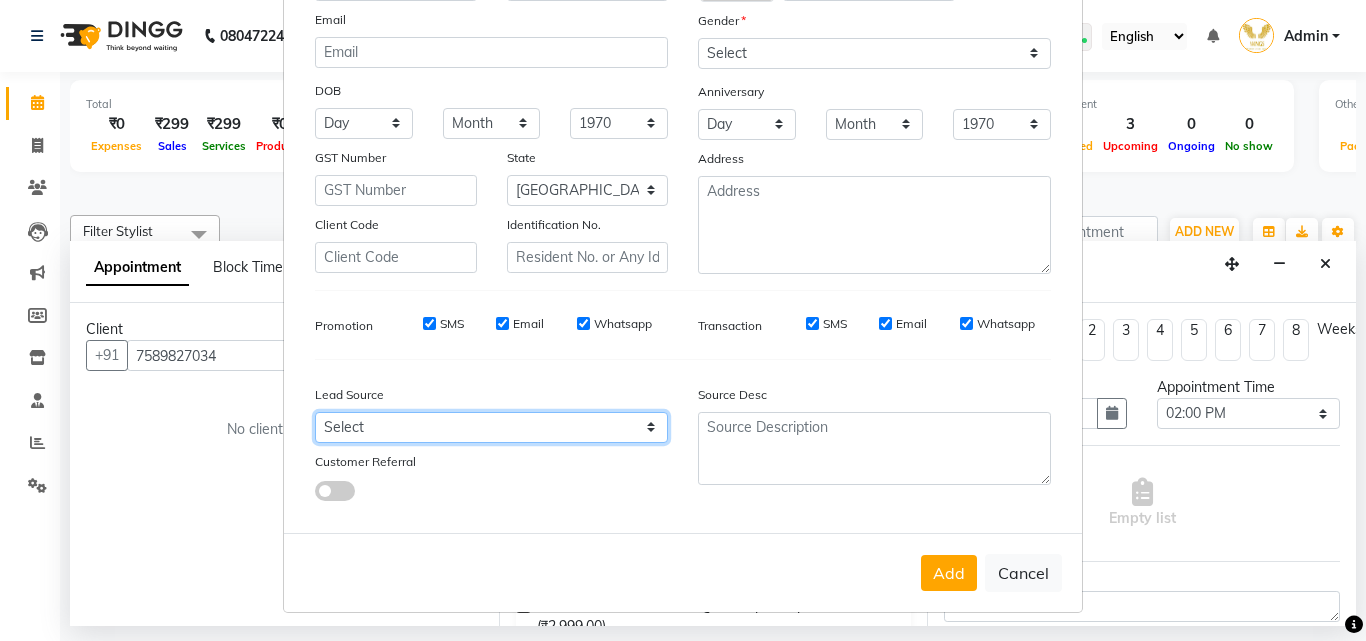 click on "Select Walk-in Referral Internet Friend Word of Mouth Advertisement Facebook JustDial Google Other Repeated WedmeGood Signage Newspaper Ad CRM Chat Bot IVR Call WhatsApp Website Direct Call  Instagram  YouTube" at bounding box center (491, 427) 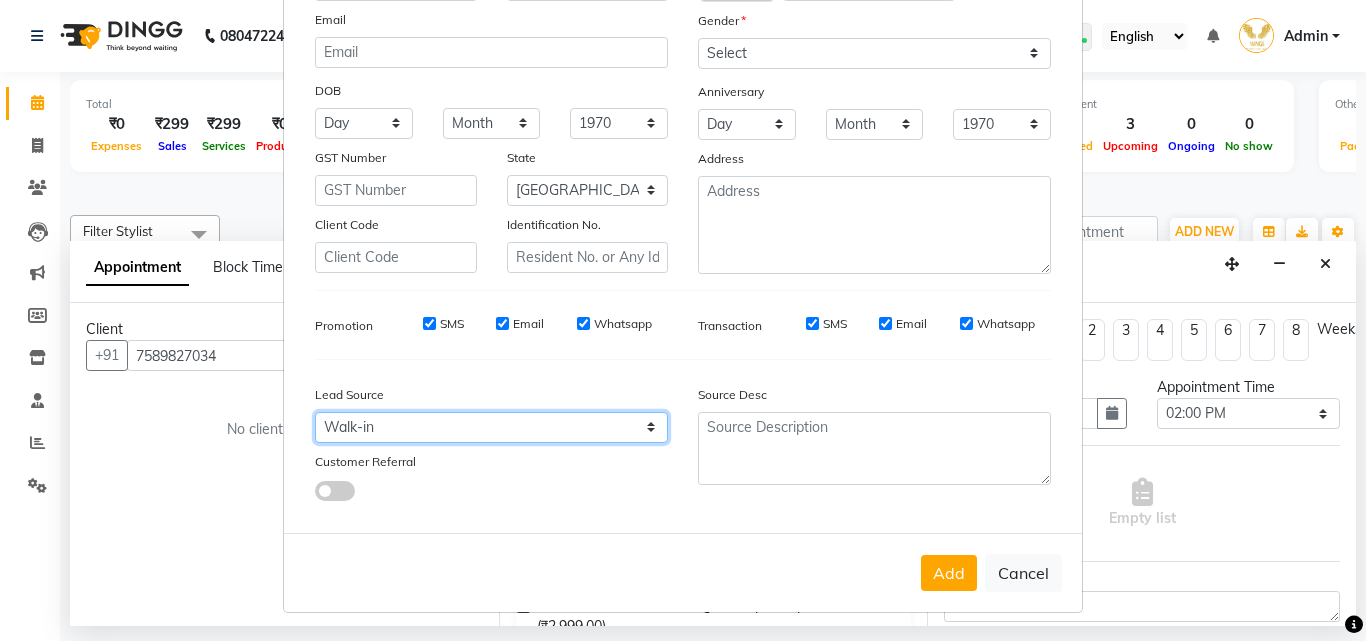 click on "Select Walk-in Referral Internet Friend Word of Mouth Advertisement Facebook JustDial Google Other Repeated WedmeGood Signage Newspaper Ad CRM Chat Bot IVR Call WhatsApp Website Direct Call  Instagram  YouTube" at bounding box center [491, 427] 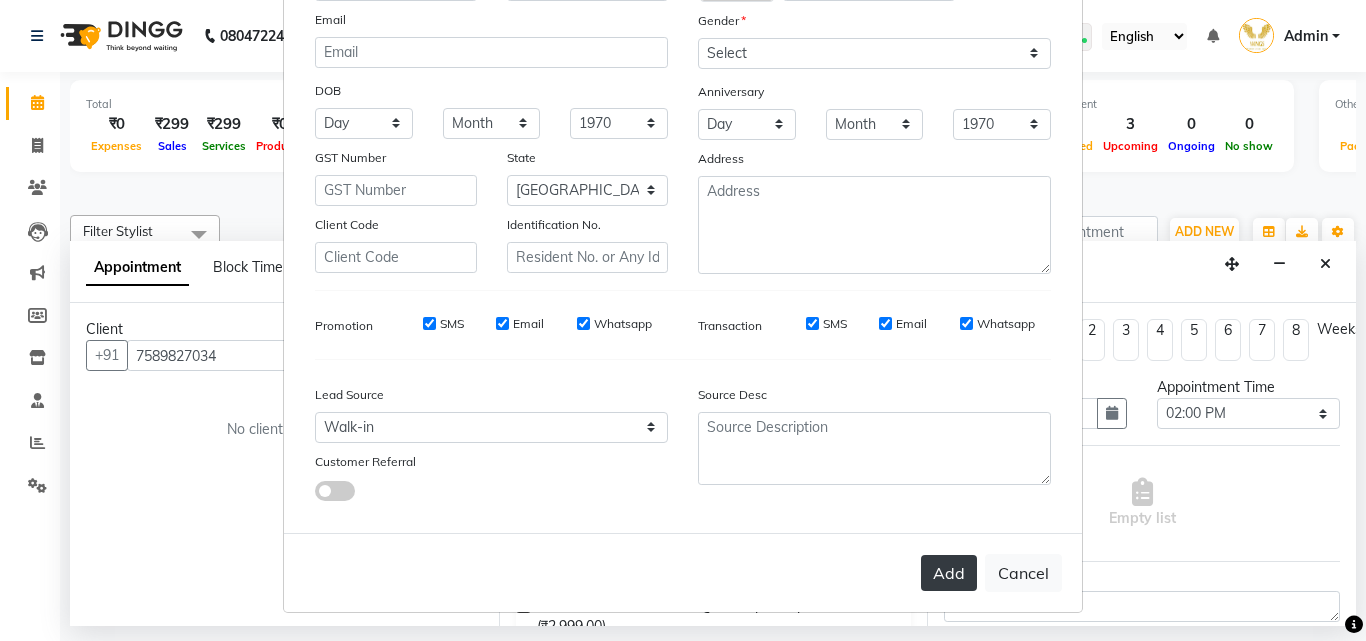 click on "Add" at bounding box center [949, 573] 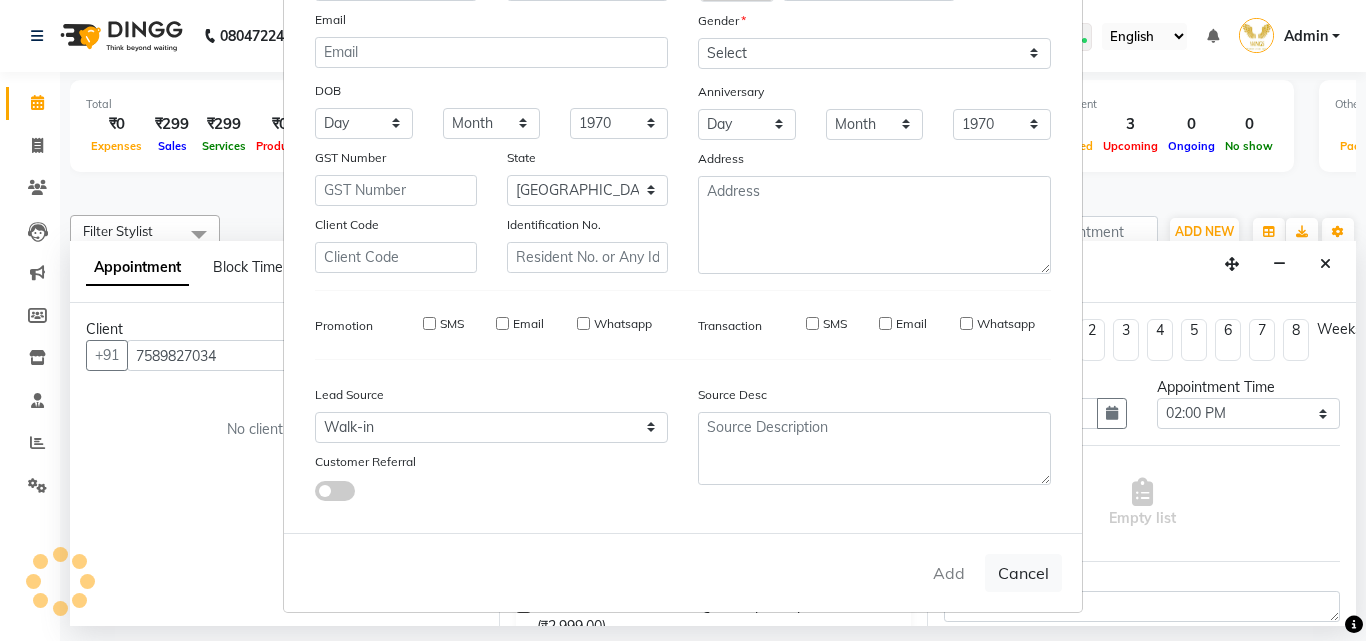 type 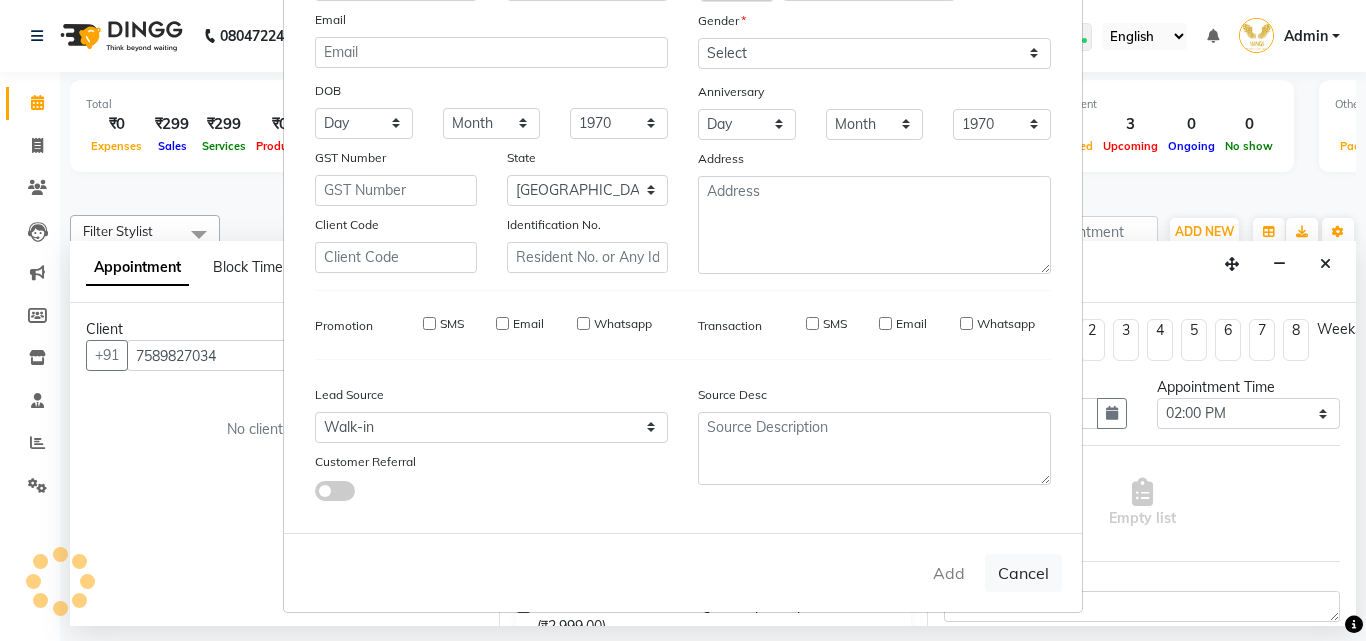 type 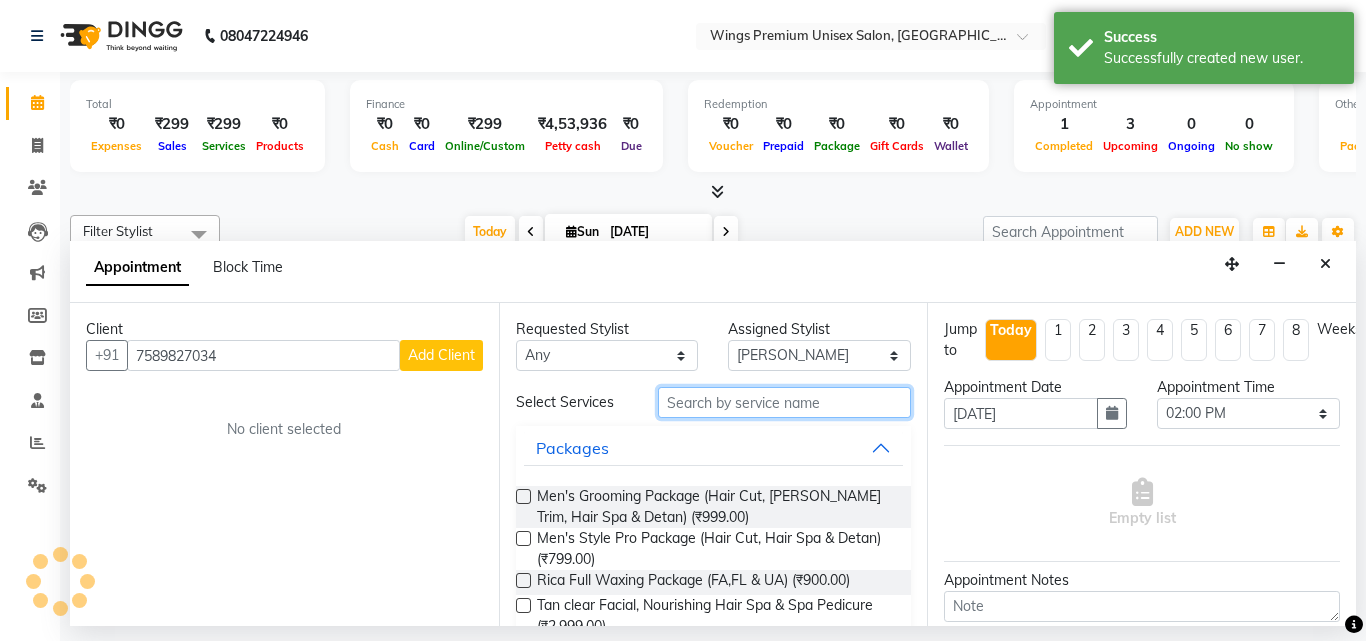 click at bounding box center (785, 402) 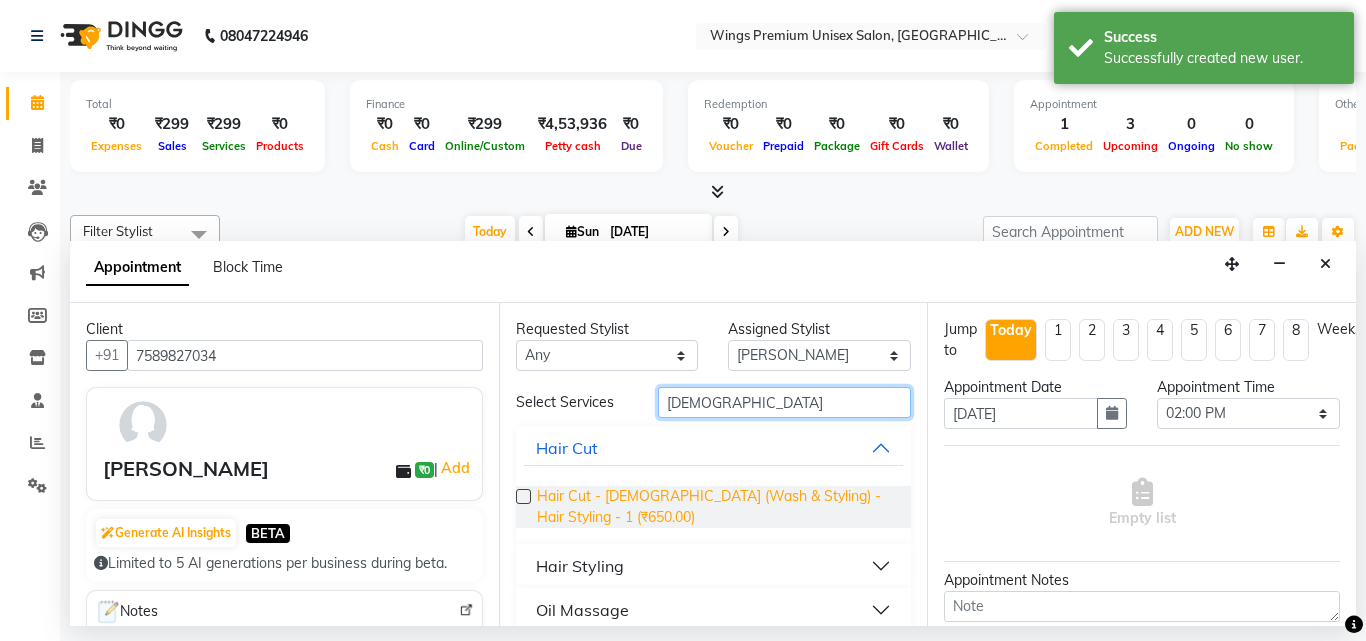 type on "[DEMOGRAPHIC_DATA]" 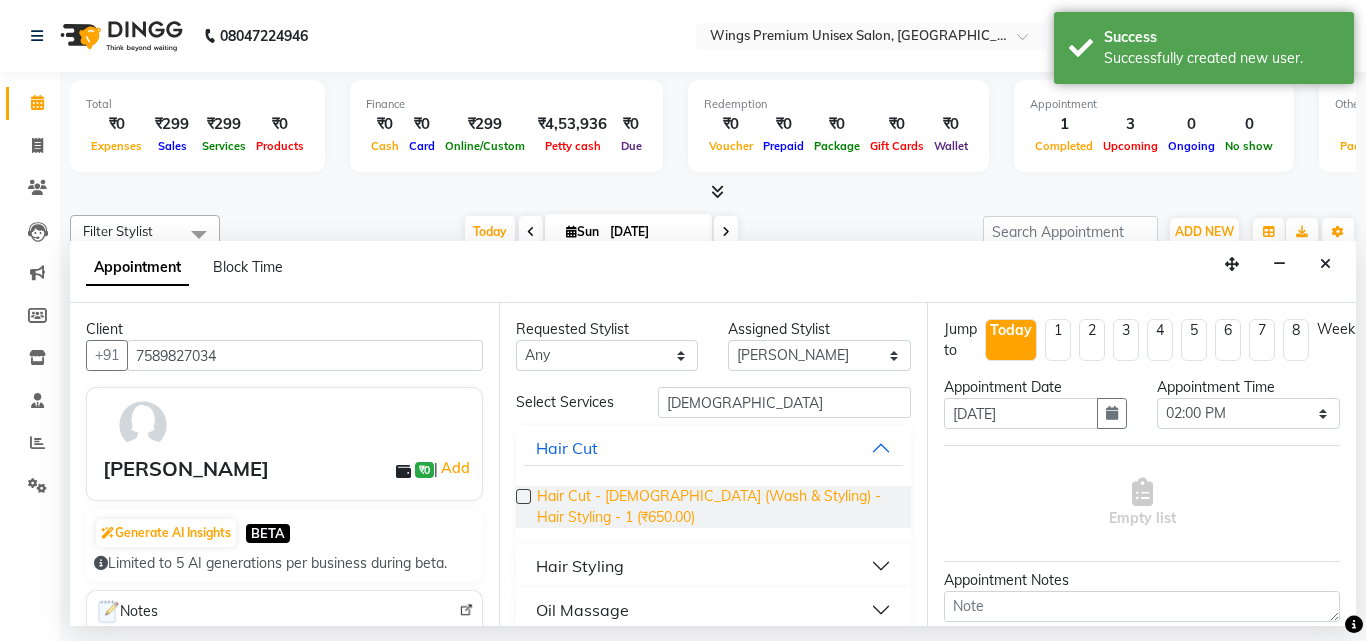 click on "Hair Cut - [DEMOGRAPHIC_DATA] (Wash & Styling) - Hair Styling  - 1 (₹650.00)" at bounding box center [716, 507] 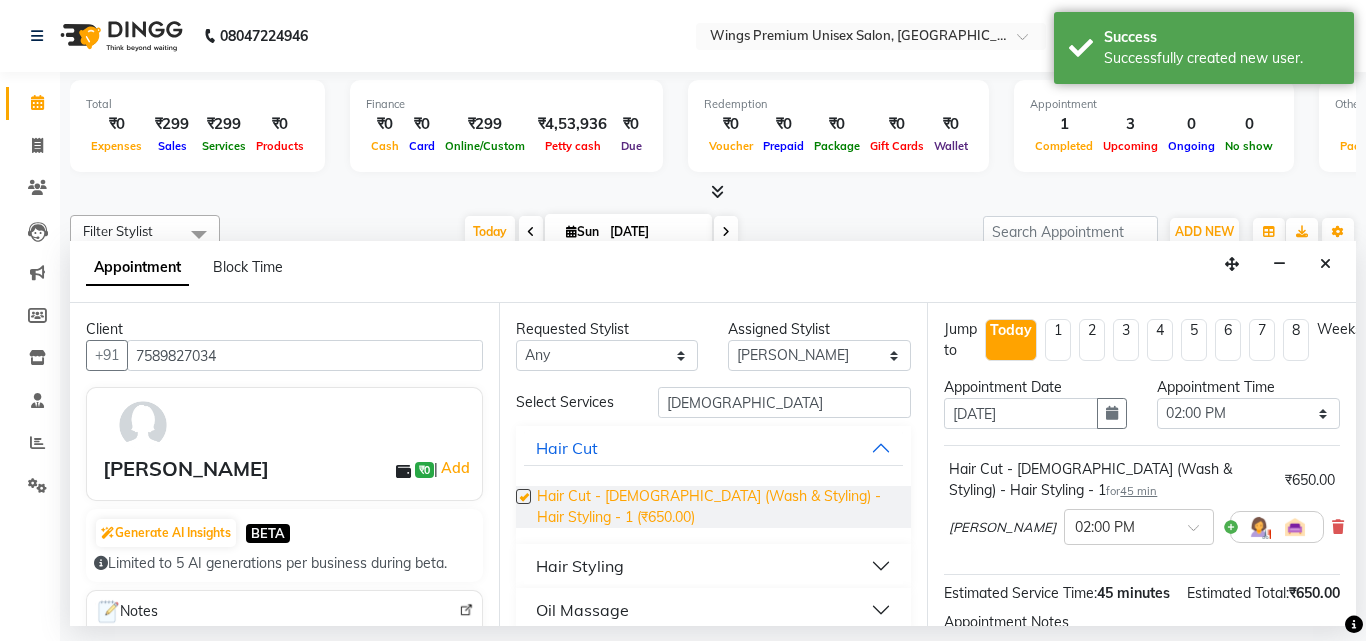 checkbox on "false" 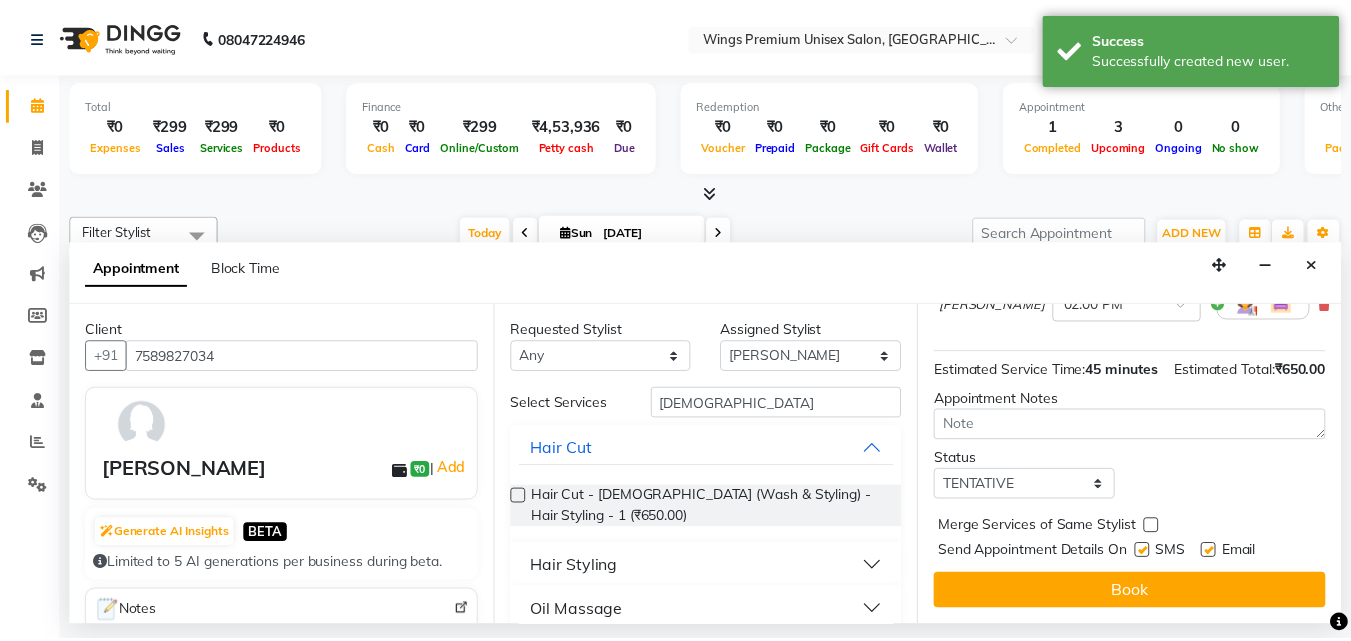 scroll, scrollTop: 263, scrollLeft: 0, axis: vertical 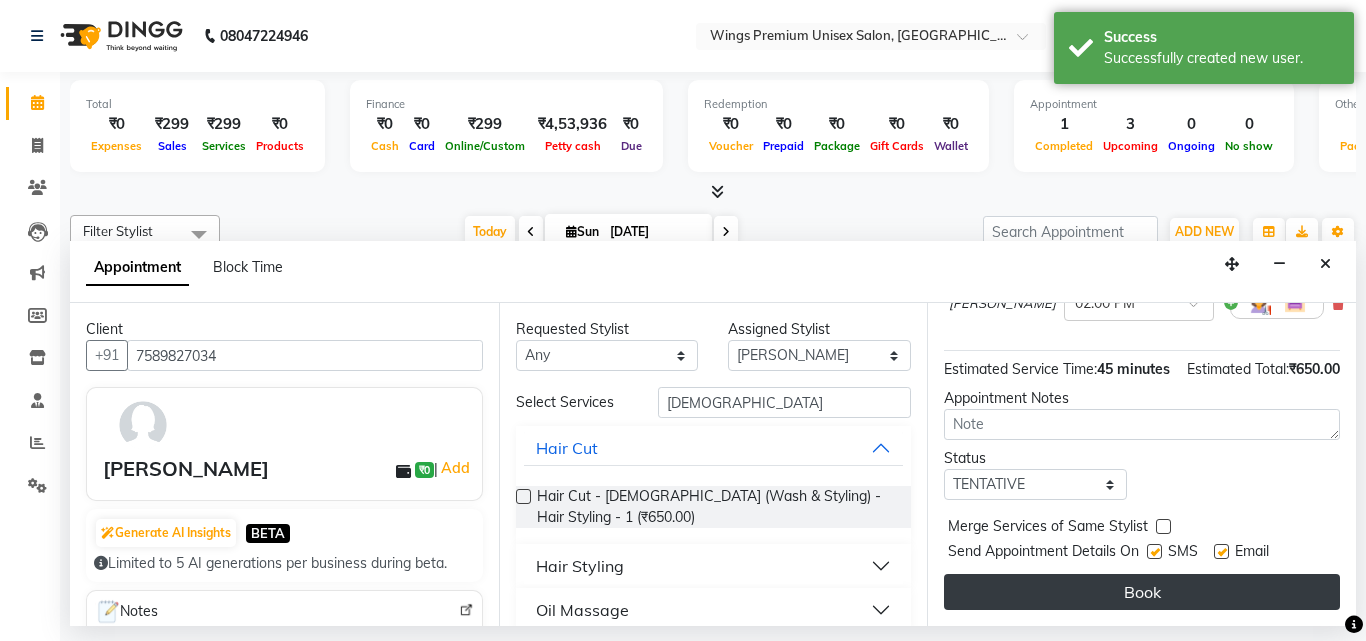 click on "Book" at bounding box center [1142, 592] 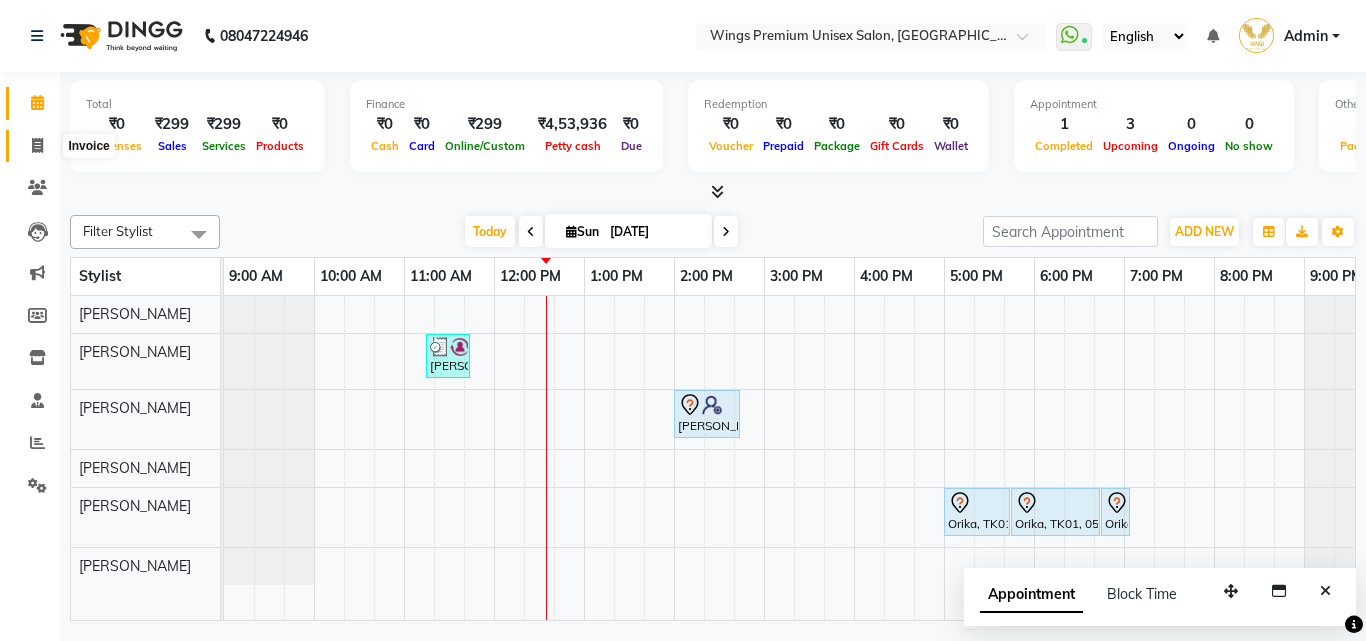 click 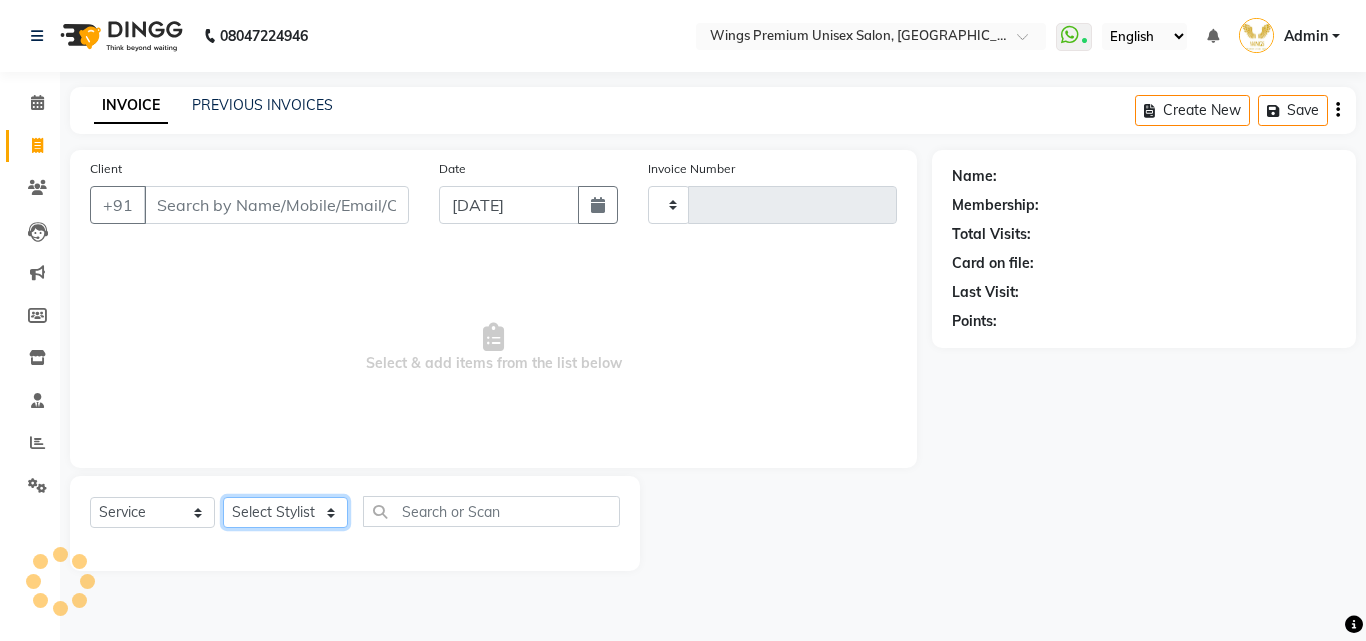 click on "Select Stylist" 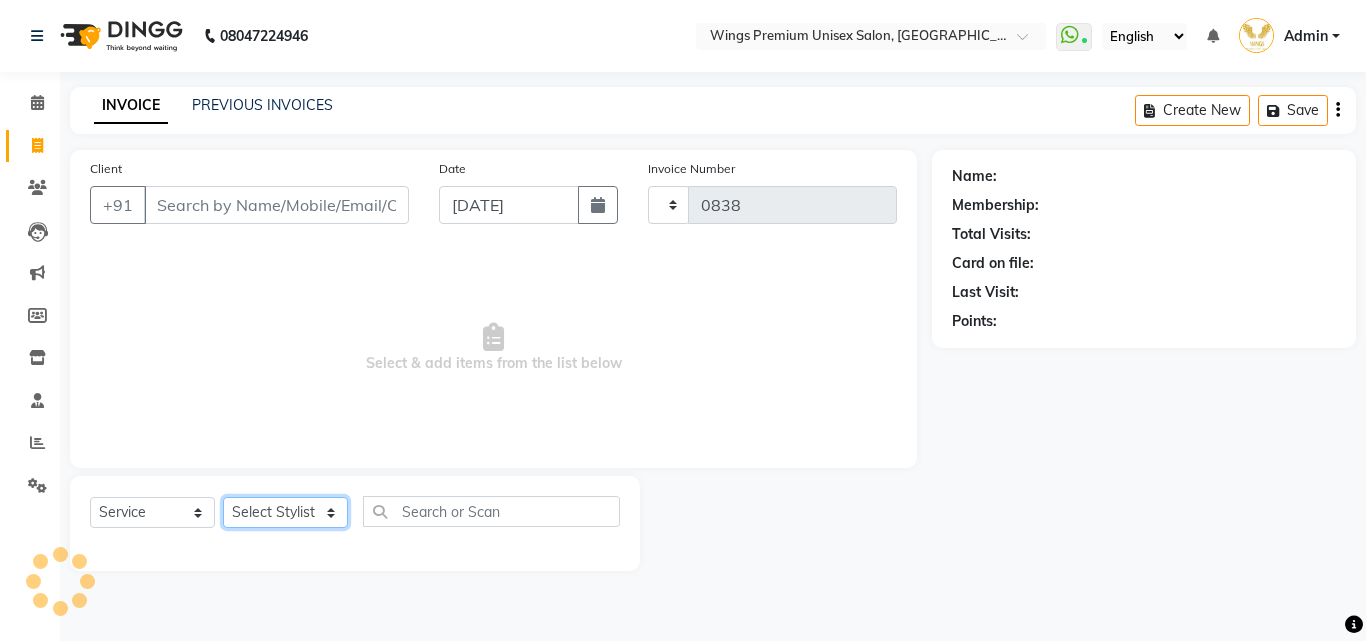 select on "674" 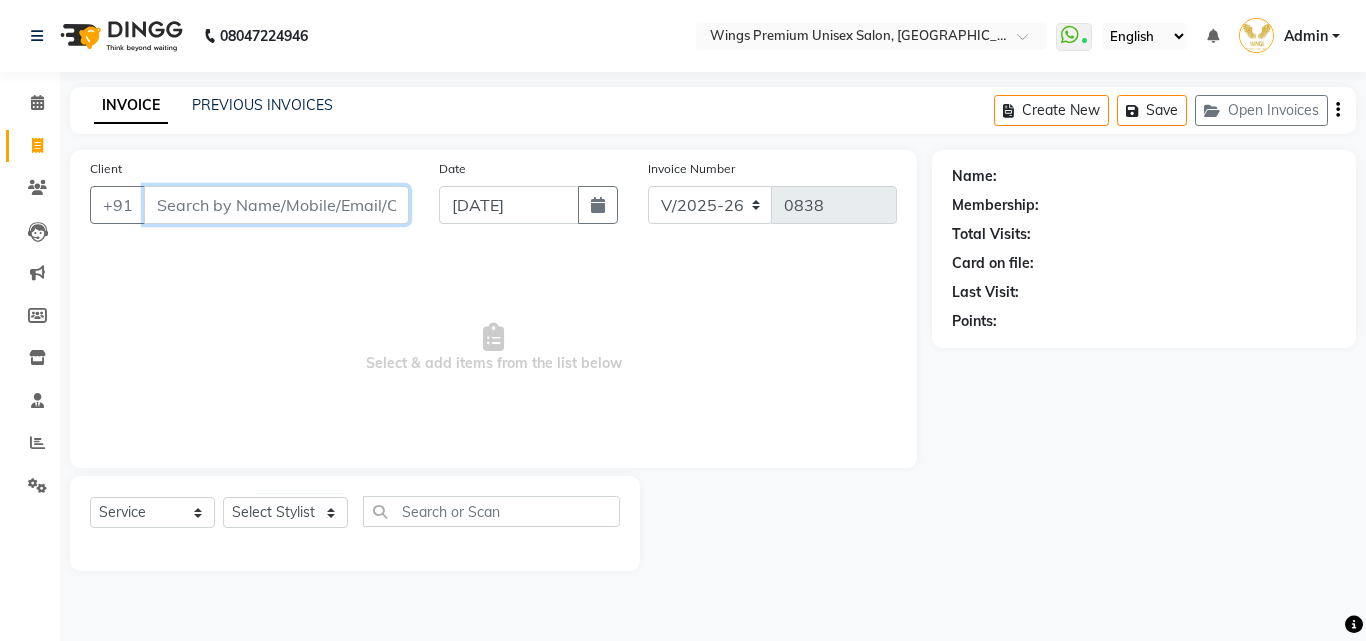 click on "Client" at bounding box center [276, 205] 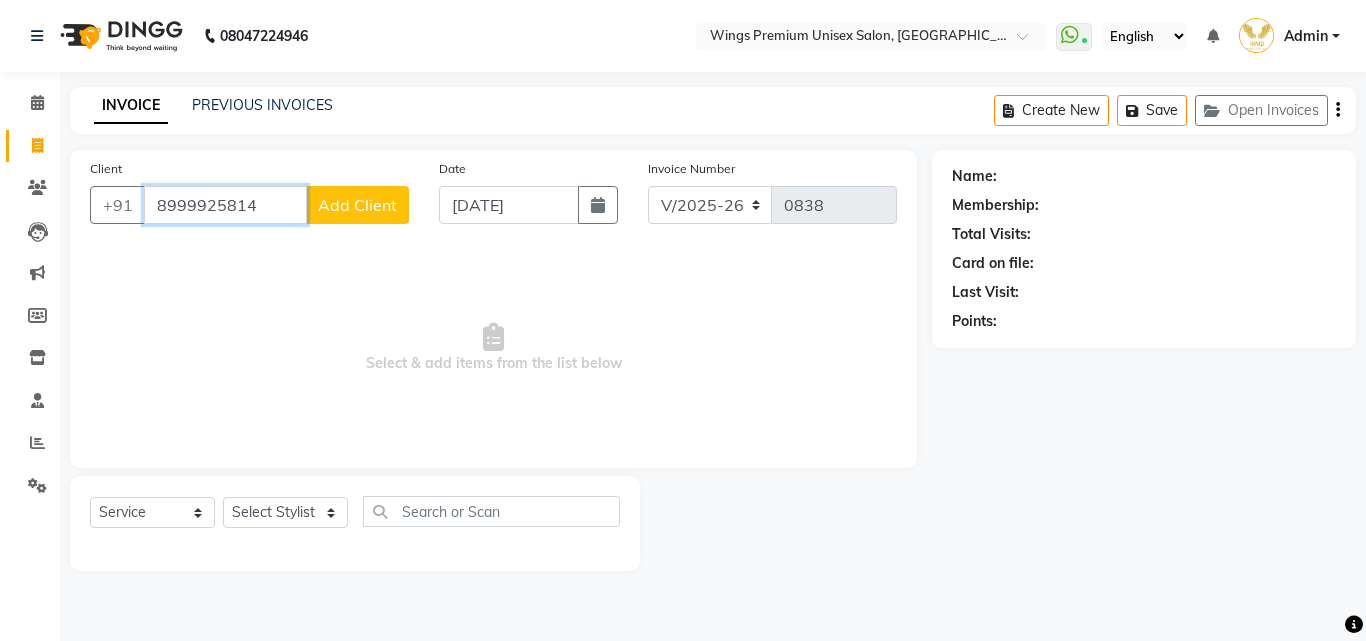 type on "8999925814" 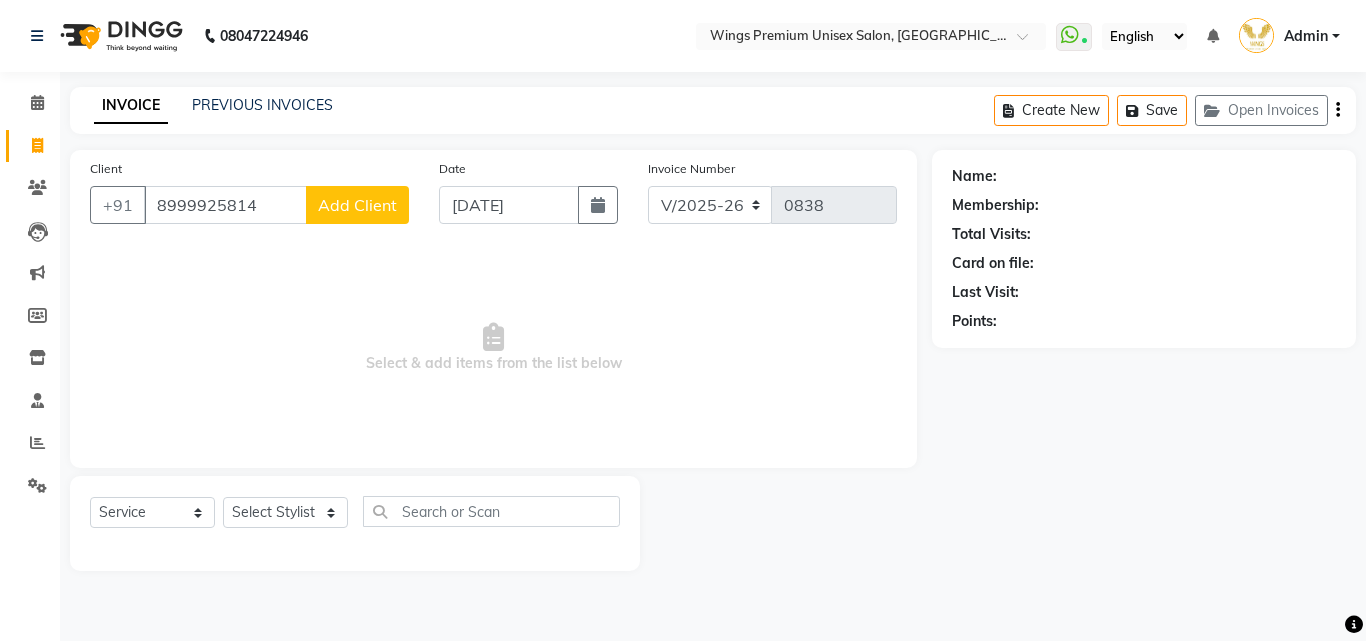 click on "Select  Service  Product  Membership  Package Voucher Prepaid Gift Card  Select Stylist [PERSON_NAME] [PERSON_NAME] [PERSON_NAME] [PERSON_NAME] Shruti Panda [PERSON_NAME]  Vishal Changdev [PERSON_NAME]" 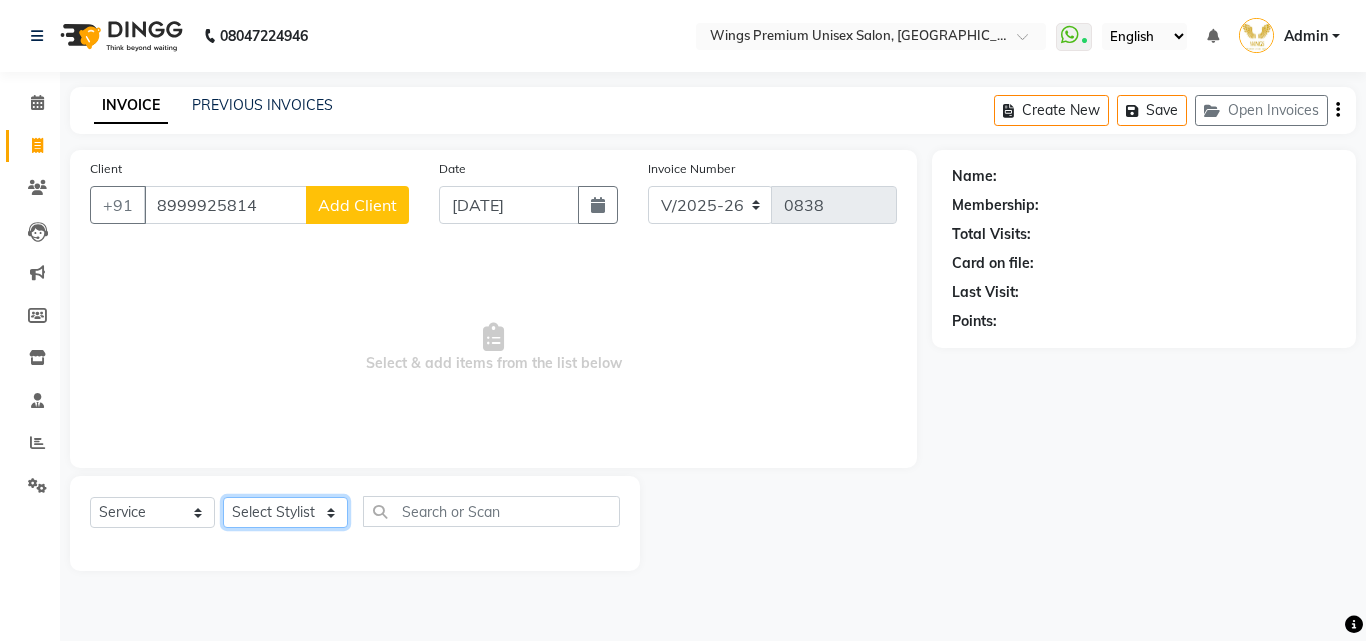 click on "Select Stylist [PERSON_NAME] [PERSON_NAME] [PERSON_NAME] [PERSON_NAME] Shruti Panda [PERSON_NAME]  Vishal Changdev [PERSON_NAME]" 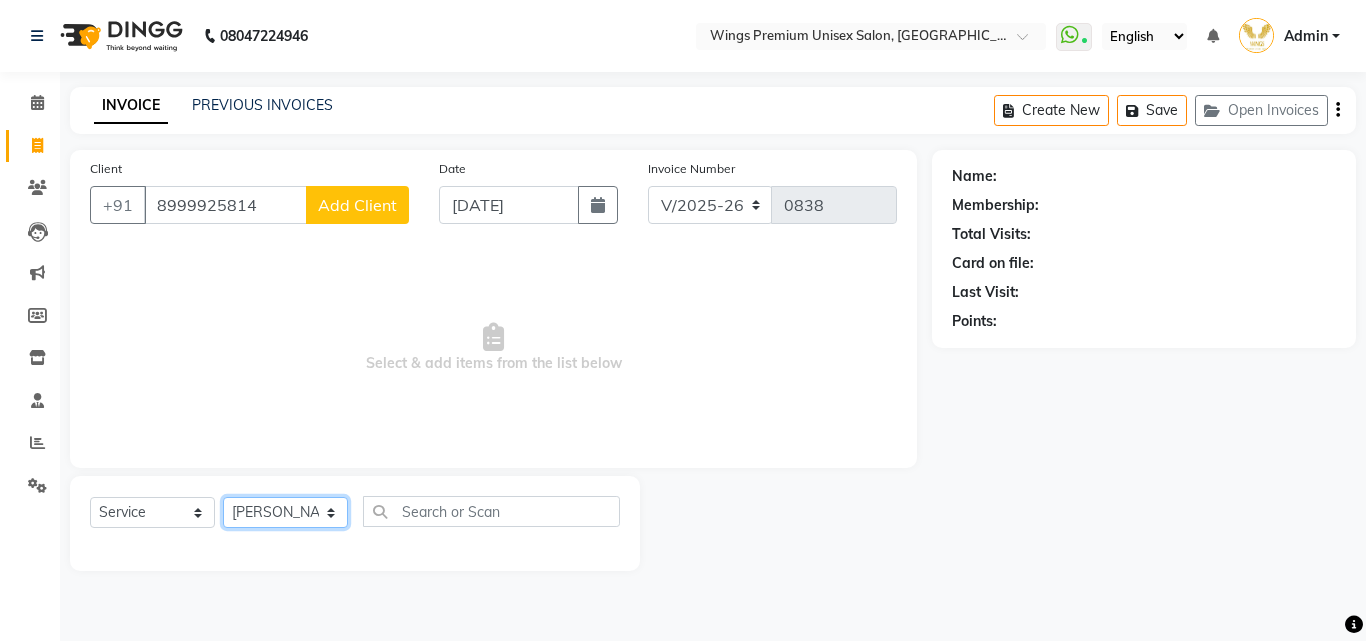 click on "Select Stylist [PERSON_NAME] [PERSON_NAME] [PERSON_NAME] [PERSON_NAME] Shruti Panda [PERSON_NAME]  Vishal Changdev [PERSON_NAME]" 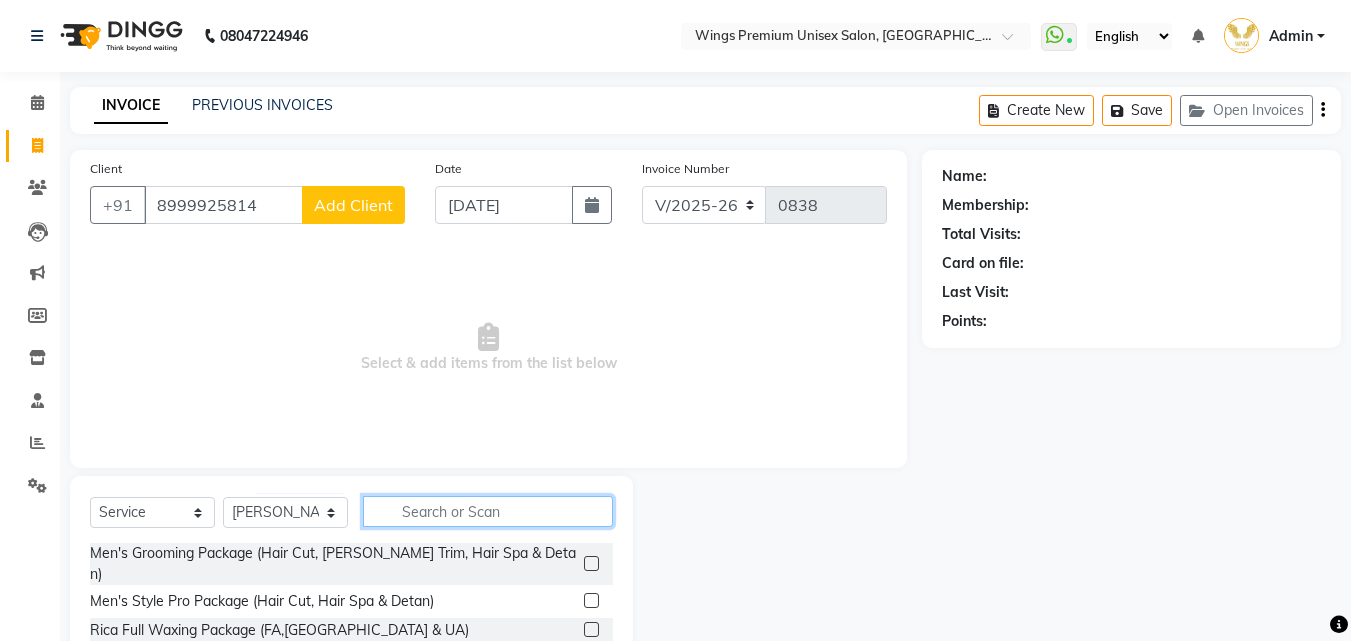 click 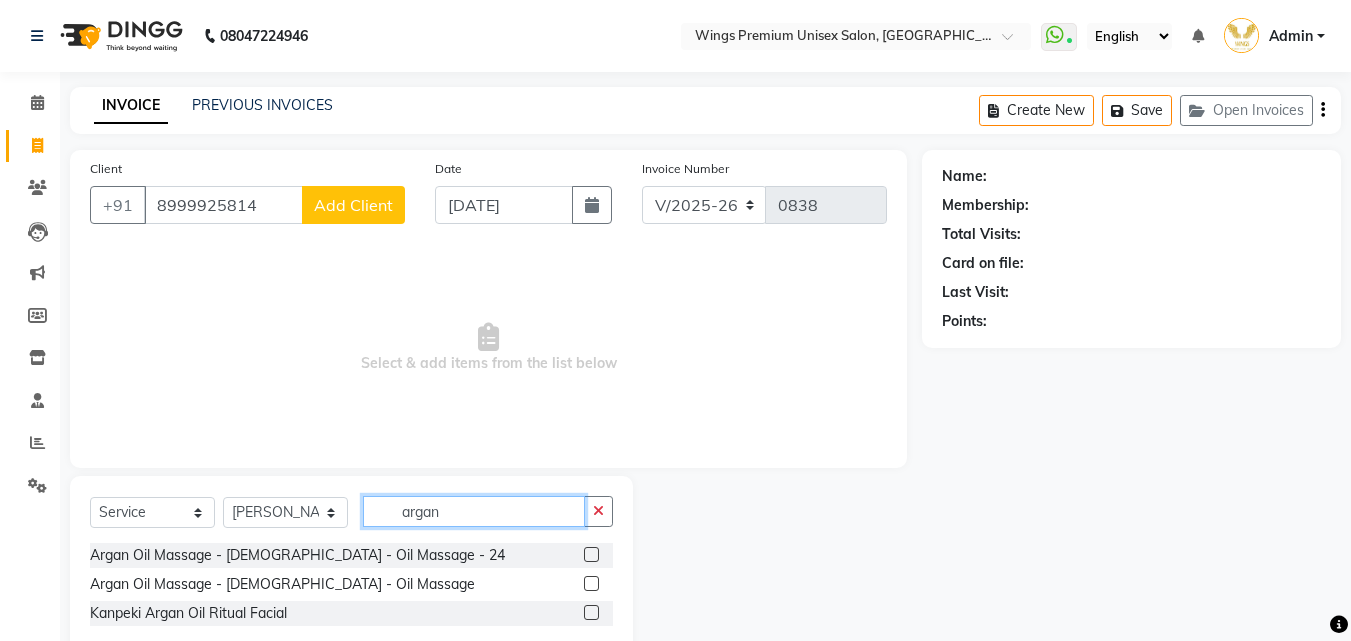 type on "argan" 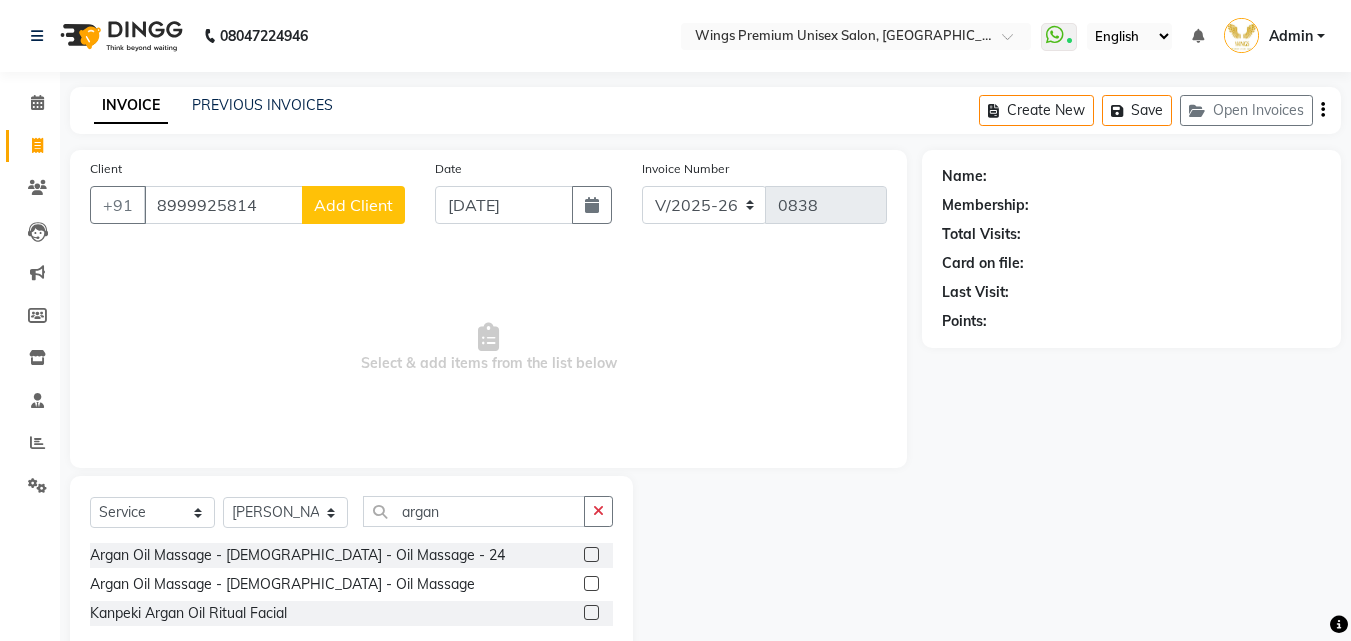 click 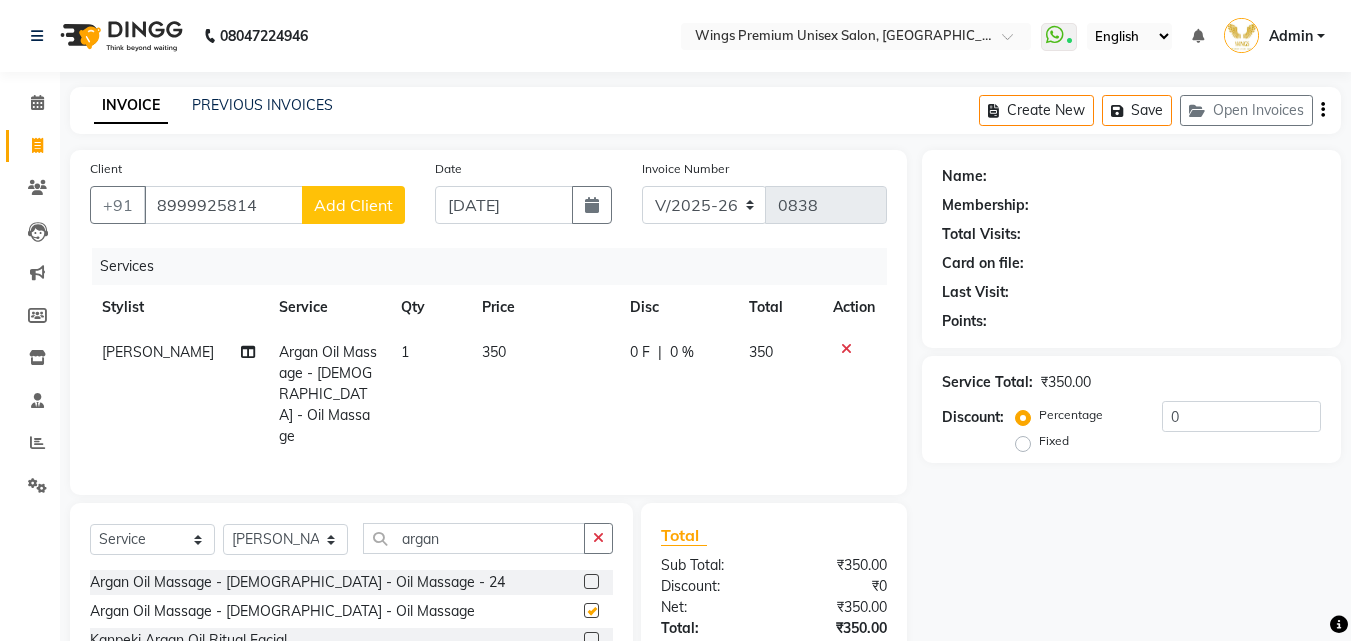 checkbox on "false" 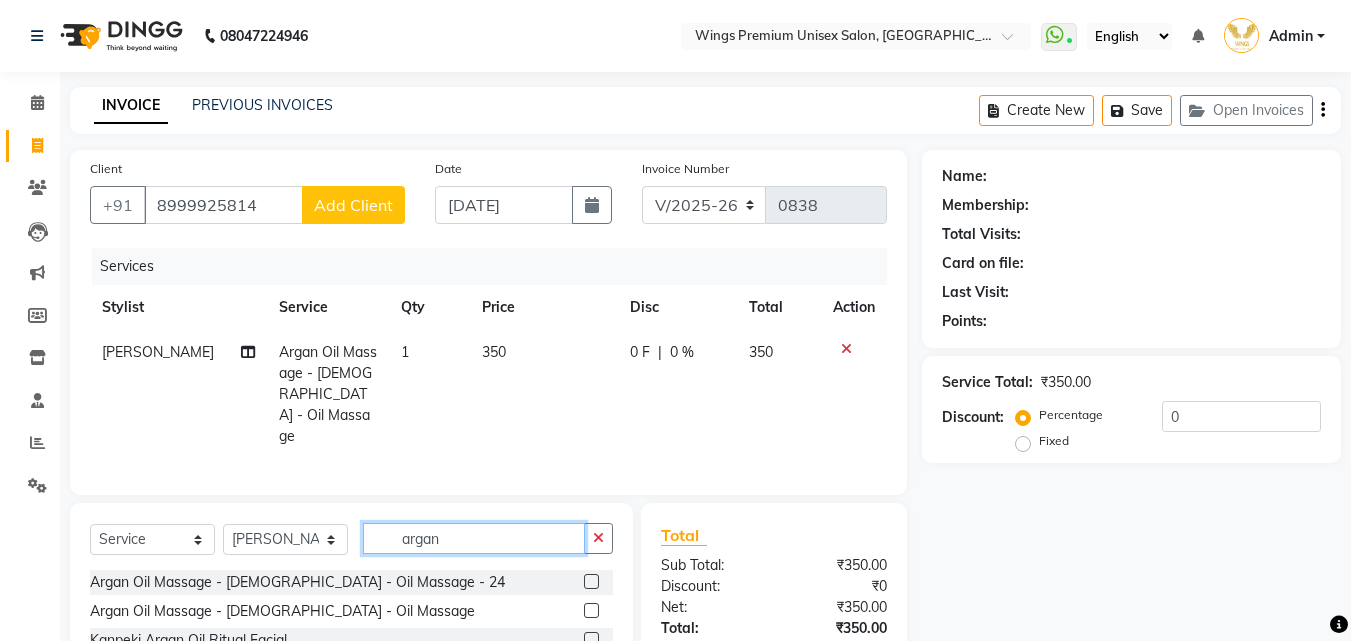 click on "argan" 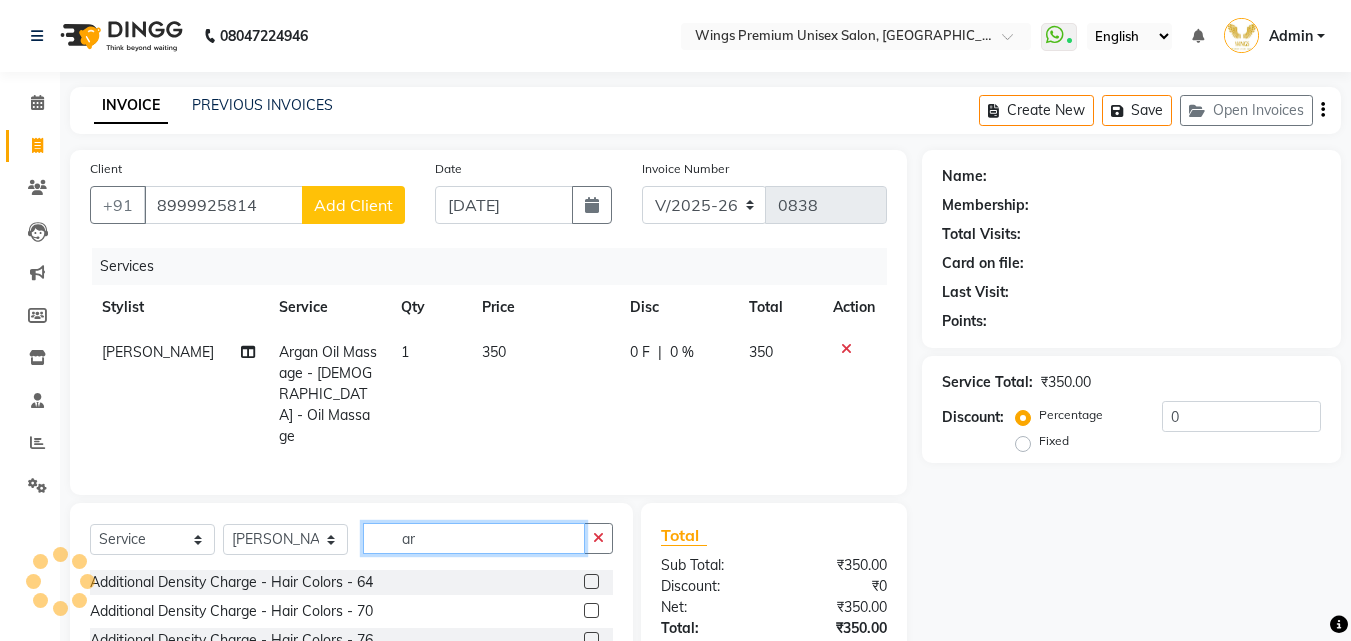 type on "a" 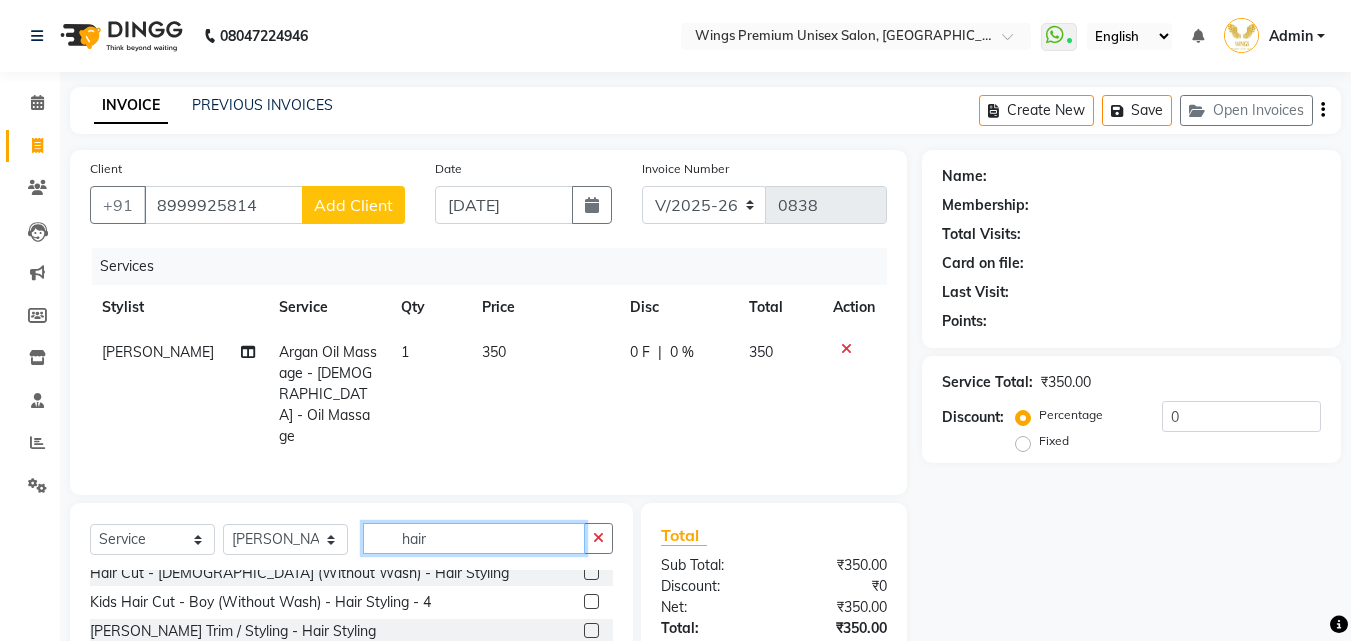 scroll, scrollTop: 100, scrollLeft: 0, axis: vertical 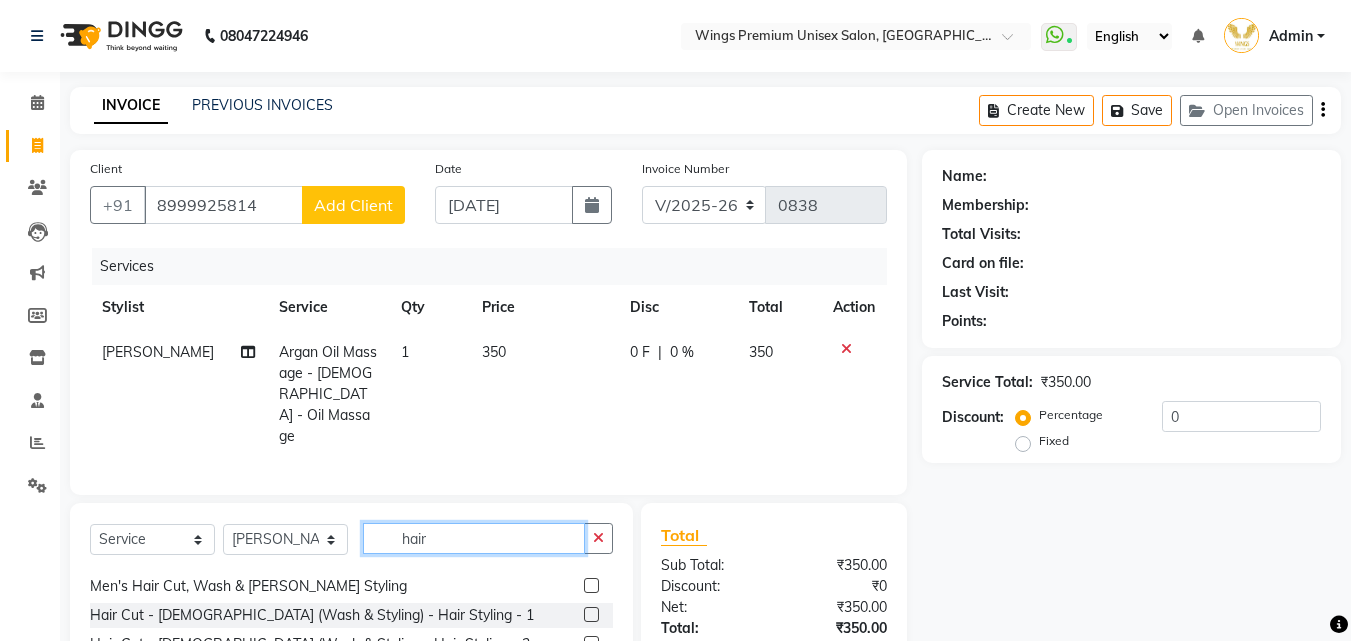 type on "hair" 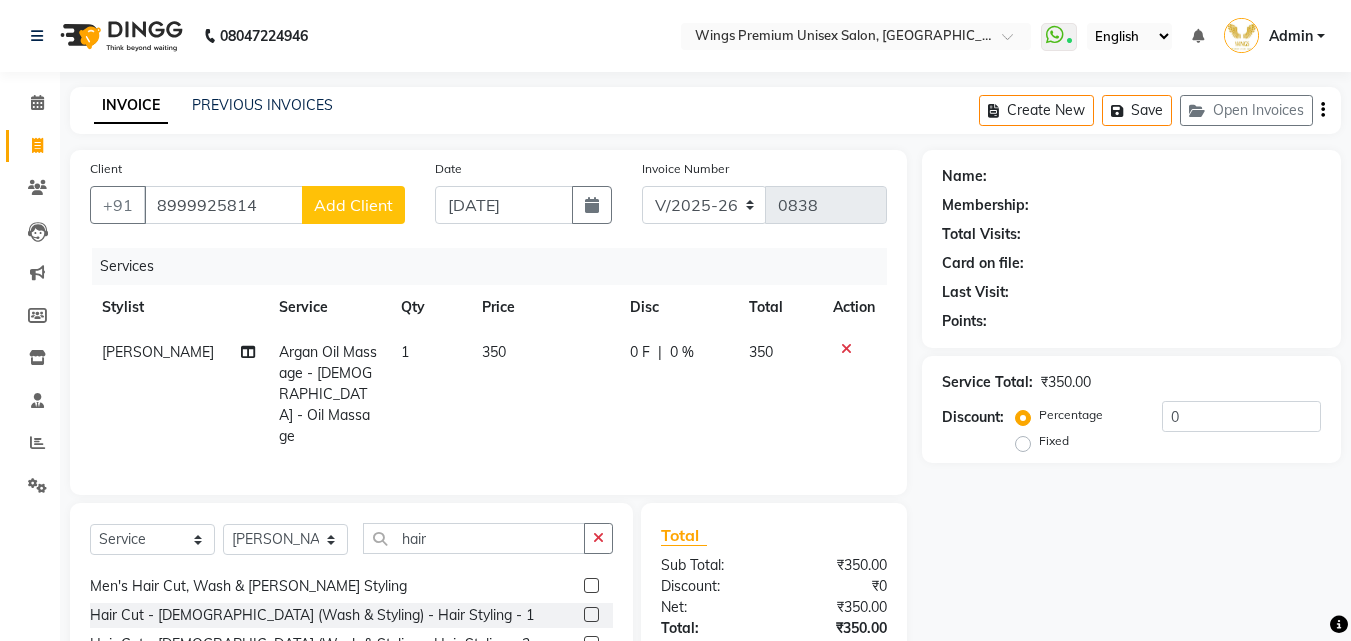 click 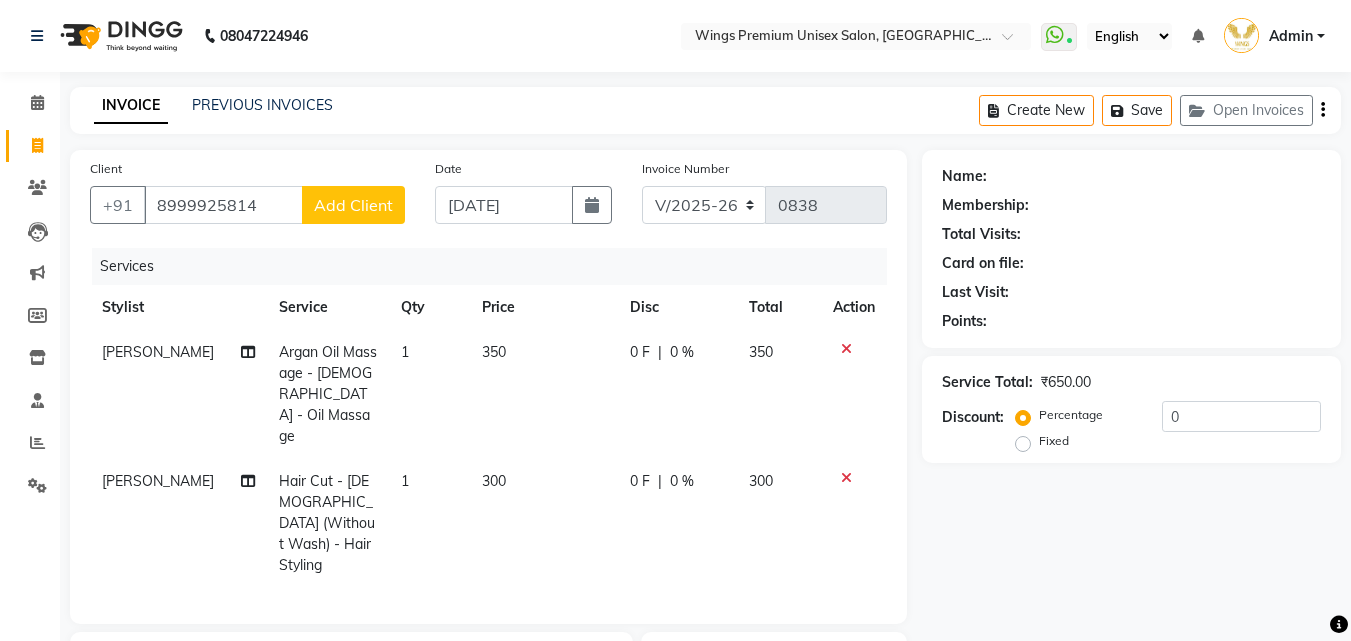 checkbox on "false" 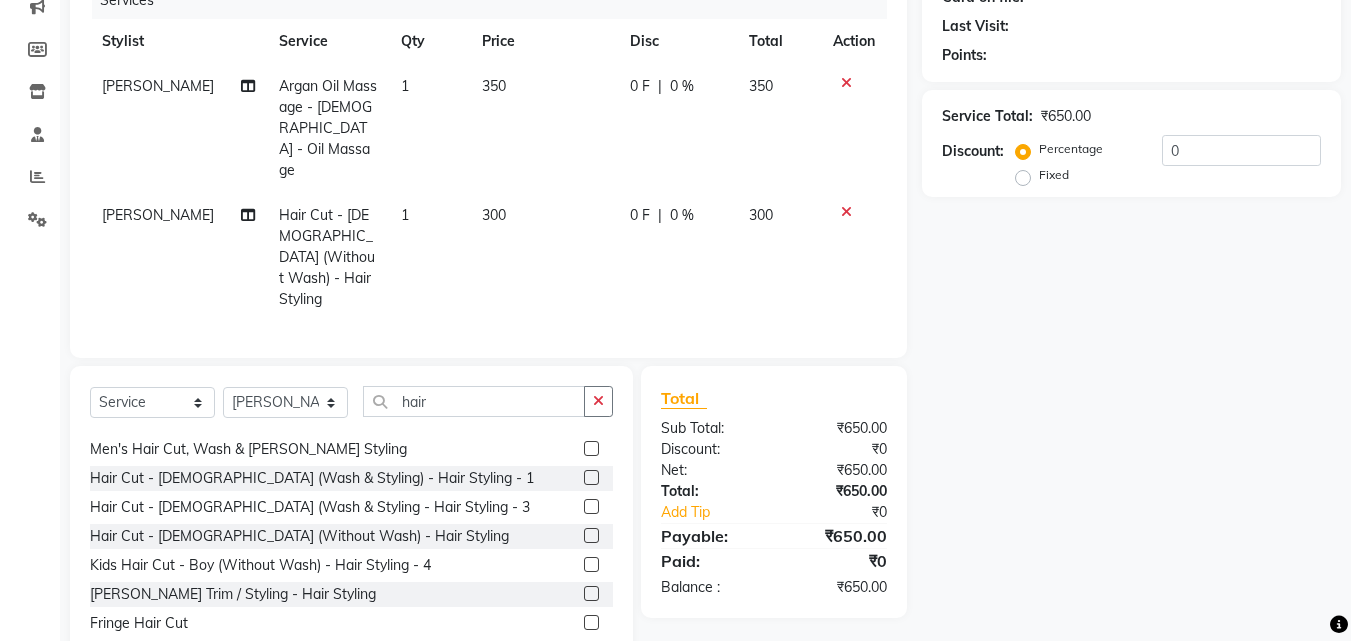 scroll, scrollTop: 268, scrollLeft: 0, axis: vertical 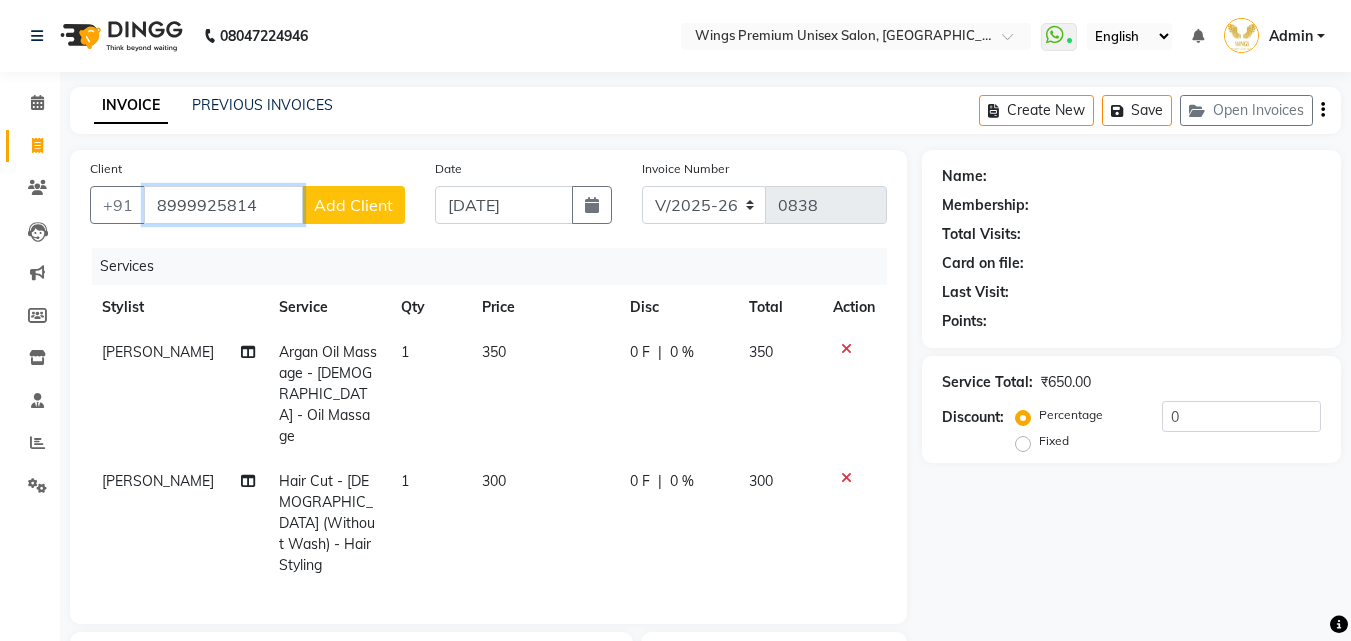 click on "8999925814" at bounding box center (223, 205) 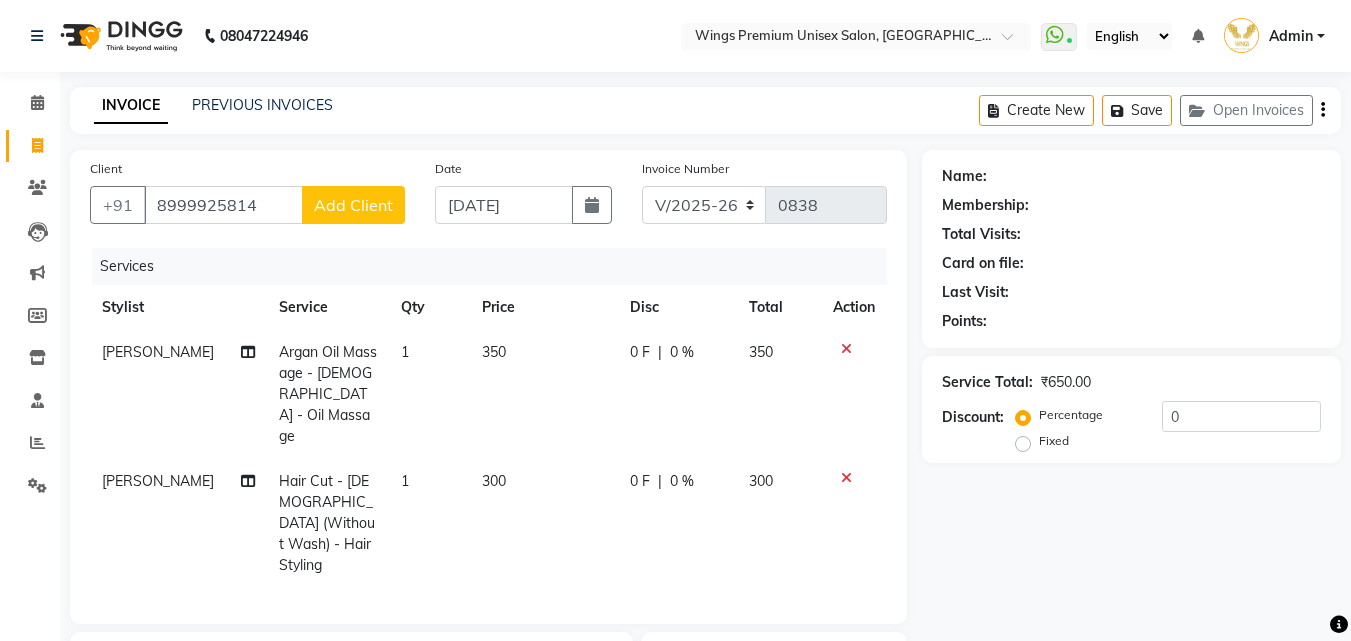 click on "Add Client" 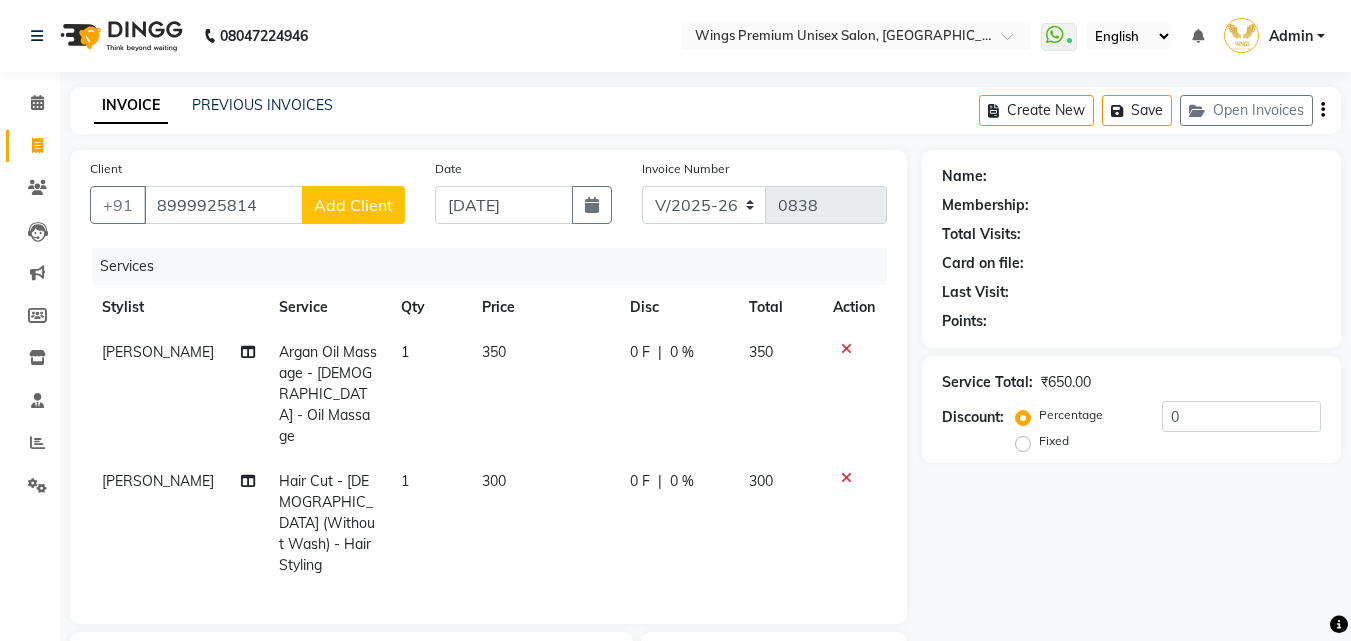 select on "22" 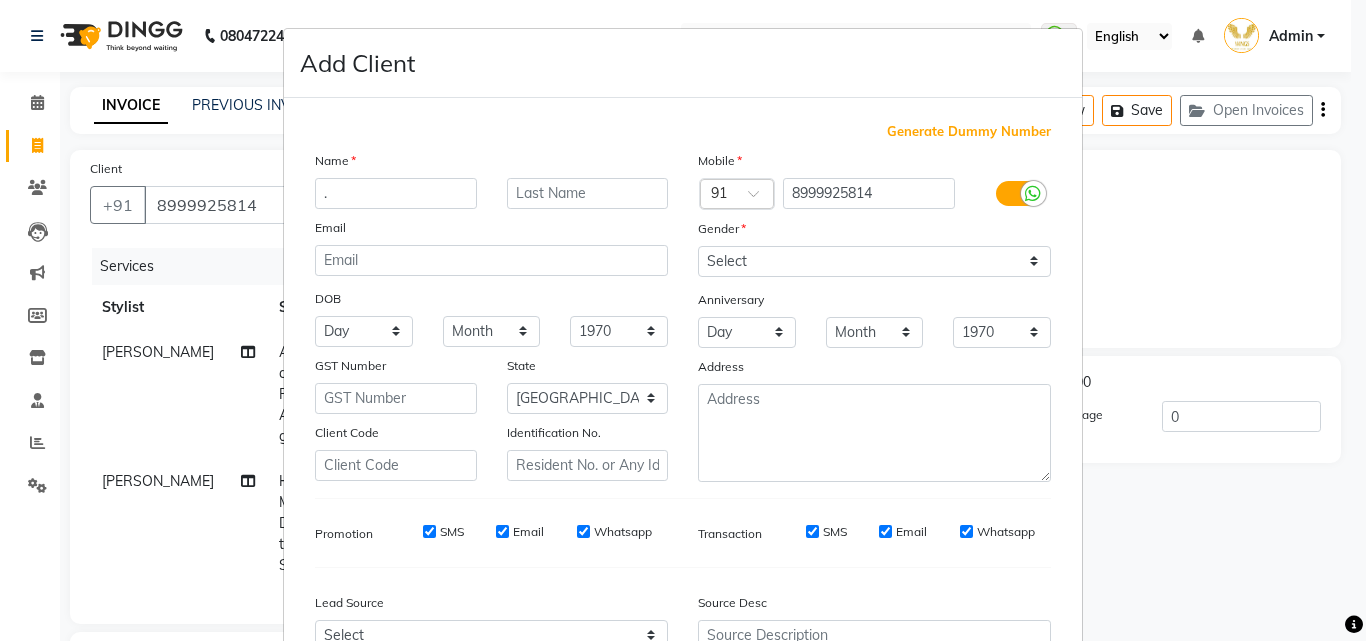 type on "." 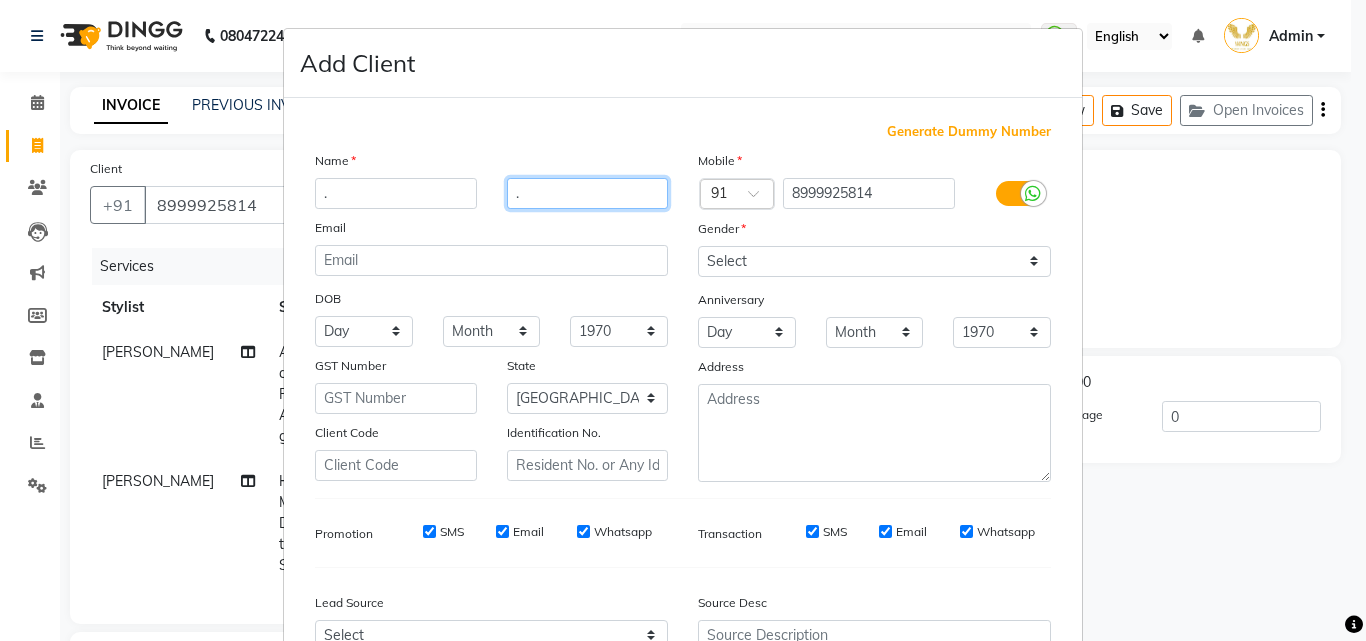 type on "." 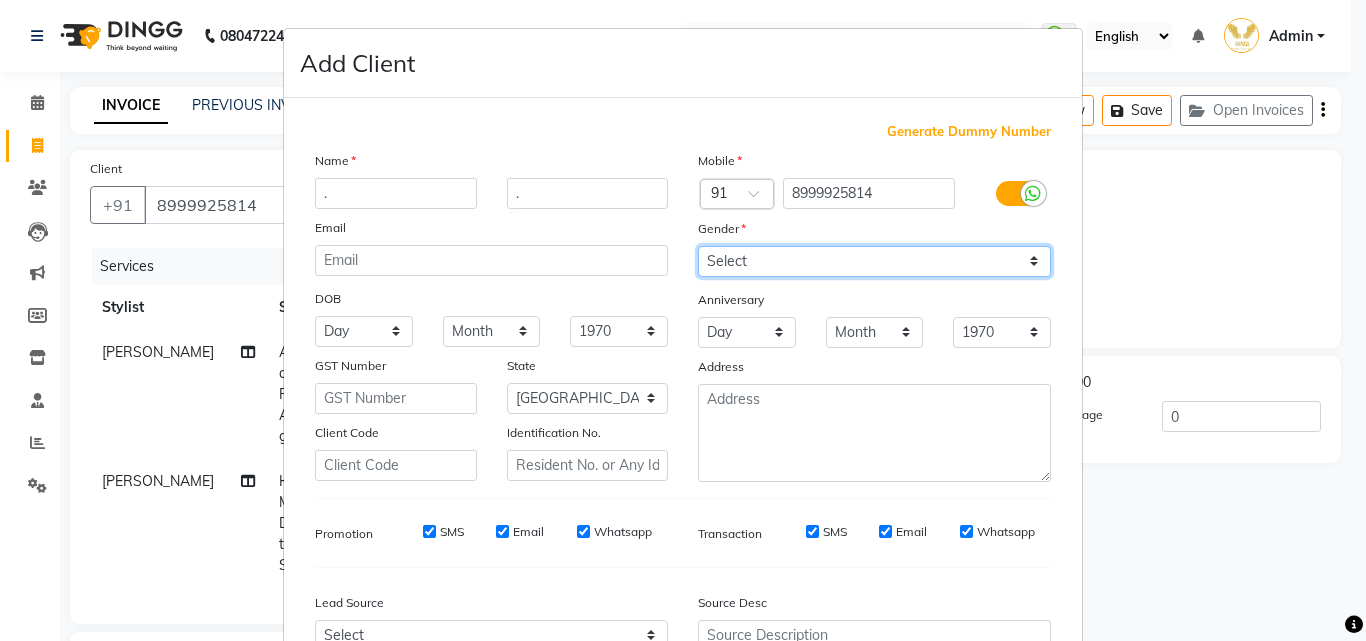 click on "Select [DEMOGRAPHIC_DATA] [DEMOGRAPHIC_DATA] Other Prefer Not To Say" at bounding box center [874, 261] 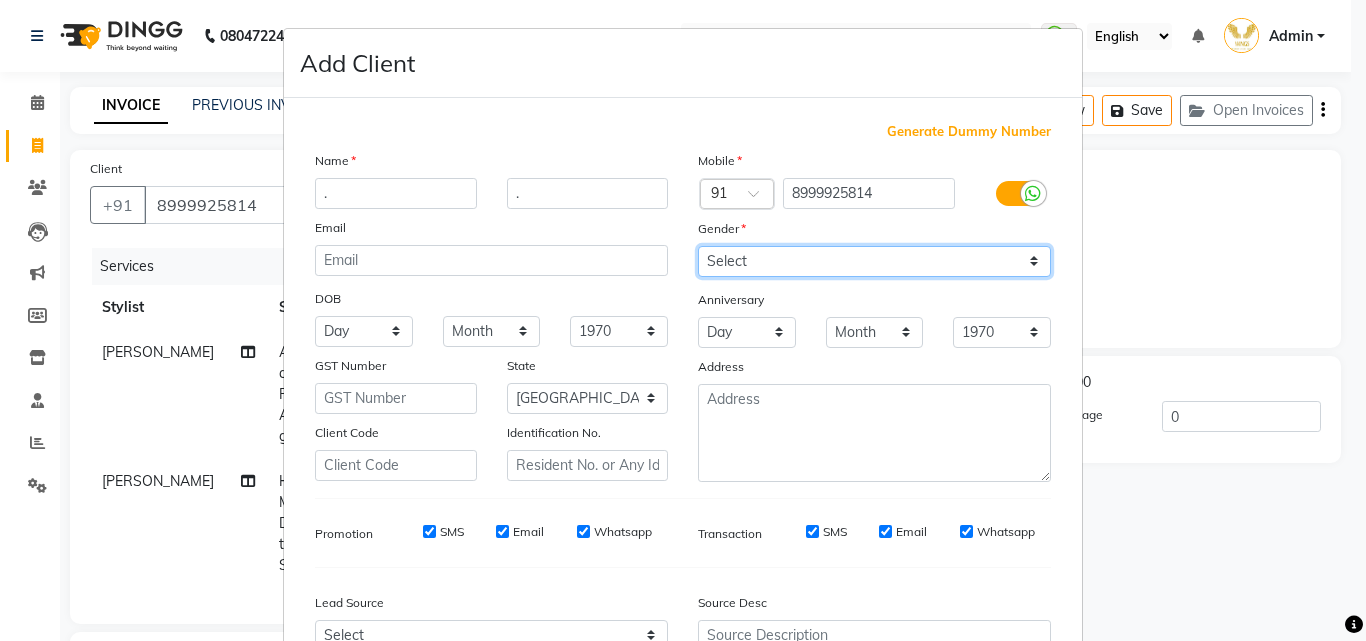 click on "Select [DEMOGRAPHIC_DATA] [DEMOGRAPHIC_DATA] Other Prefer Not To Say" at bounding box center [874, 261] 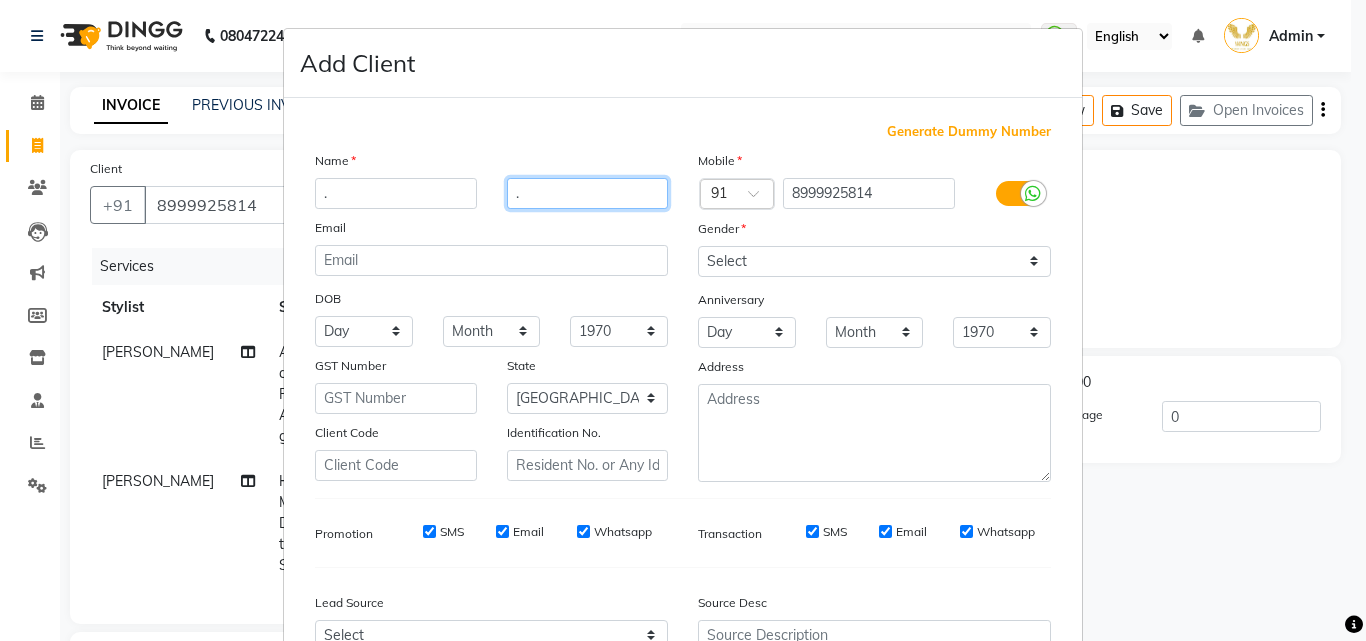 drag, startPoint x: 590, startPoint y: 192, endPoint x: 361, endPoint y: 208, distance: 229.55827 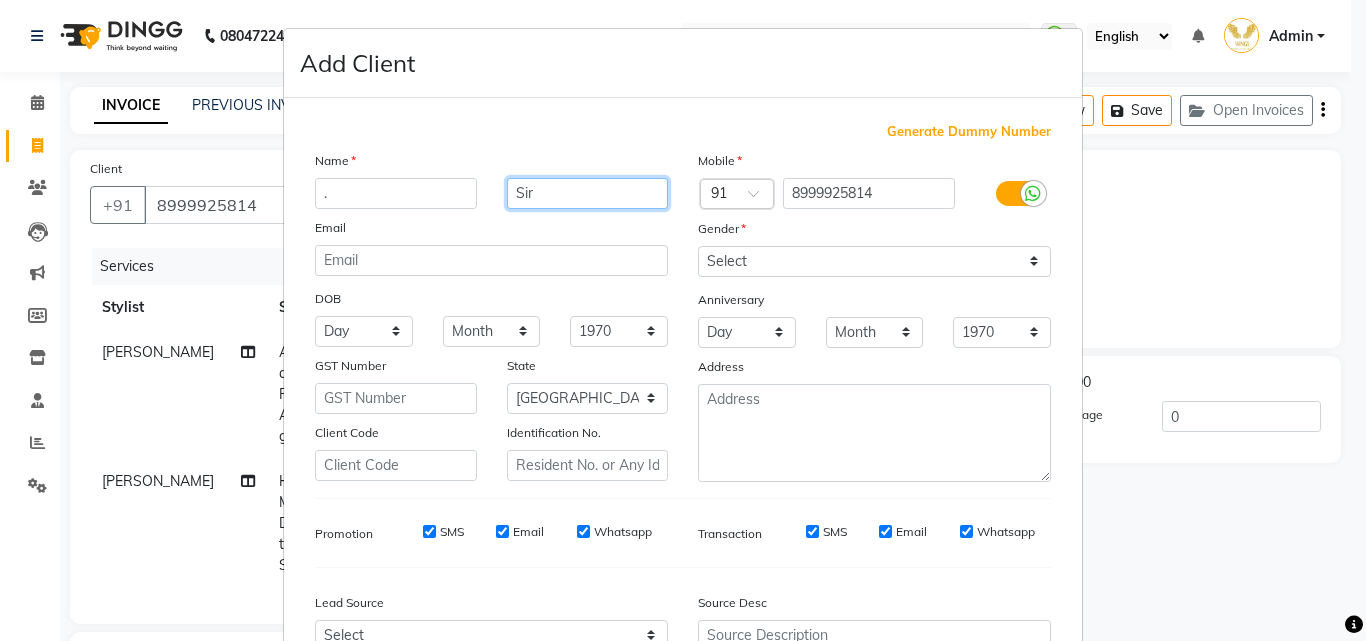 scroll, scrollTop: 208, scrollLeft: 0, axis: vertical 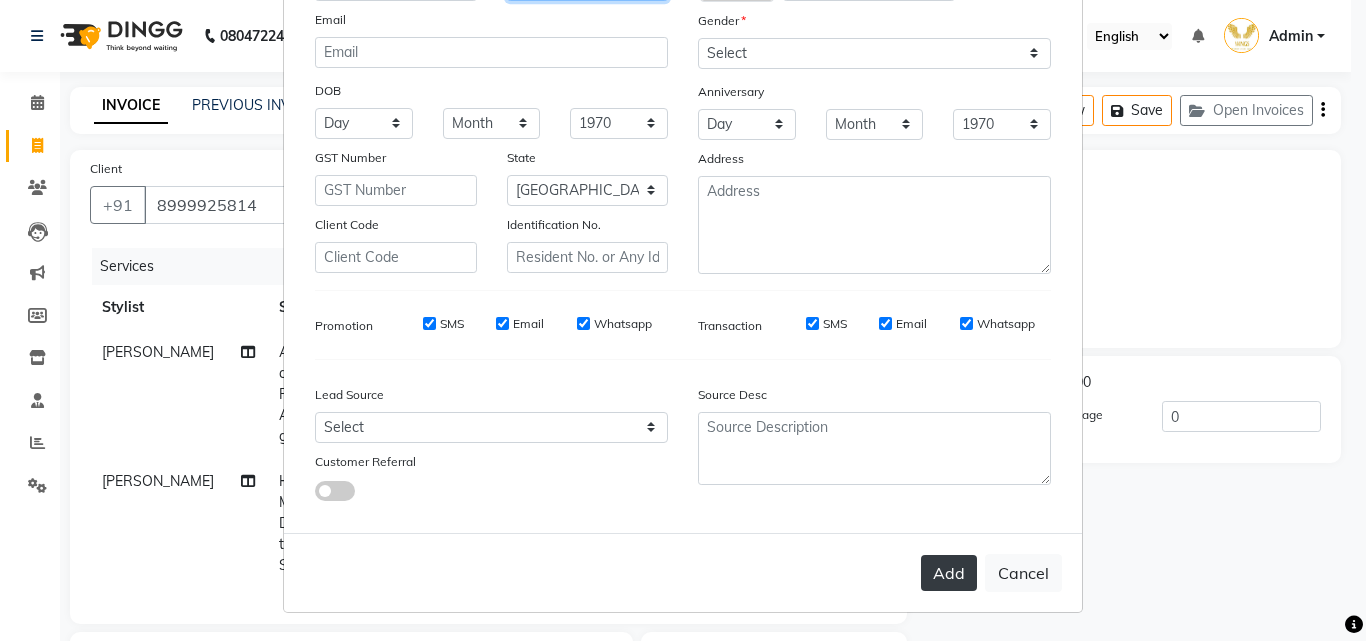 type on "Sir" 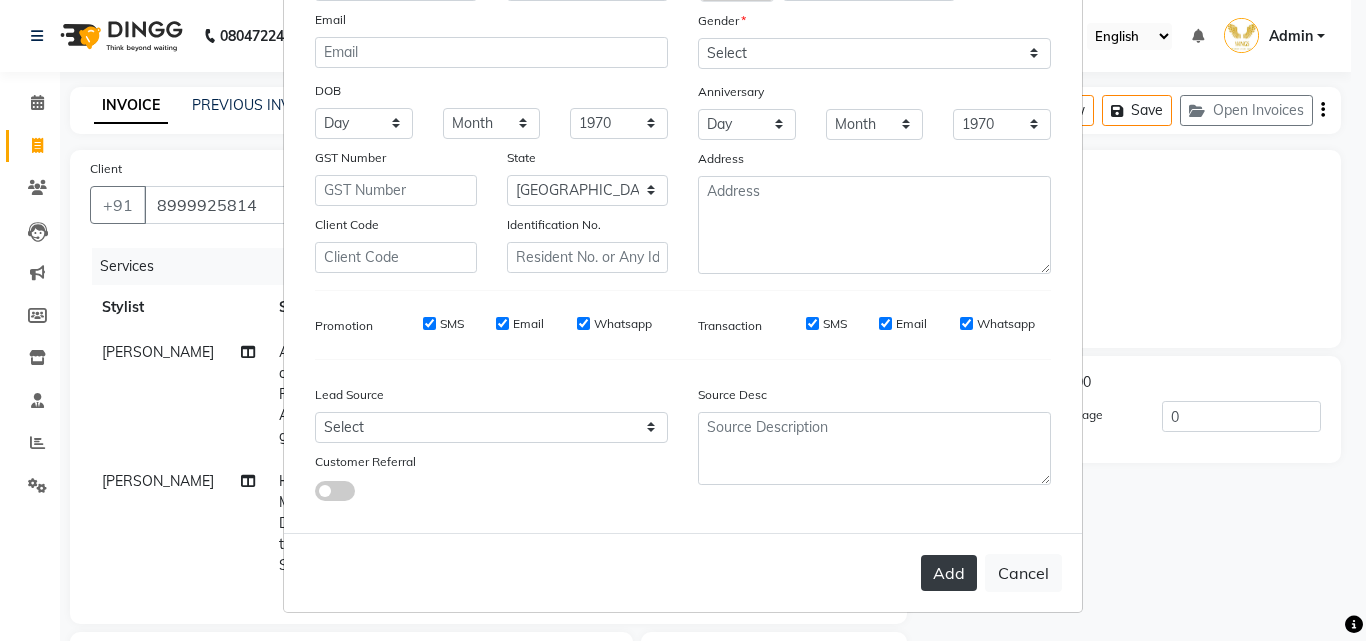 click on "Add" at bounding box center (949, 573) 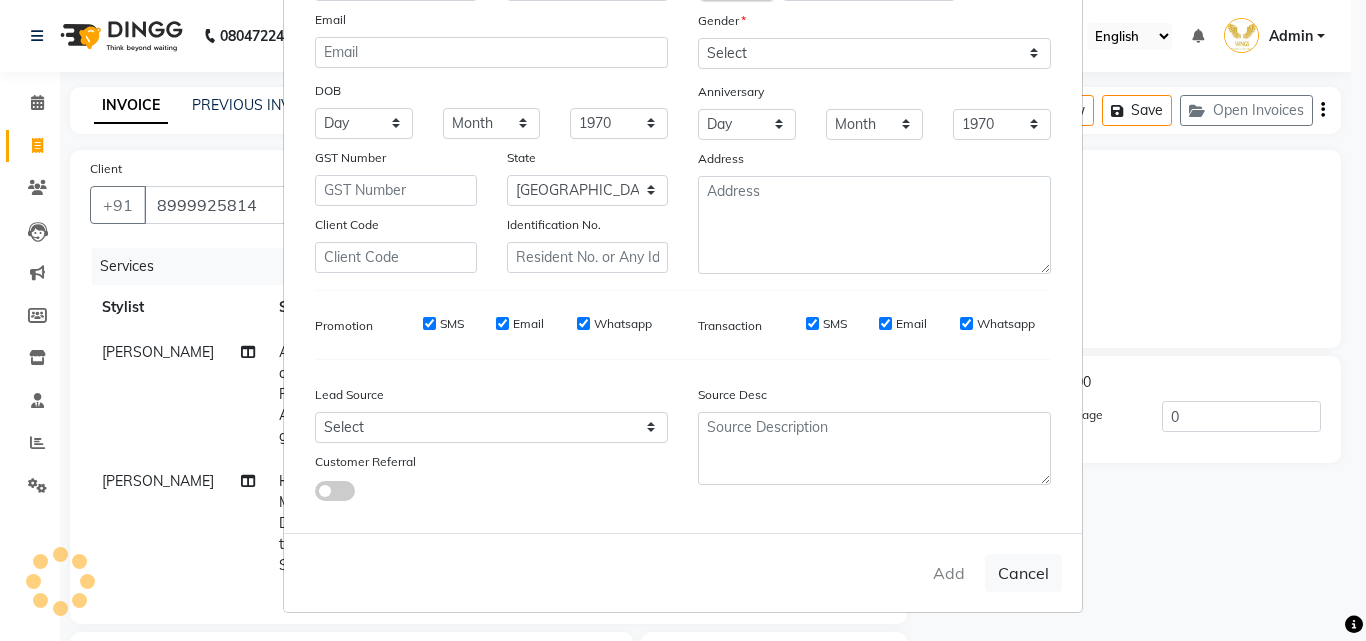 scroll, scrollTop: 105, scrollLeft: 0, axis: vertical 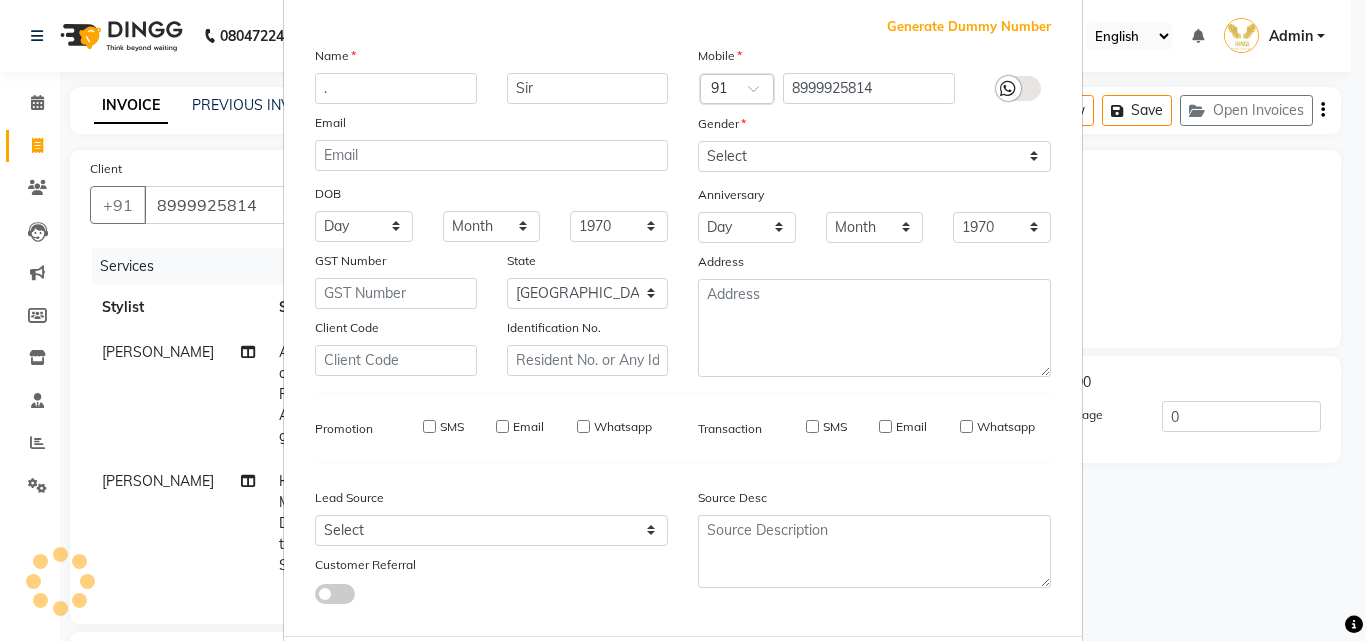 type 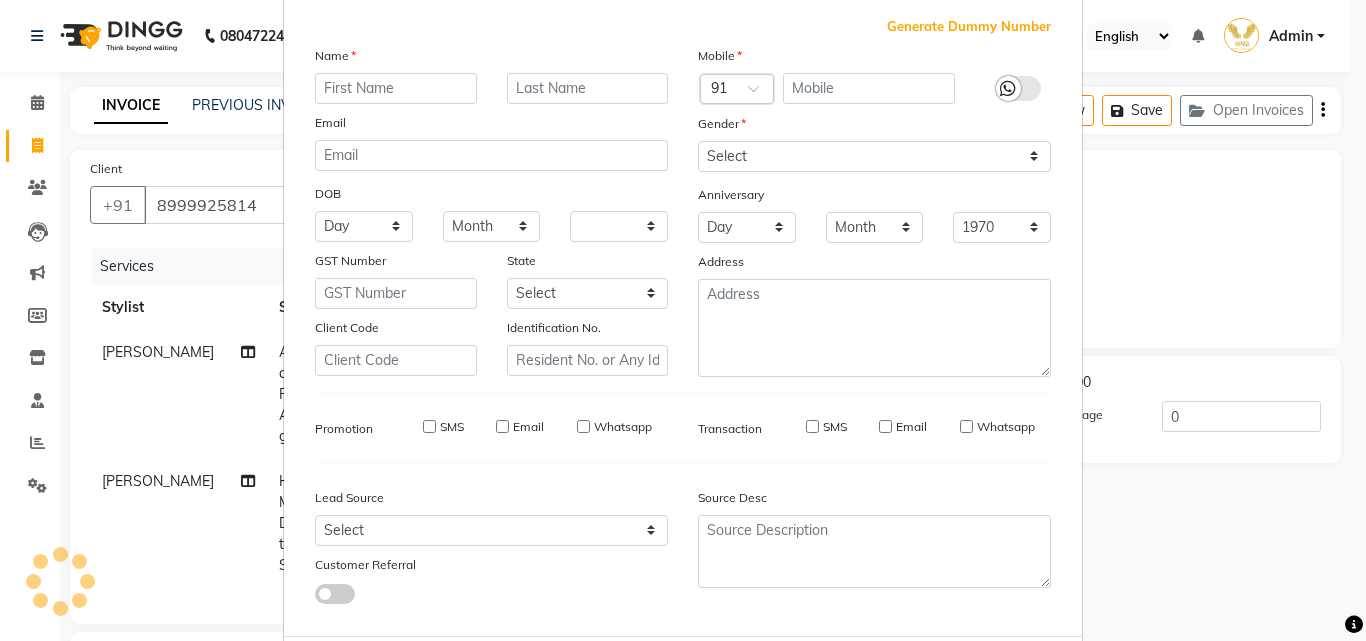 select 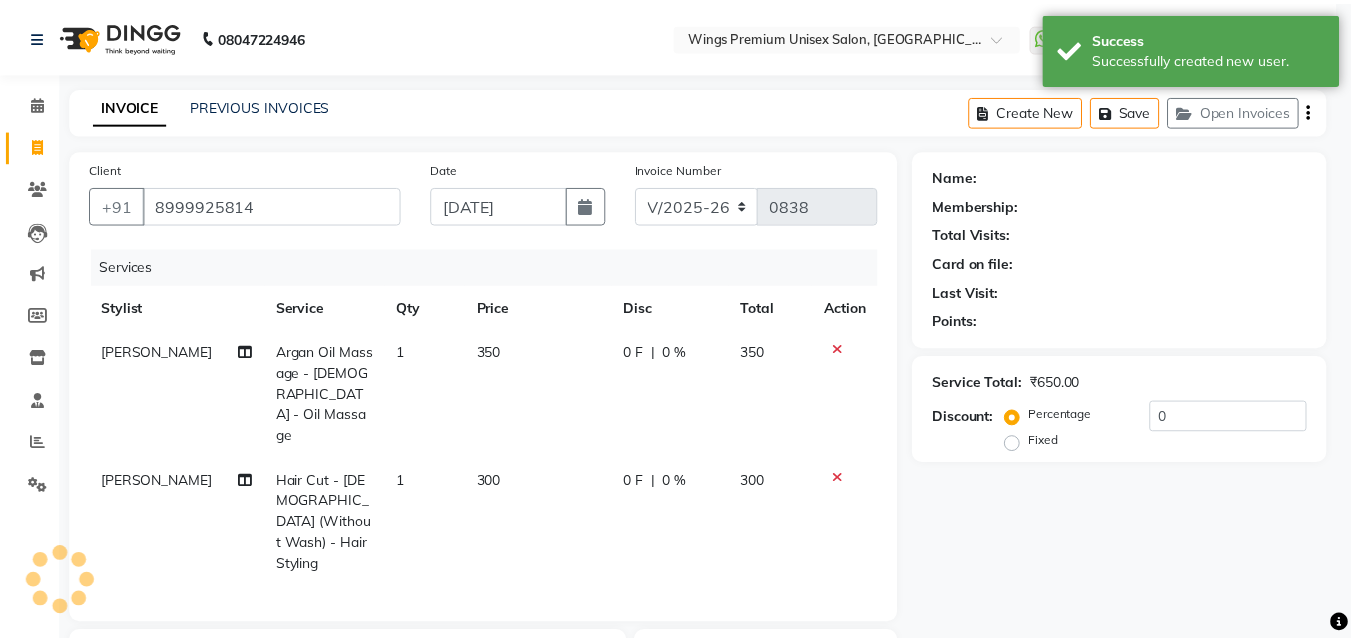scroll, scrollTop: 0, scrollLeft: 0, axis: both 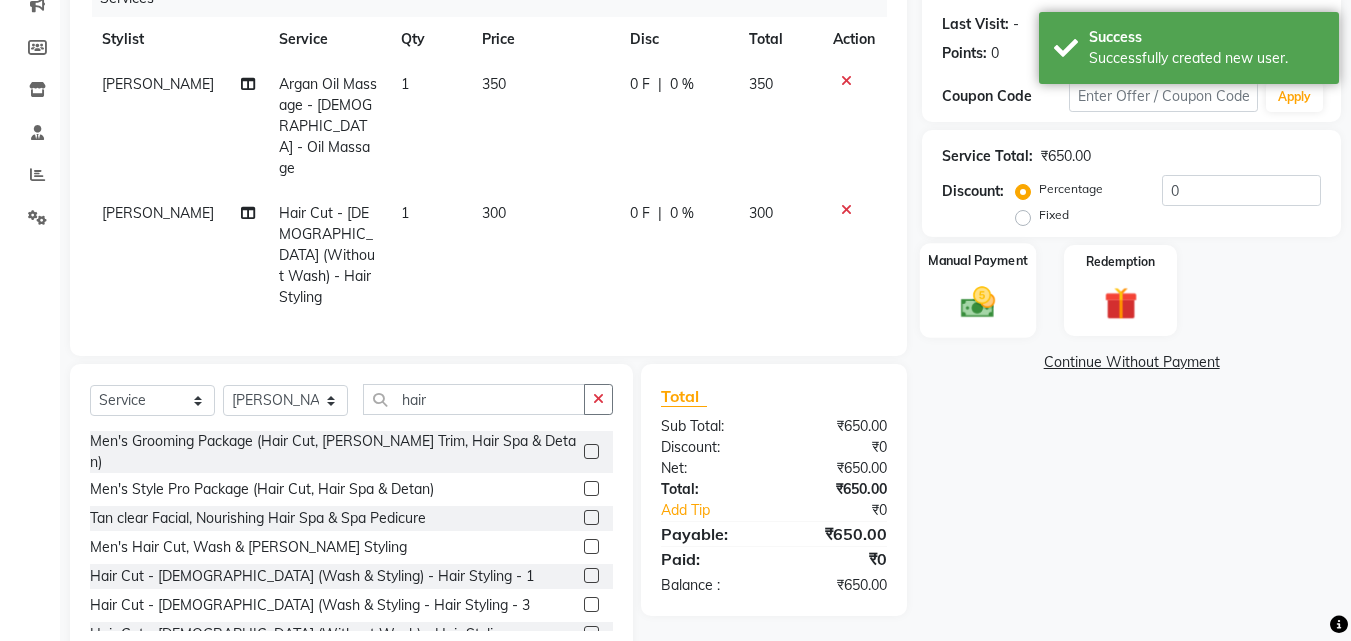 click 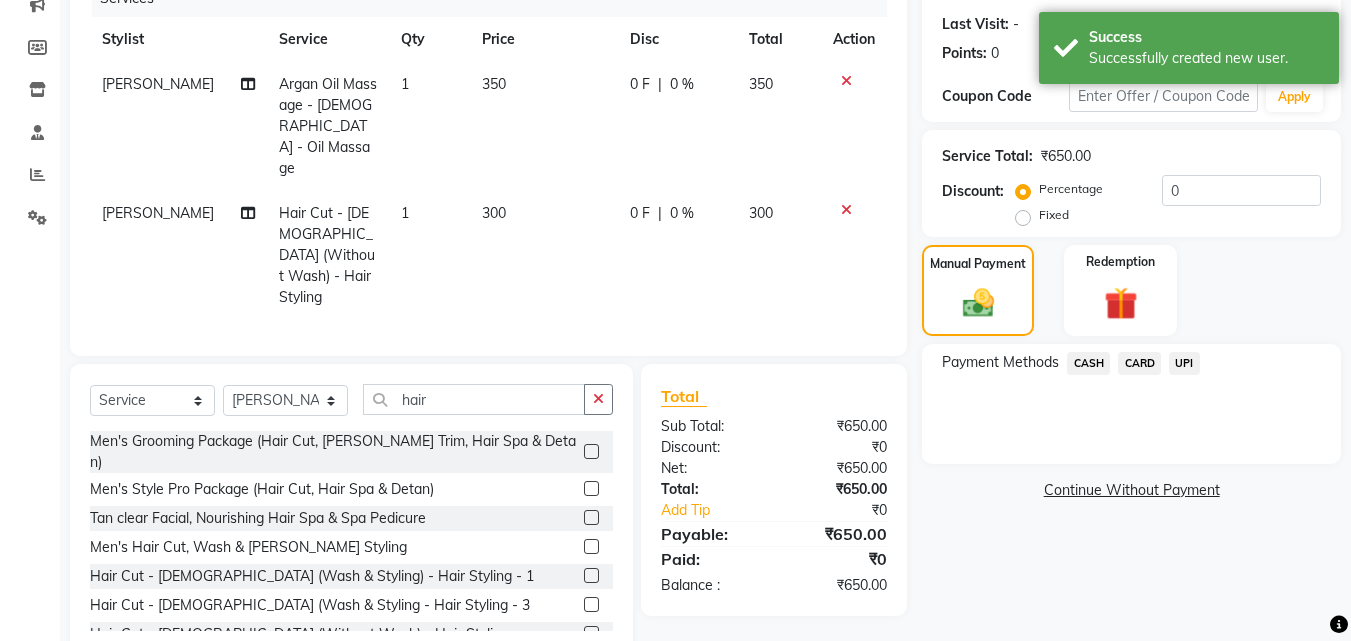 click on "UPI" 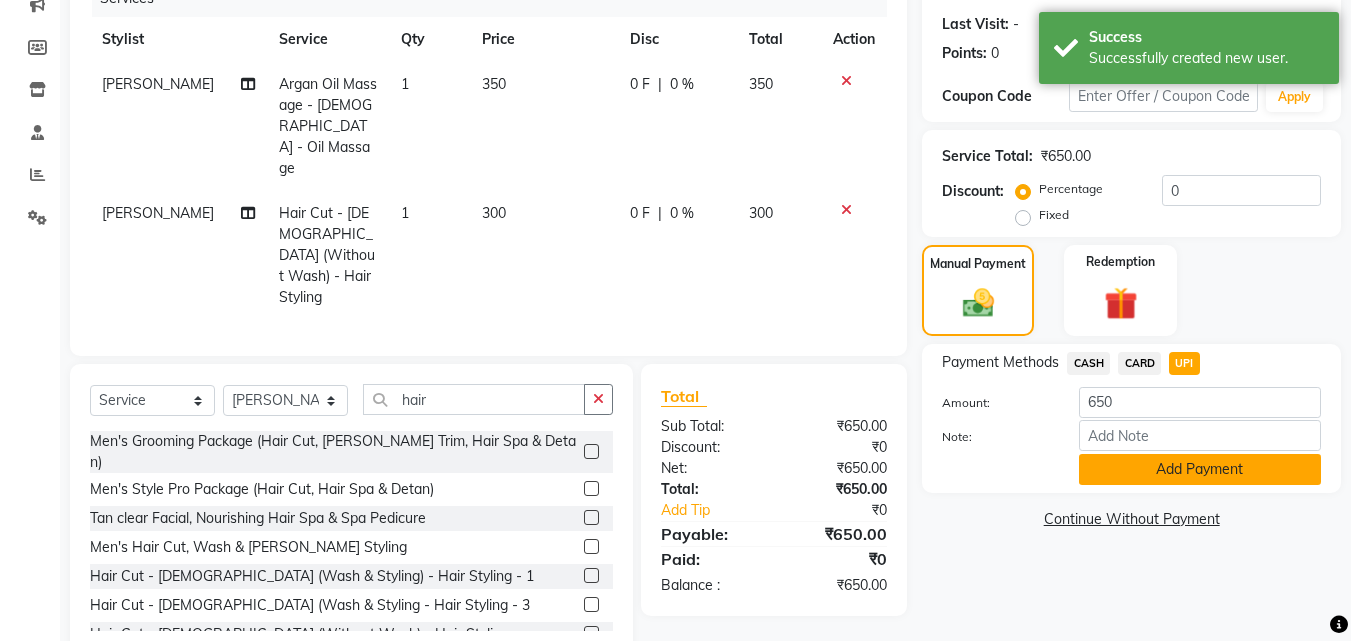 click on "Add Payment" 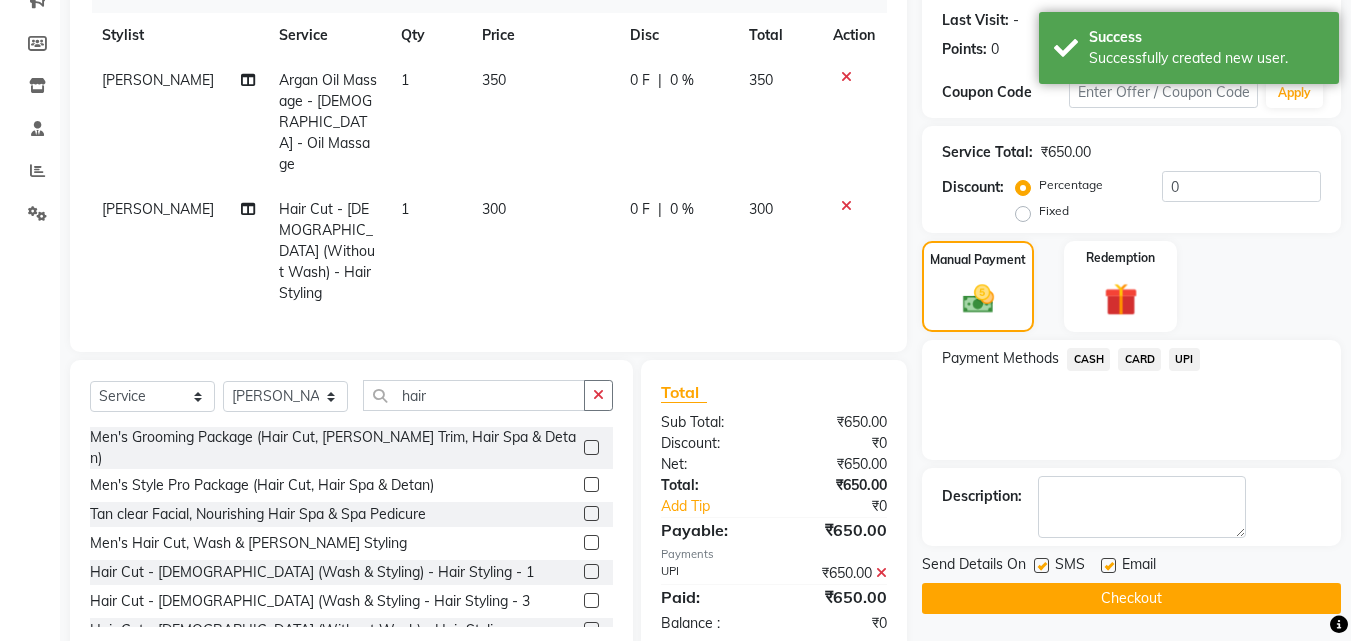 scroll, scrollTop: 275, scrollLeft: 0, axis: vertical 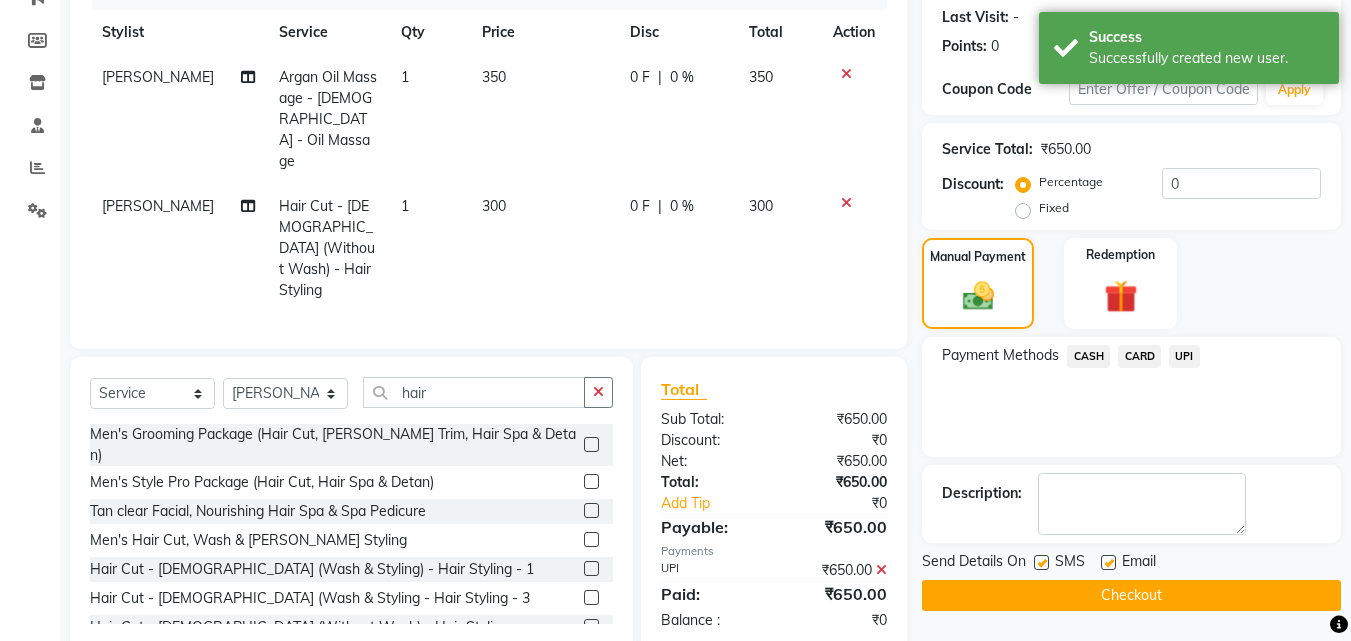 click on "Checkout" 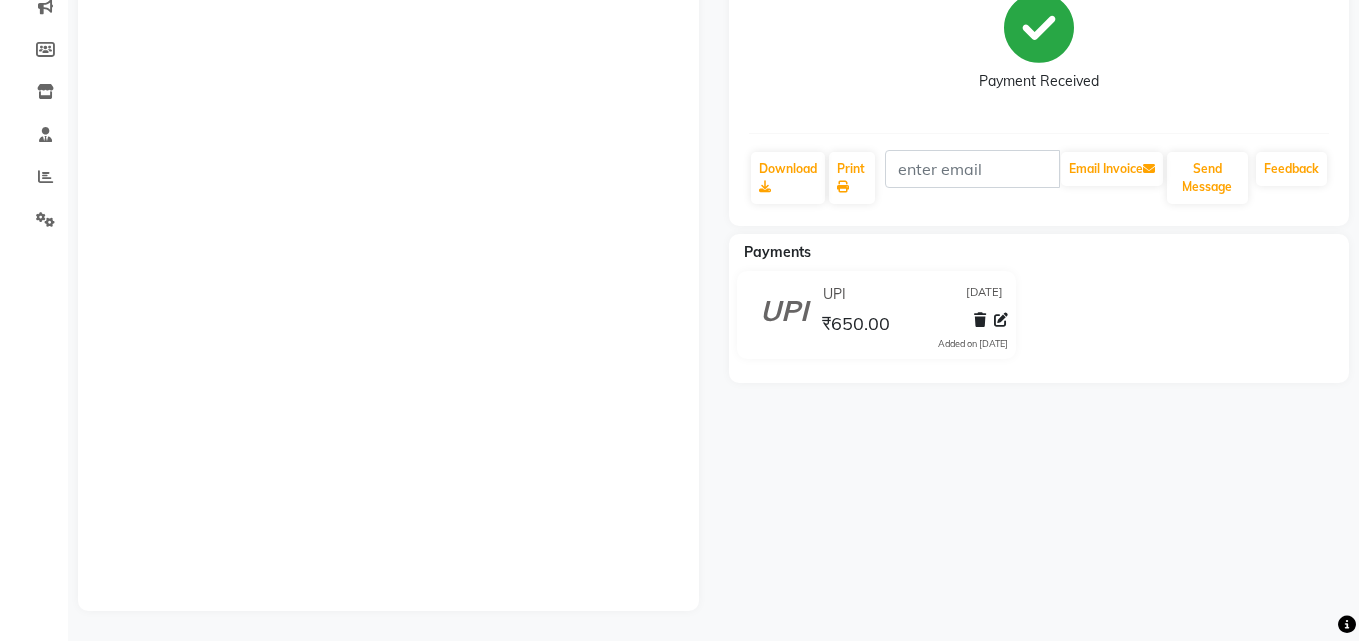 scroll, scrollTop: 0, scrollLeft: 0, axis: both 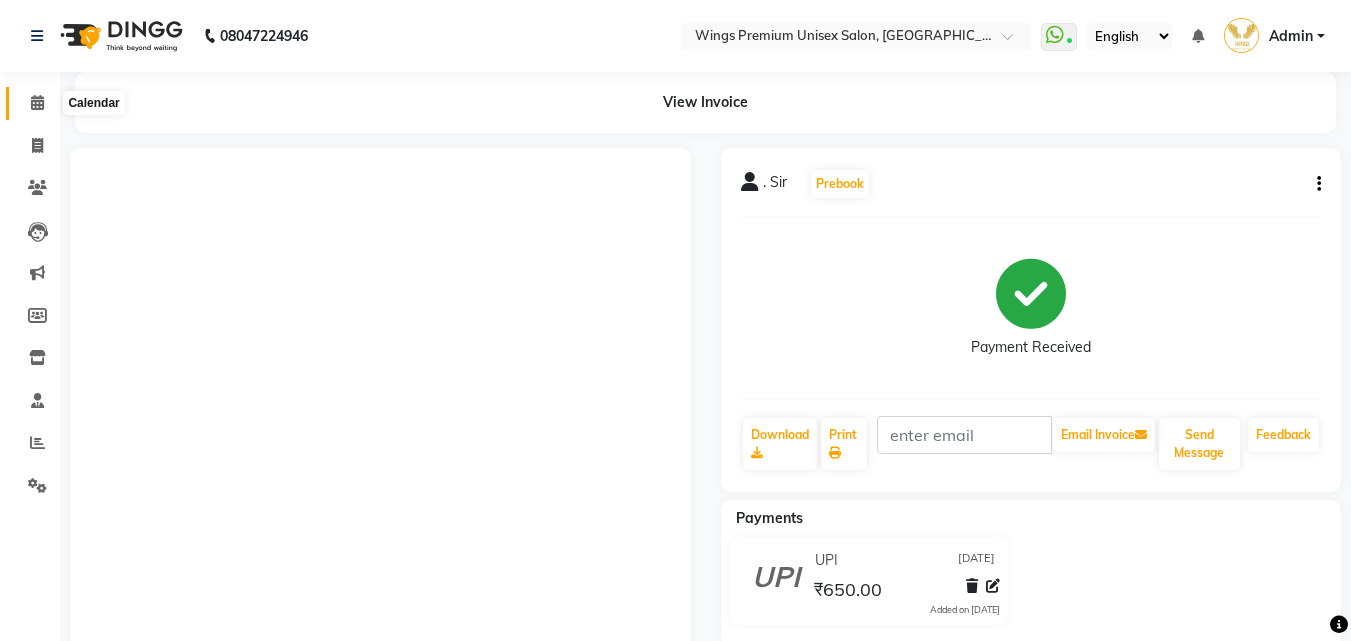 click 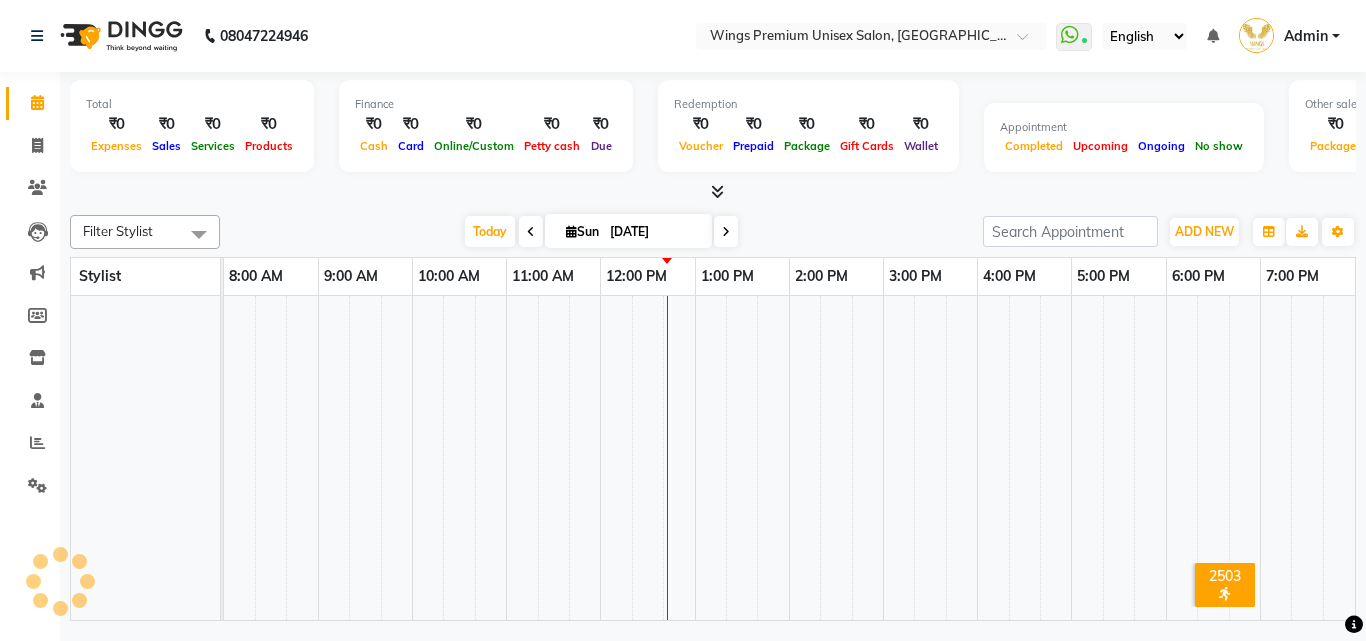 click at bounding box center (713, 192) 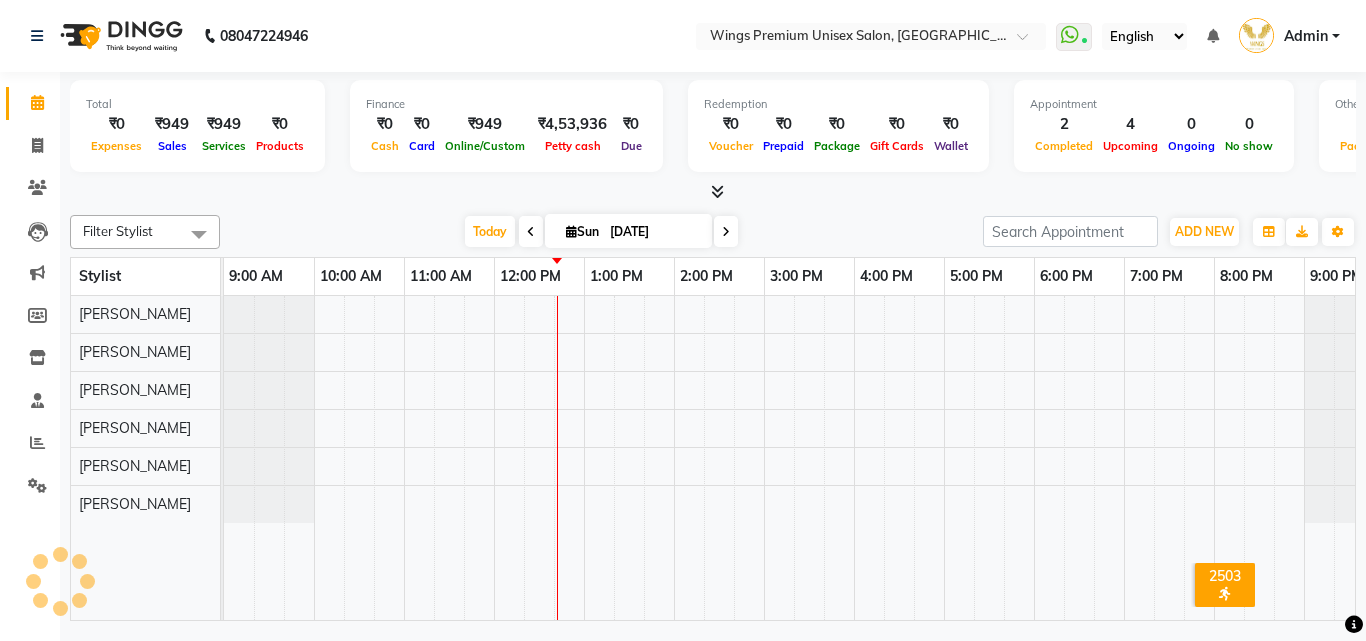 scroll, scrollTop: 0, scrollLeft: 39, axis: horizontal 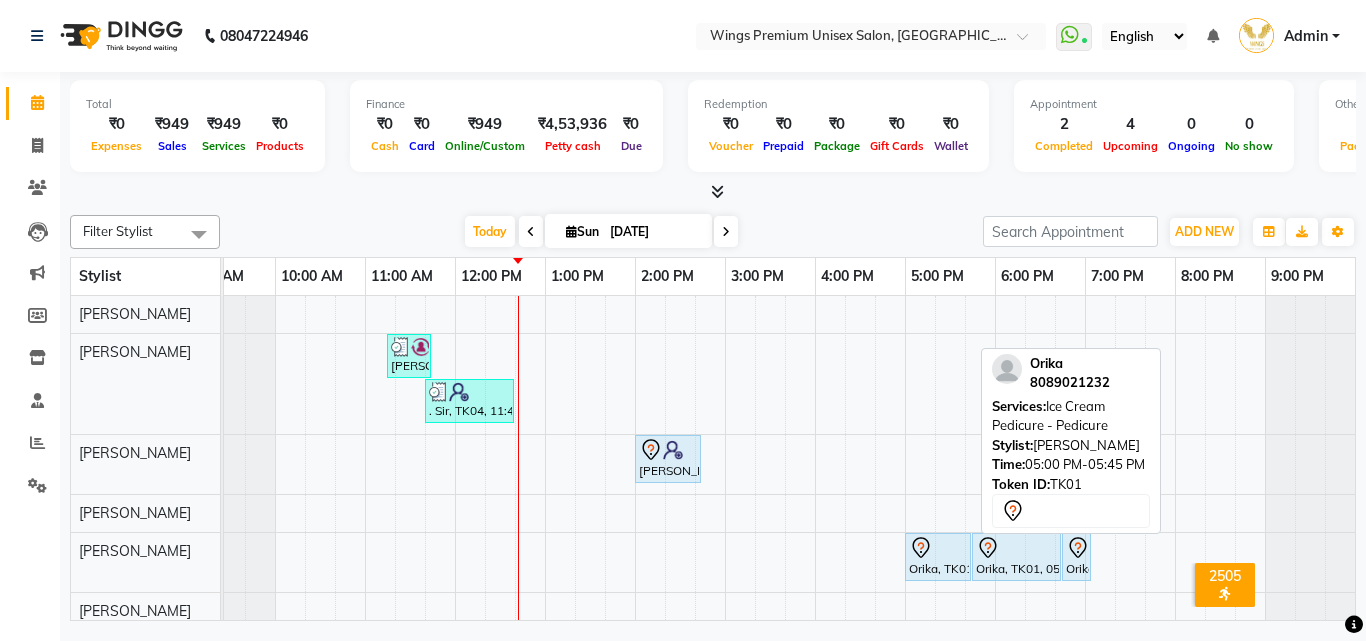 click at bounding box center [938, 548] 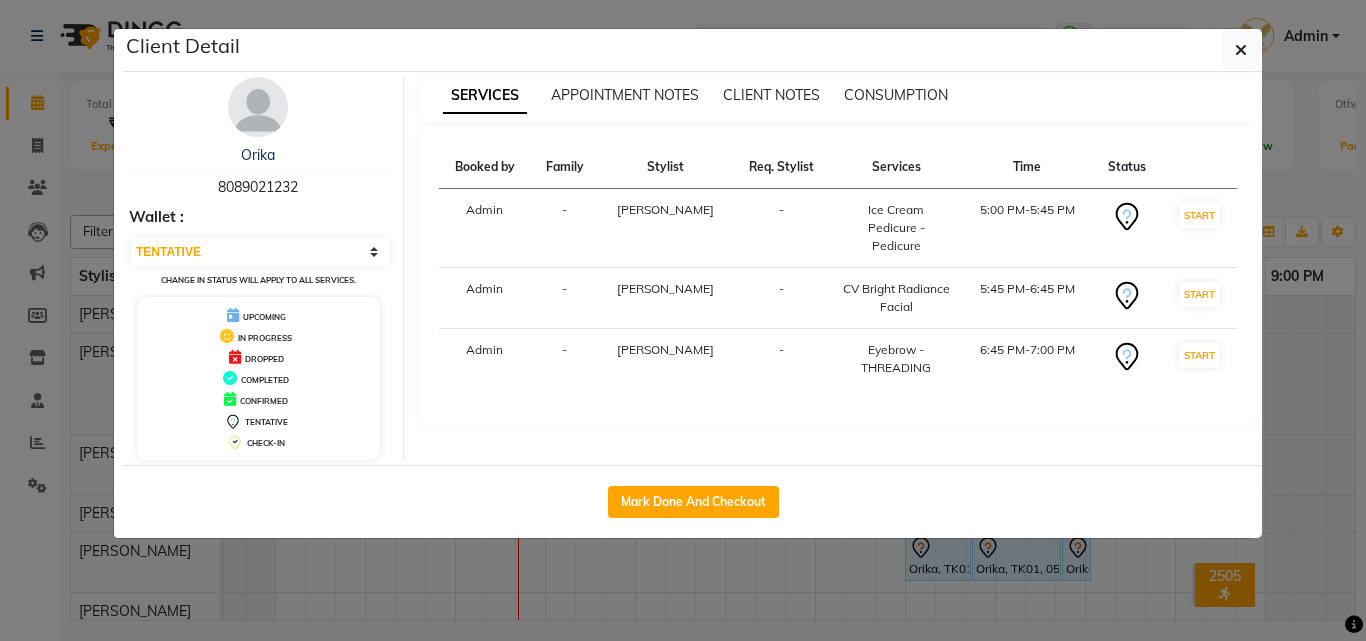 click on "8089021232" at bounding box center [258, 187] 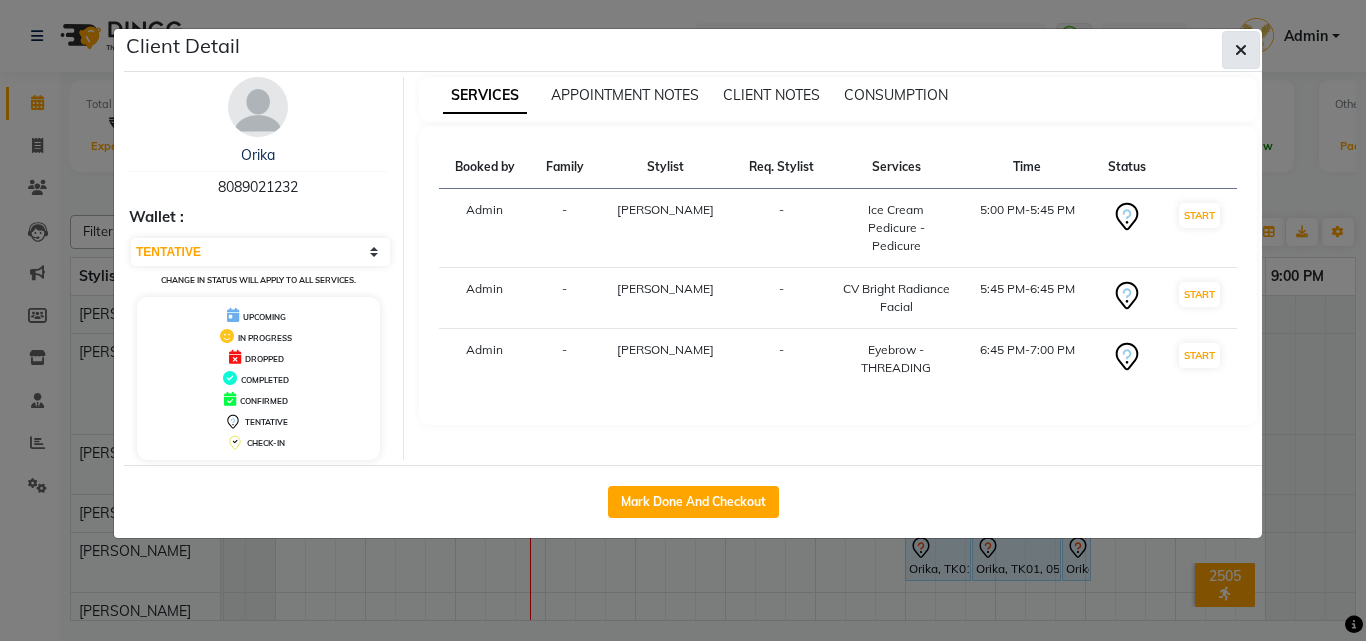 drag, startPoint x: 1238, startPoint y: 45, endPoint x: 1224, endPoint y: 42, distance: 14.3178215 